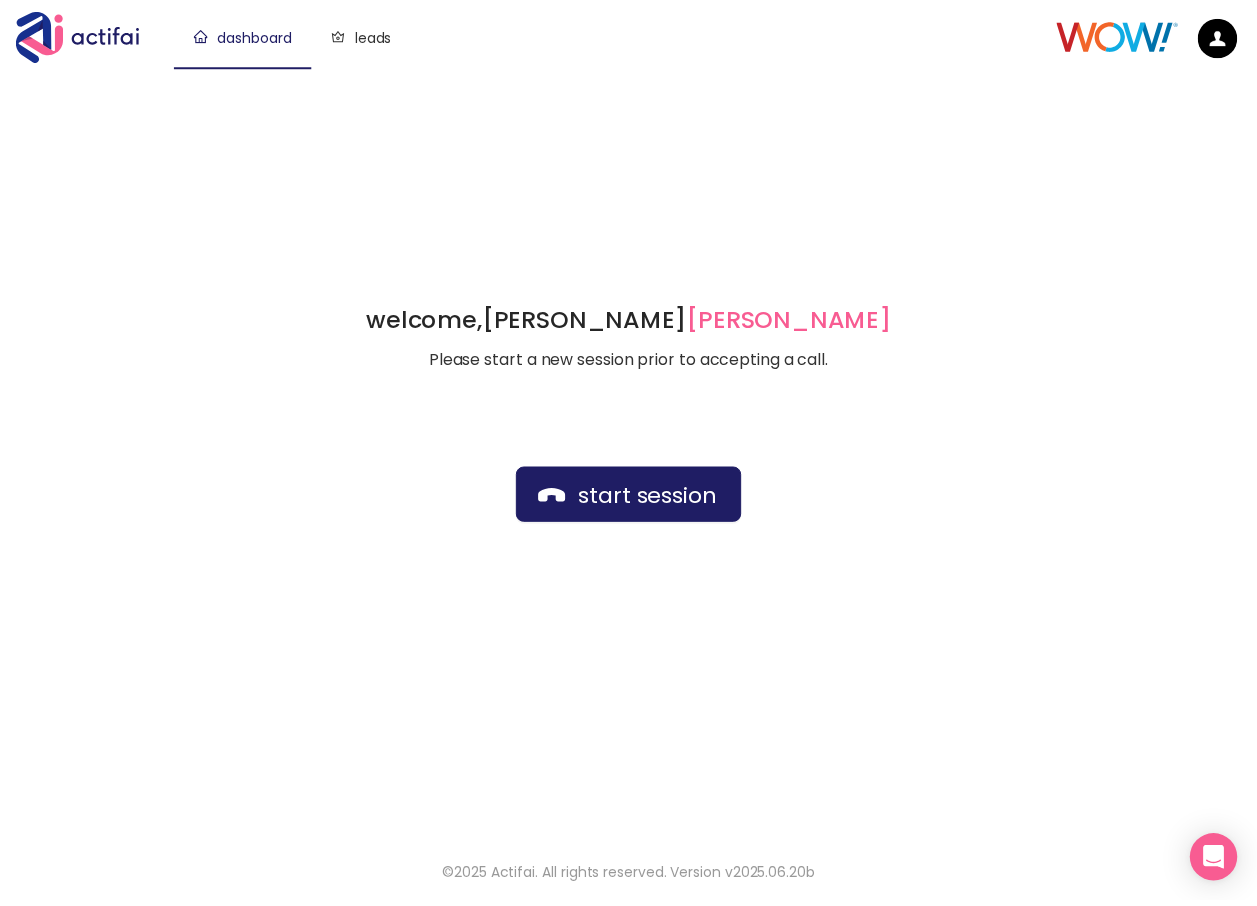 scroll, scrollTop: 0, scrollLeft: 0, axis: both 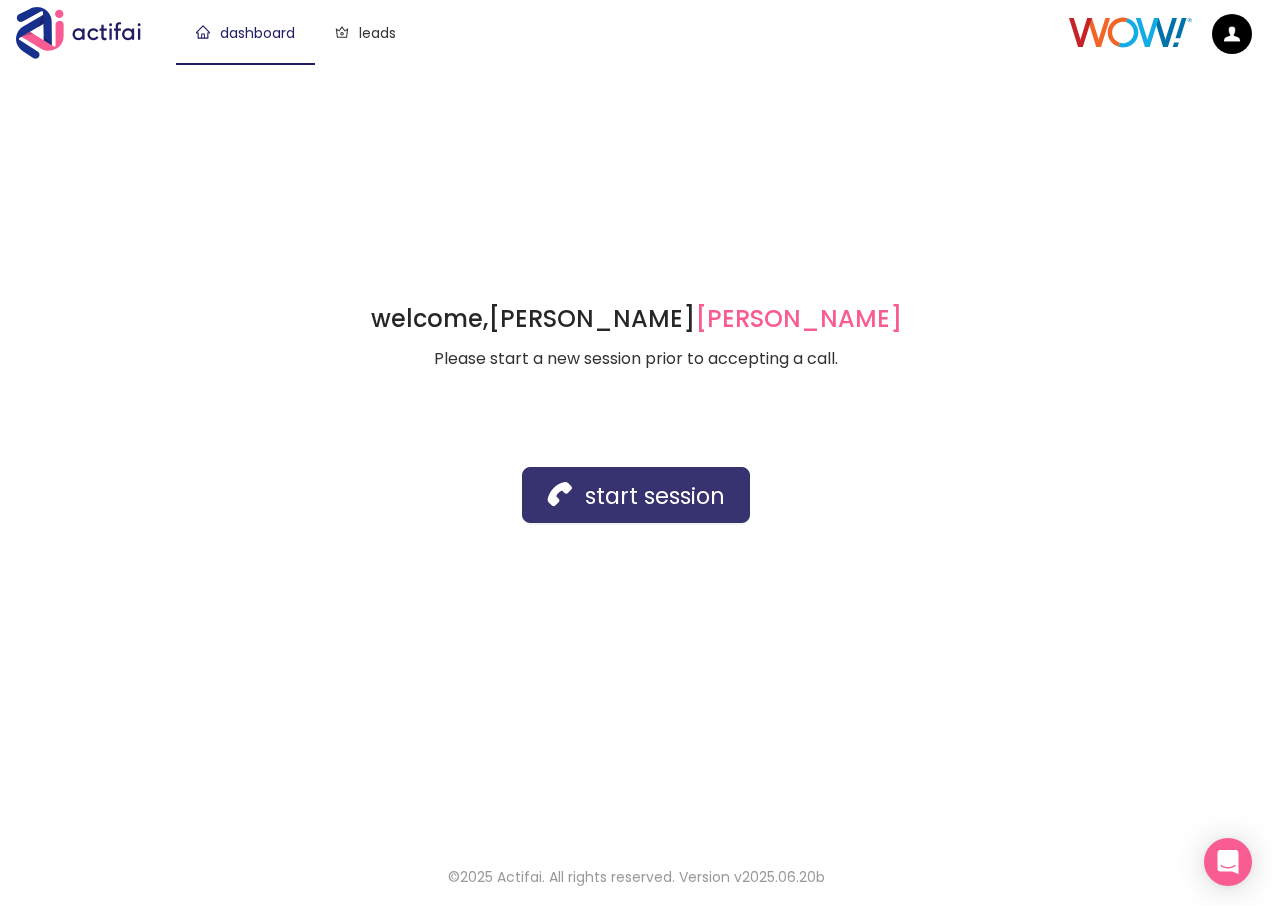 click on "start session" at bounding box center [636, 495] 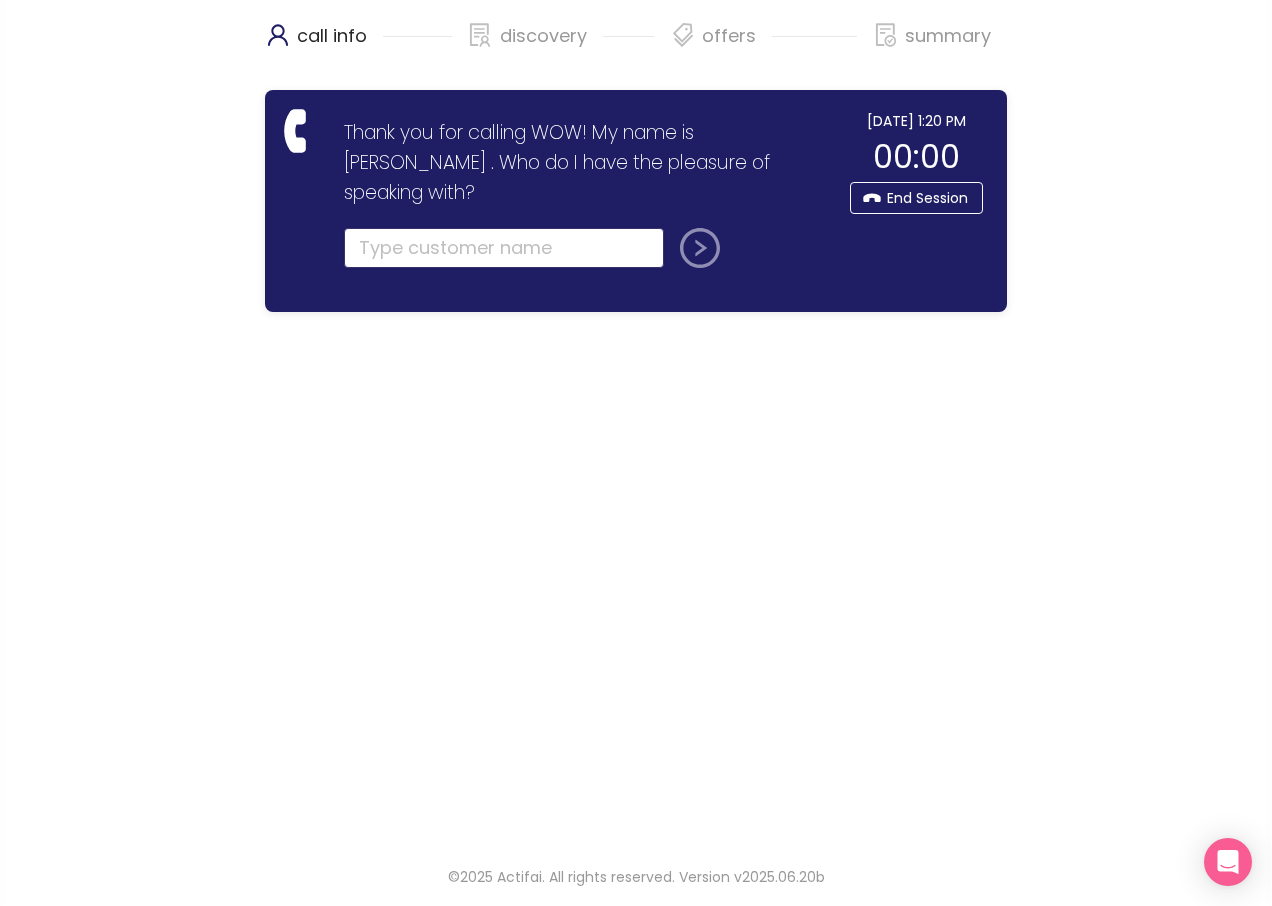 click 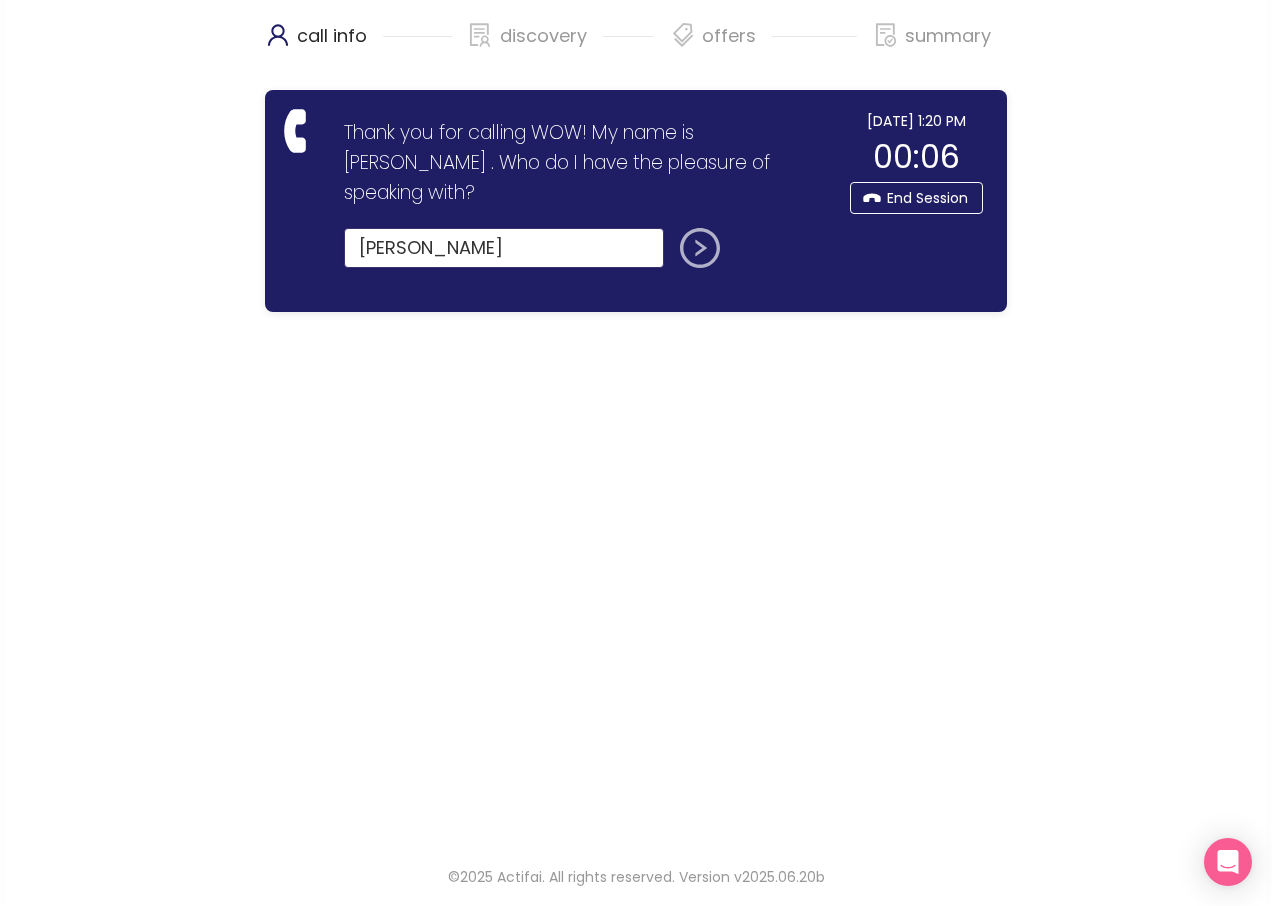 type on "[PERSON_NAME]" 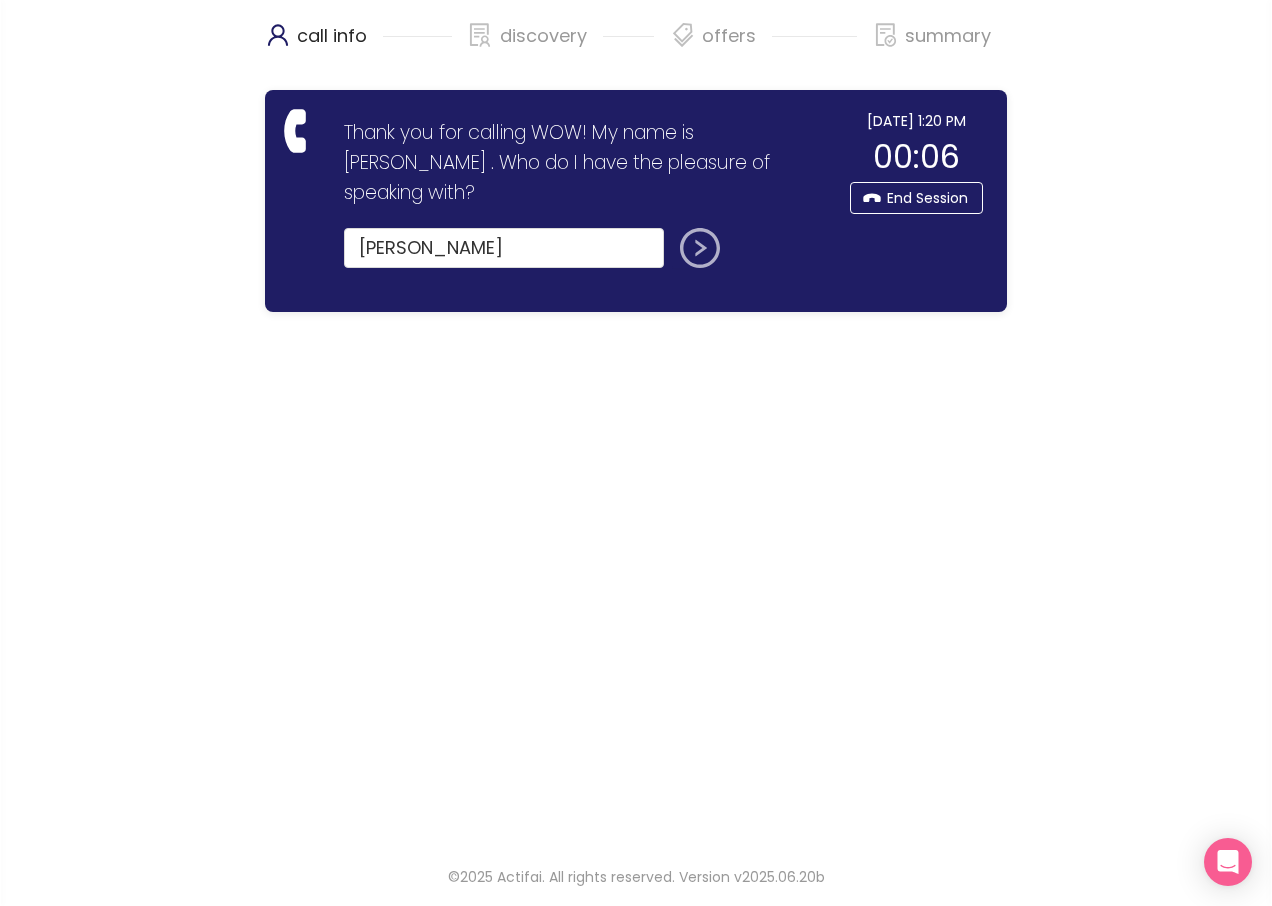 click 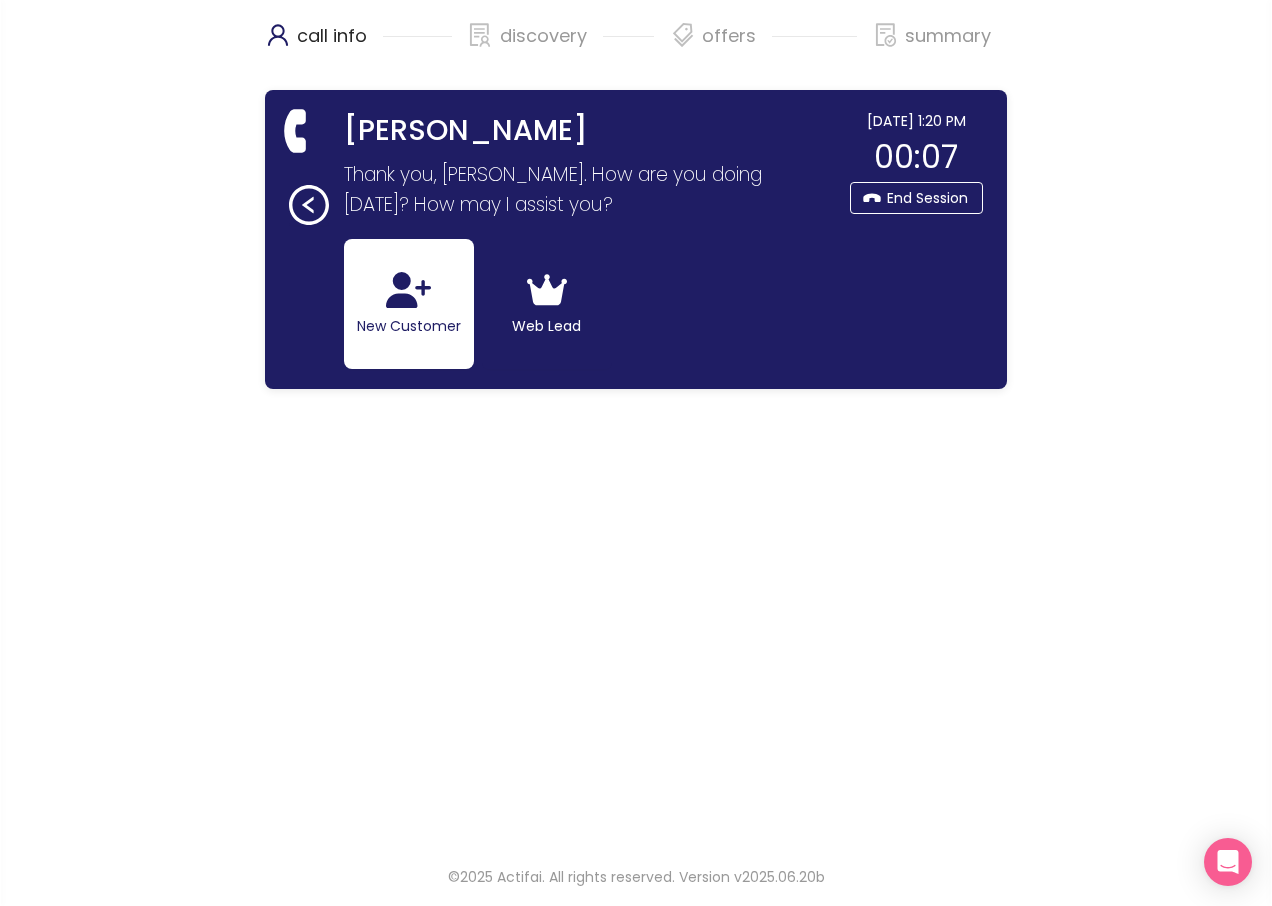 click on "New Customer" 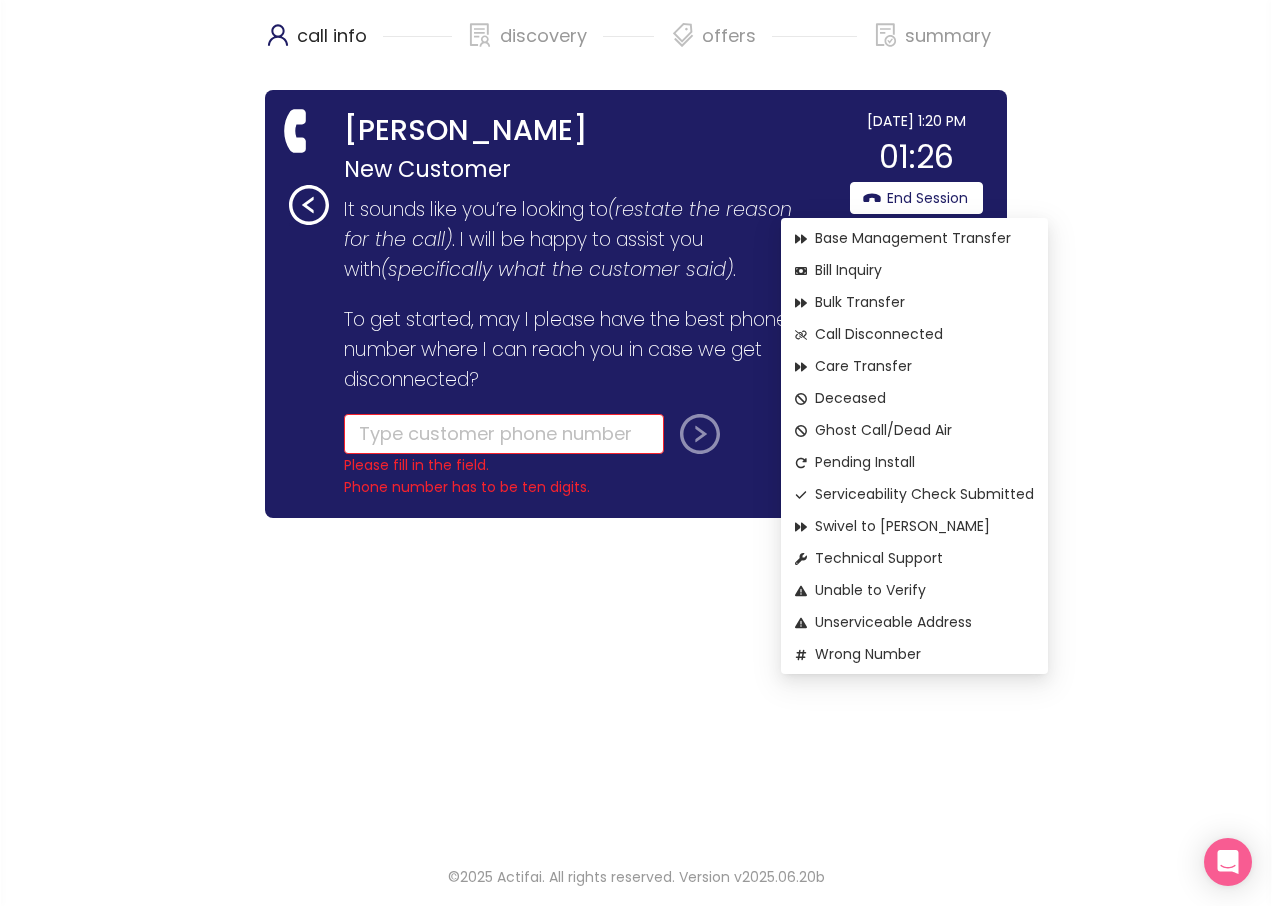 click on "Unable to Verify" 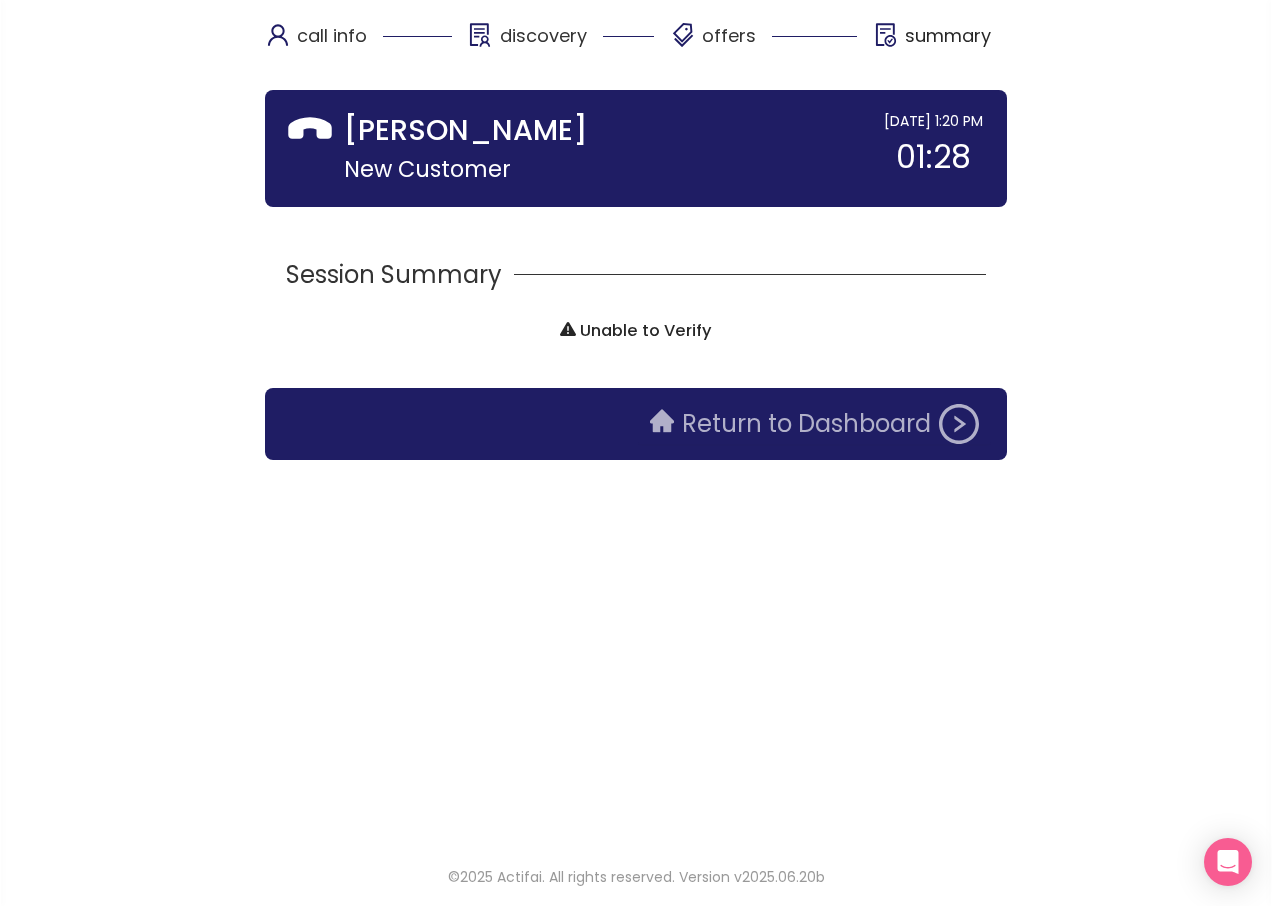click on "Return to Dashboard" 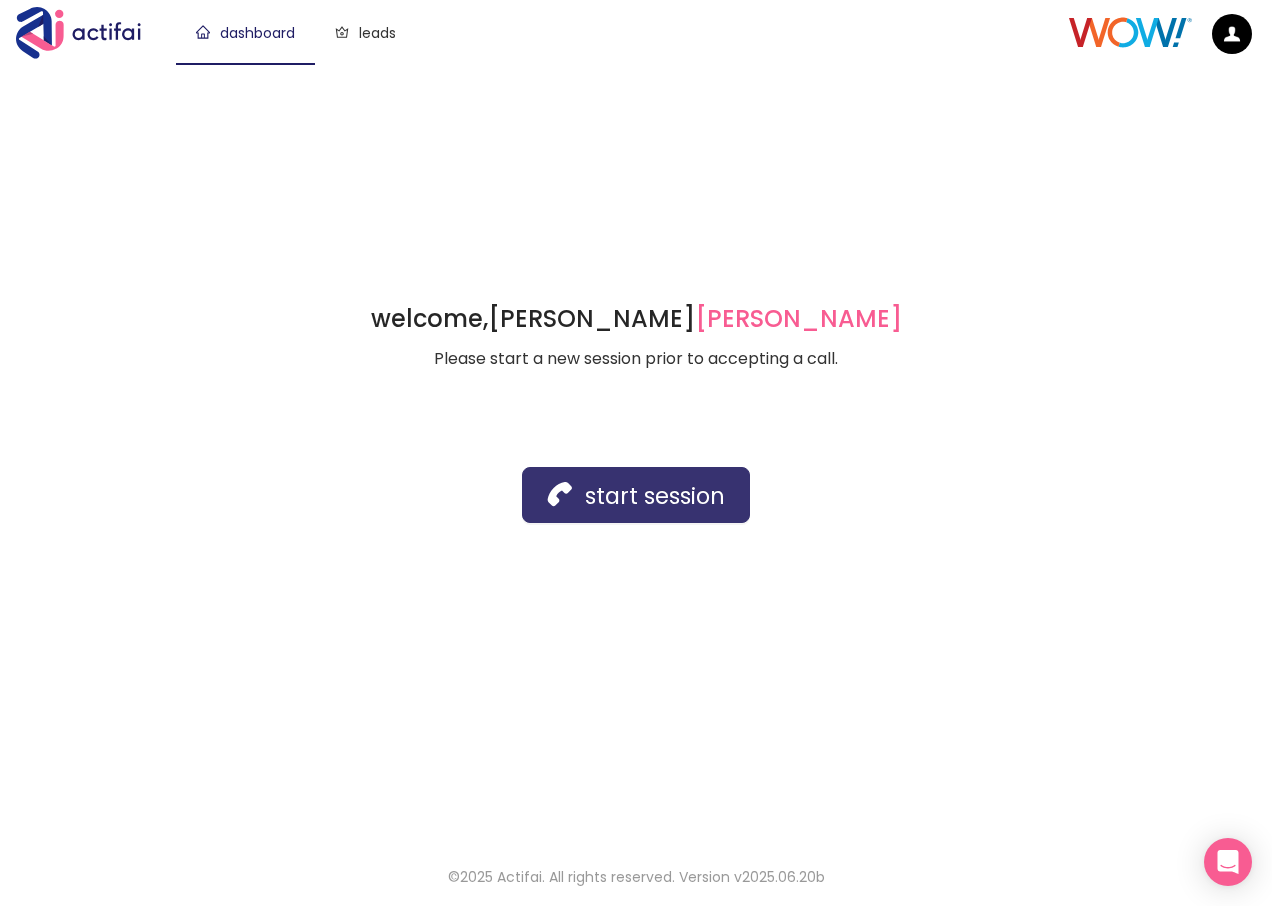 click on "start session" at bounding box center [636, 495] 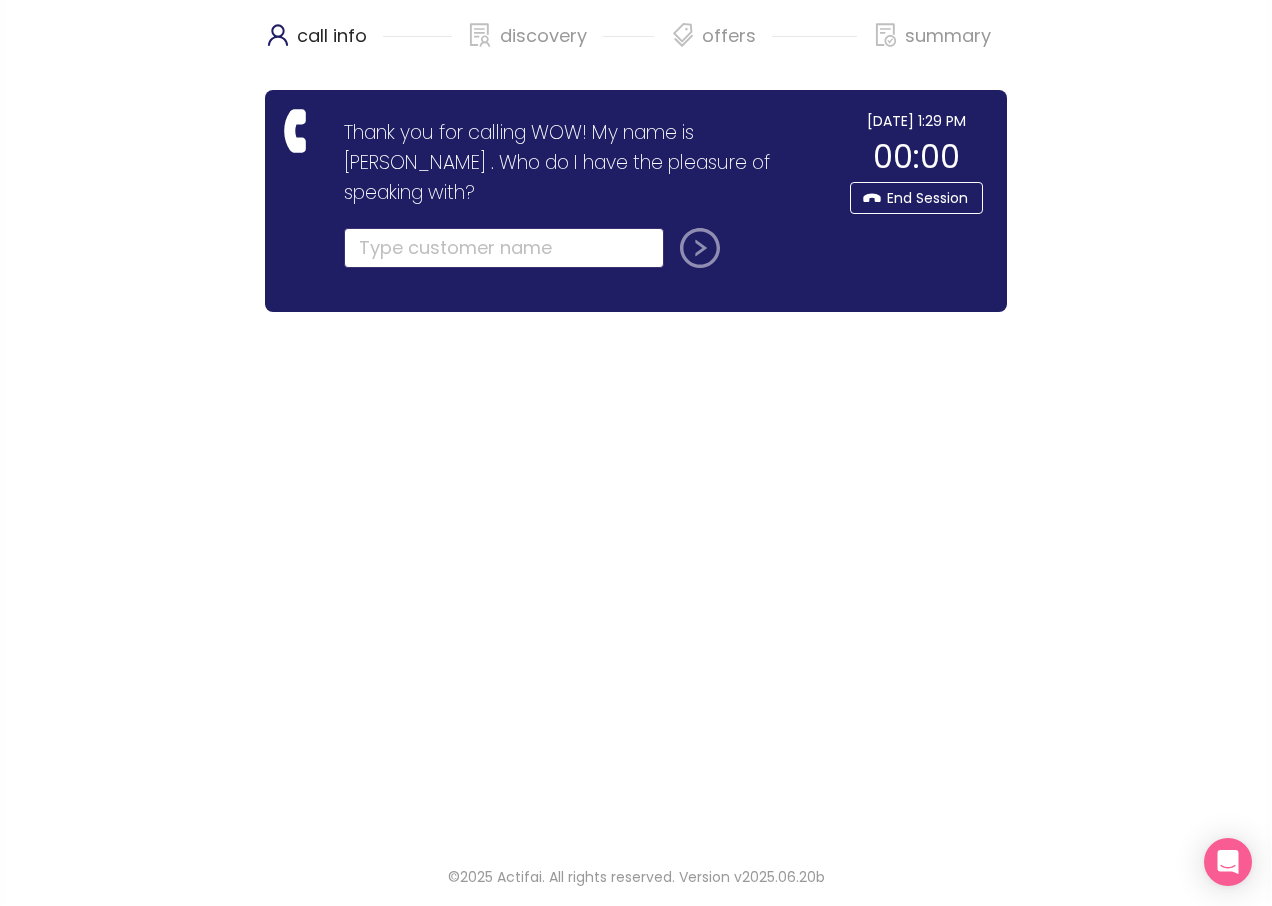 drag, startPoint x: 445, startPoint y: 221, endPoint x: 875, endPoint y: 387, distance: 460.9295 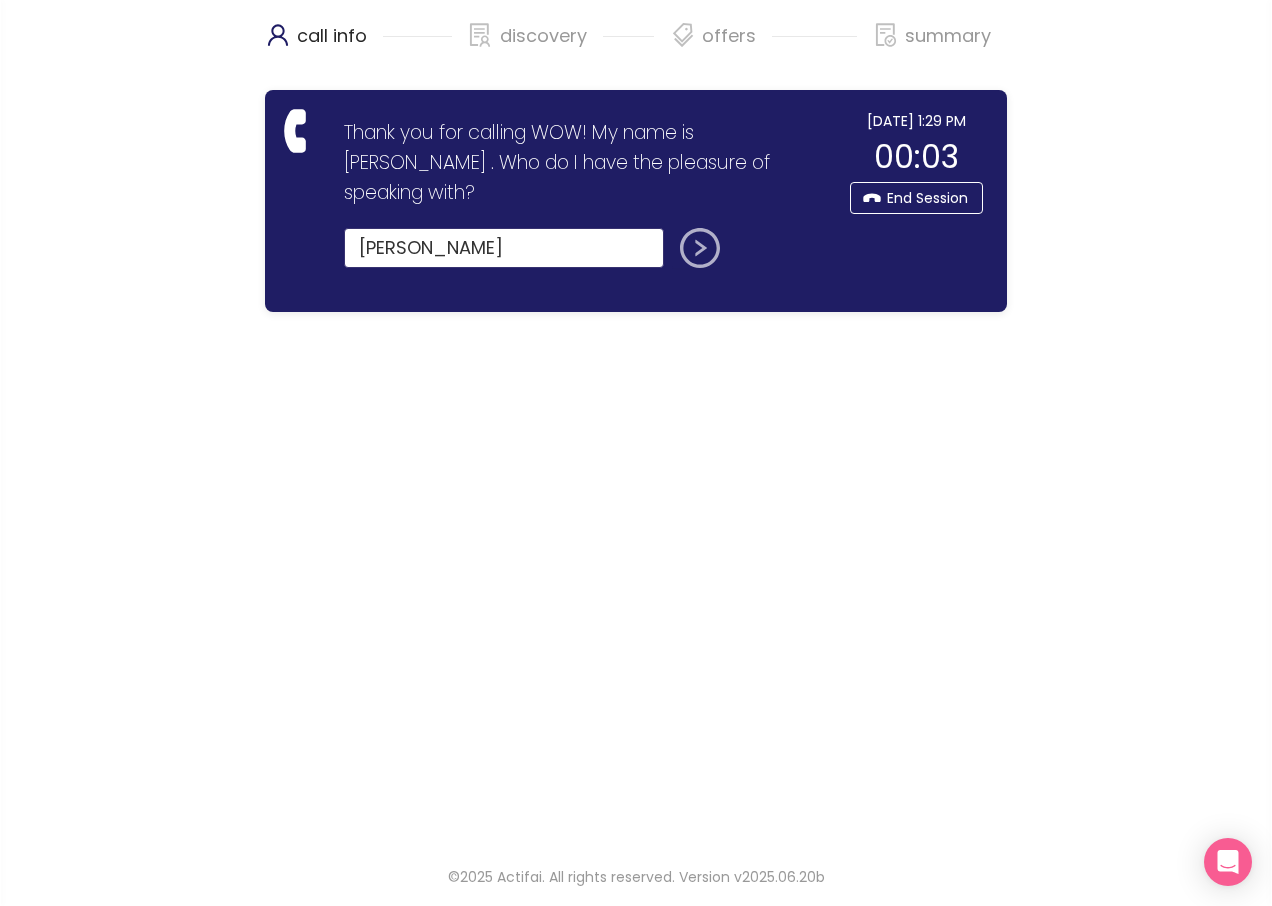 type on "[PERSON_NAME]" 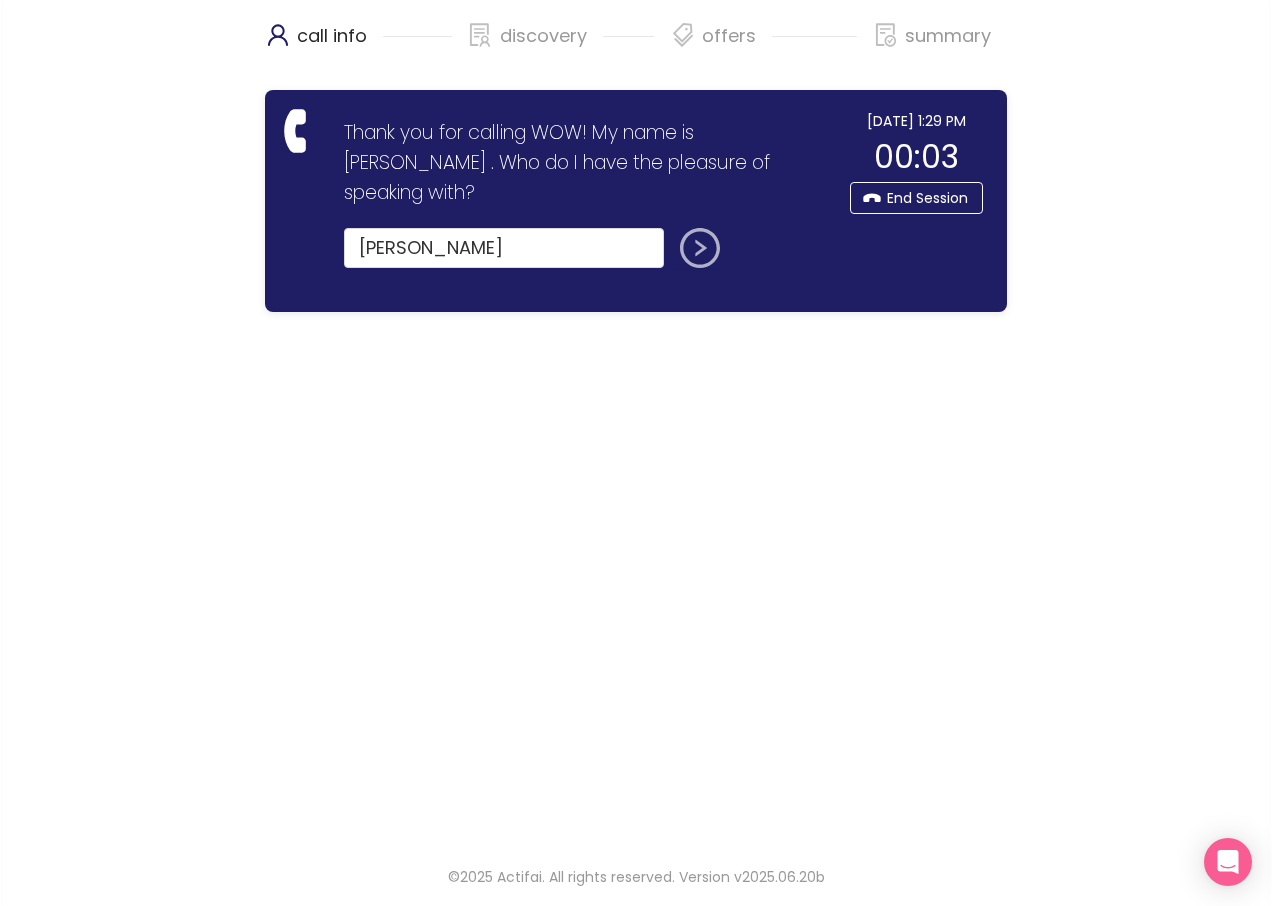 click 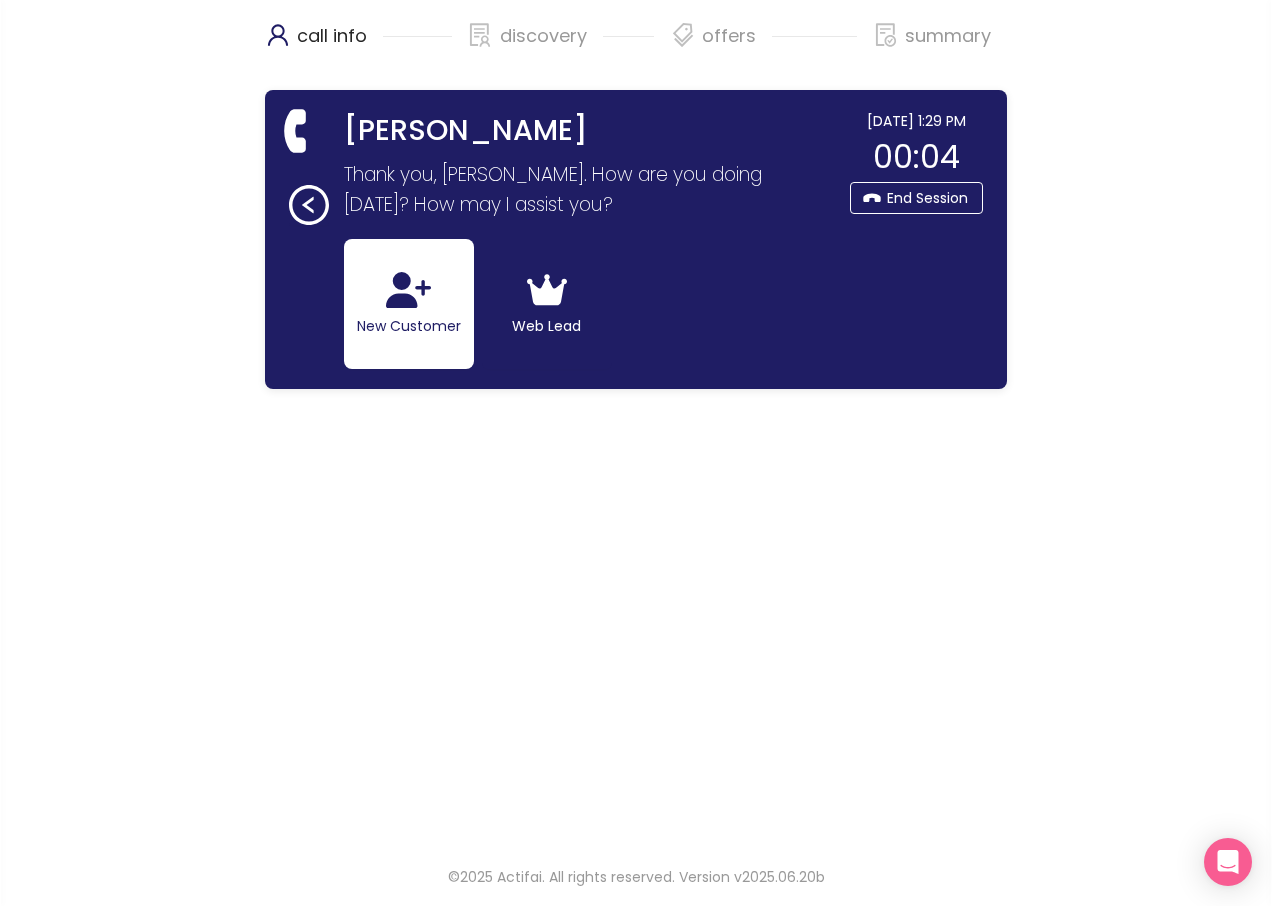 click on "New Customer" 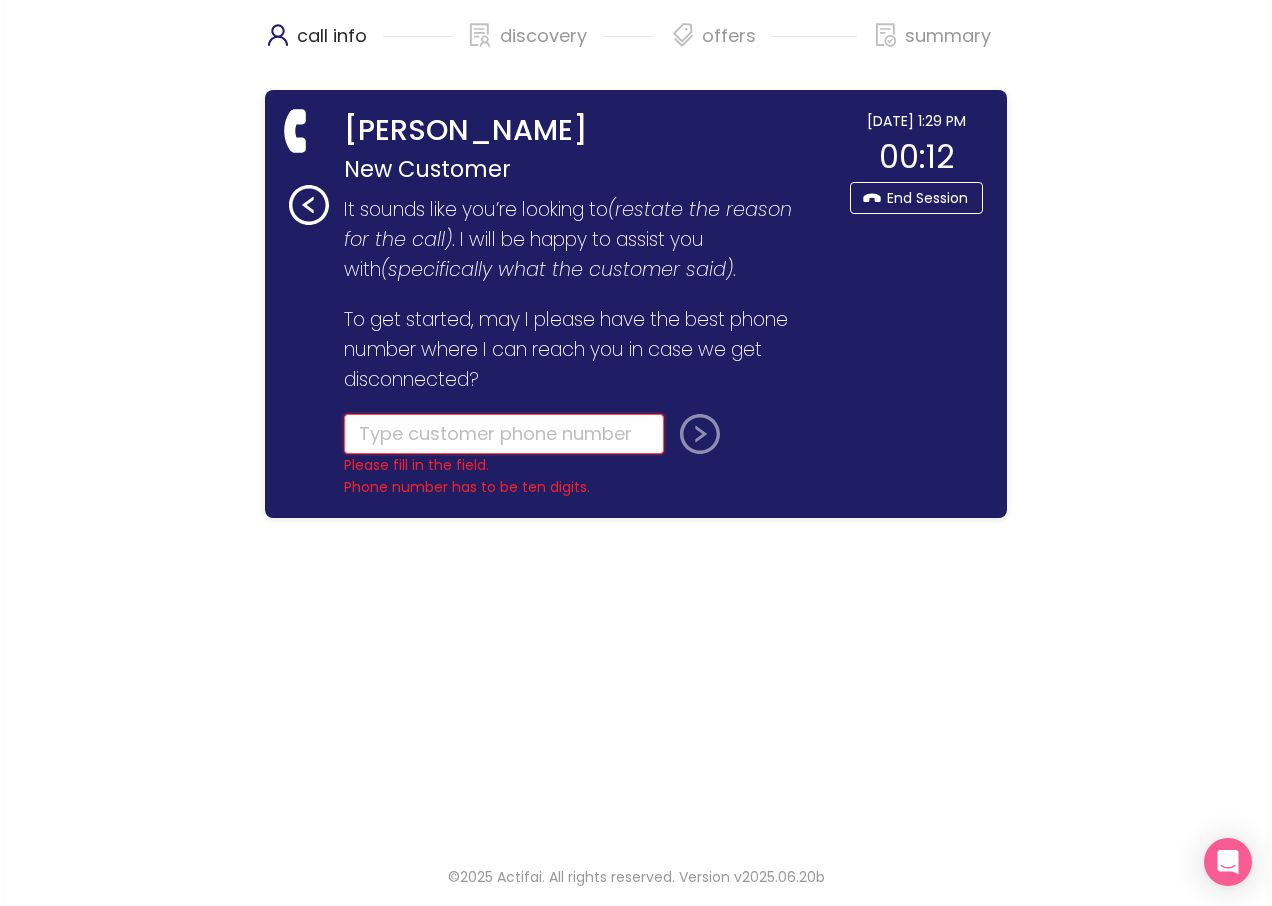 click 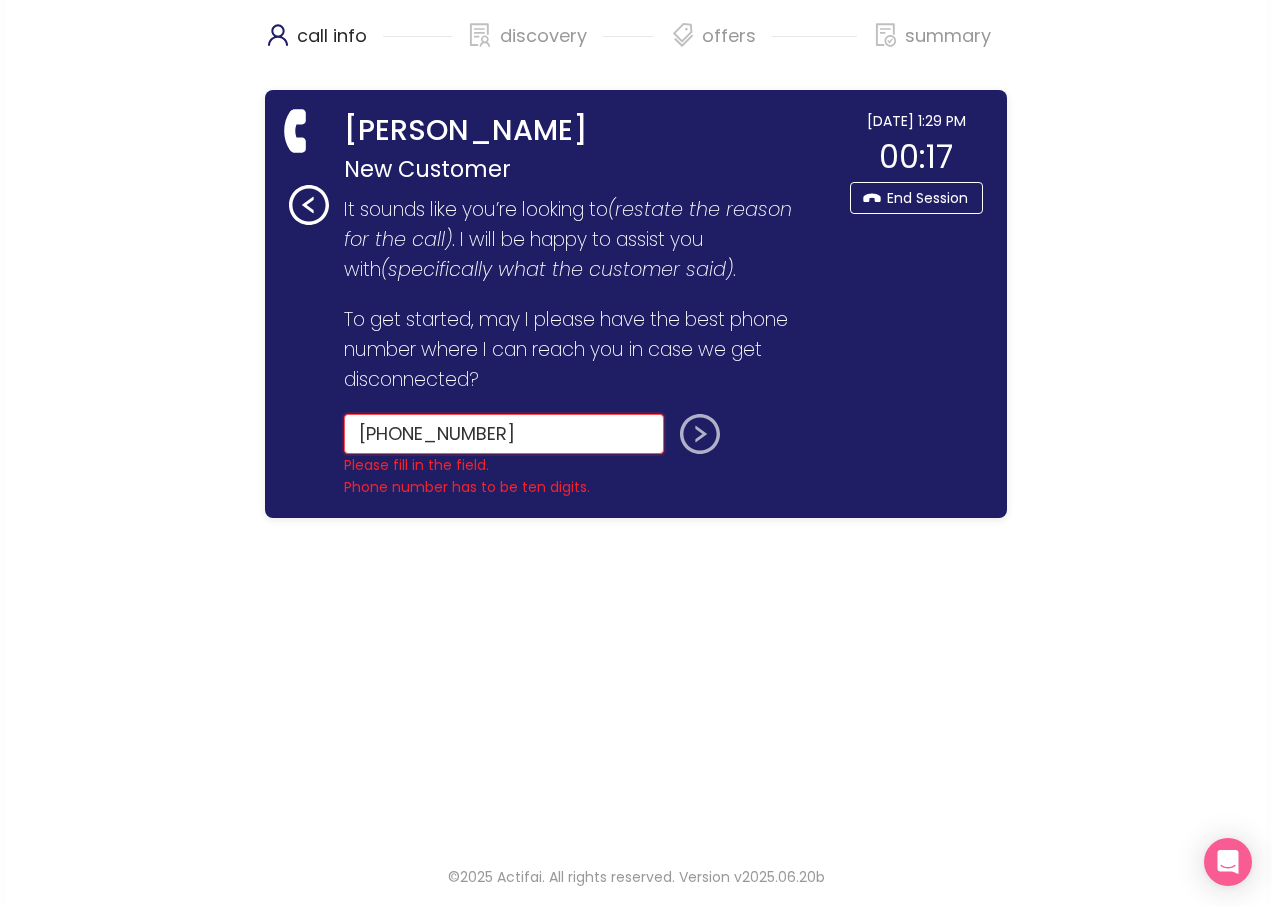 type on "[PHONE_NUMBER]" 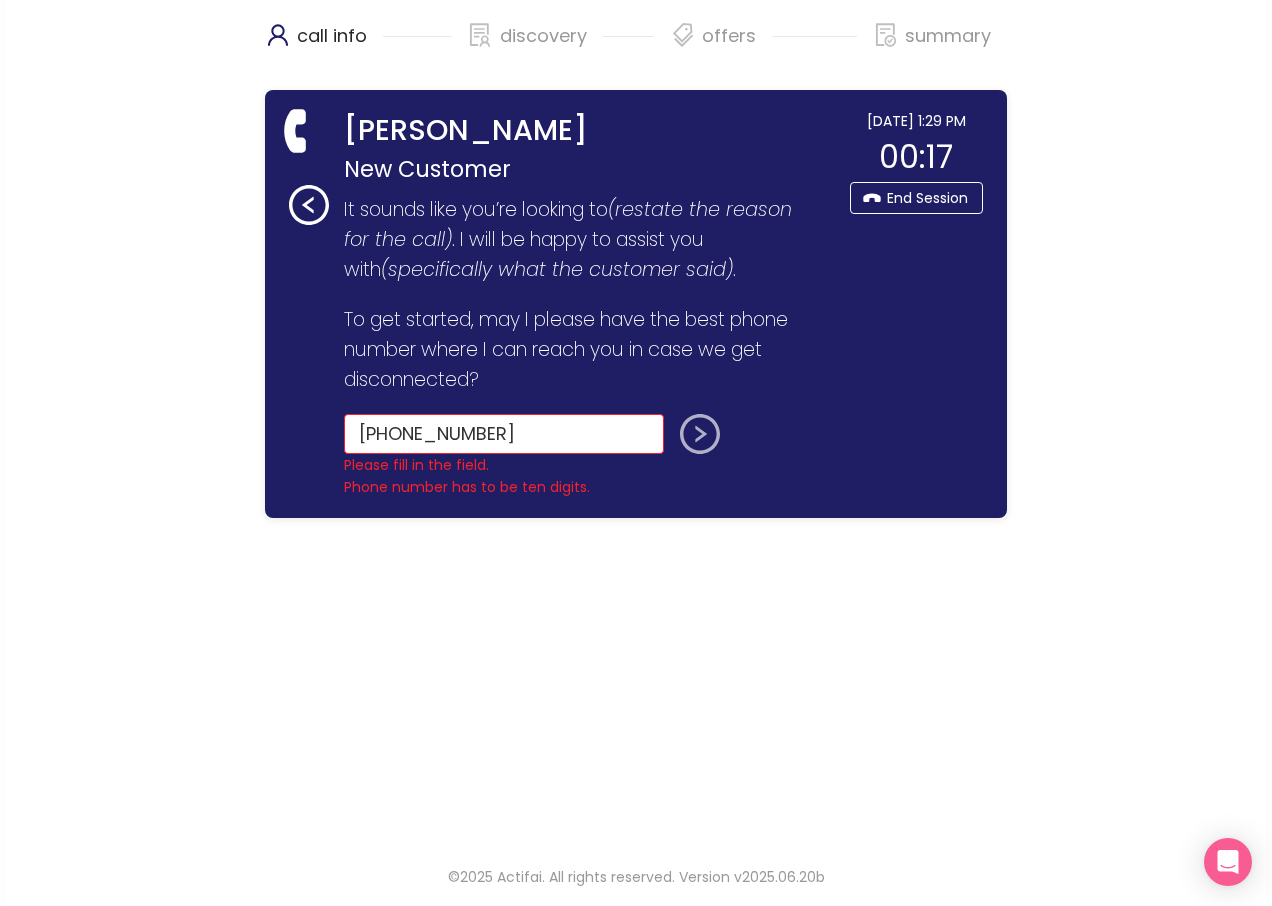 click 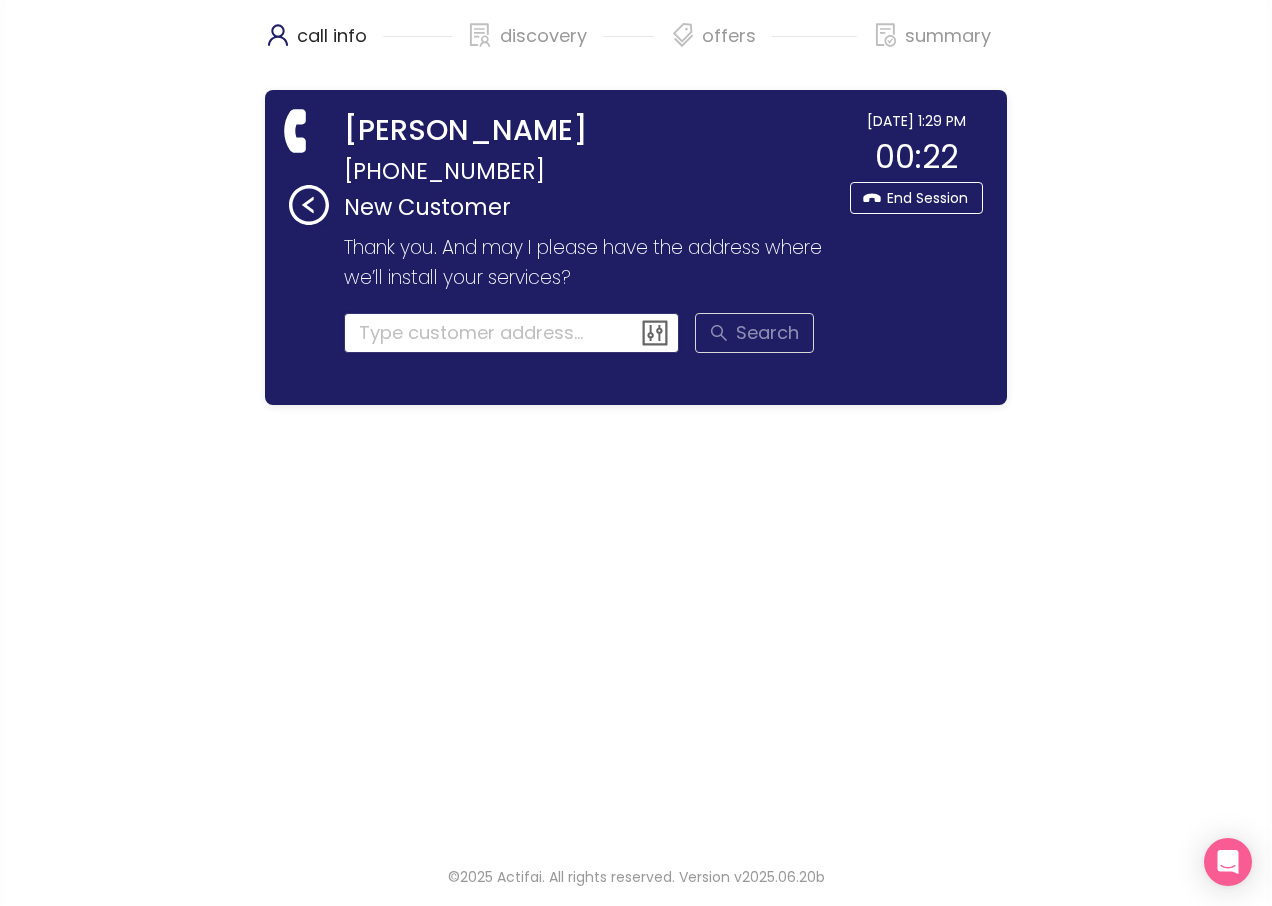 click at bounding box center [512, 333] 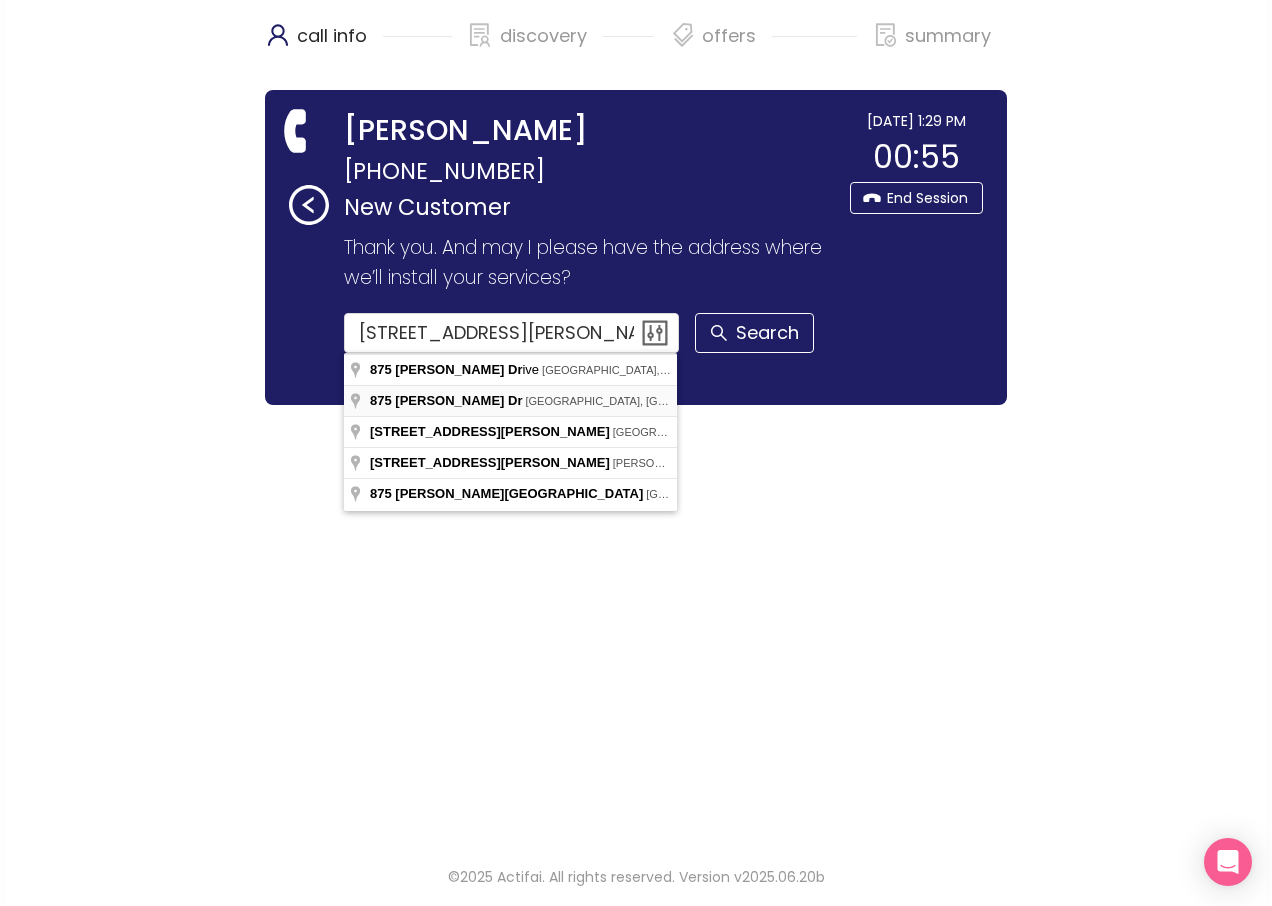 type on "[STREET_ADDRESS][PERSON_NAME][PERSON_NAME]" 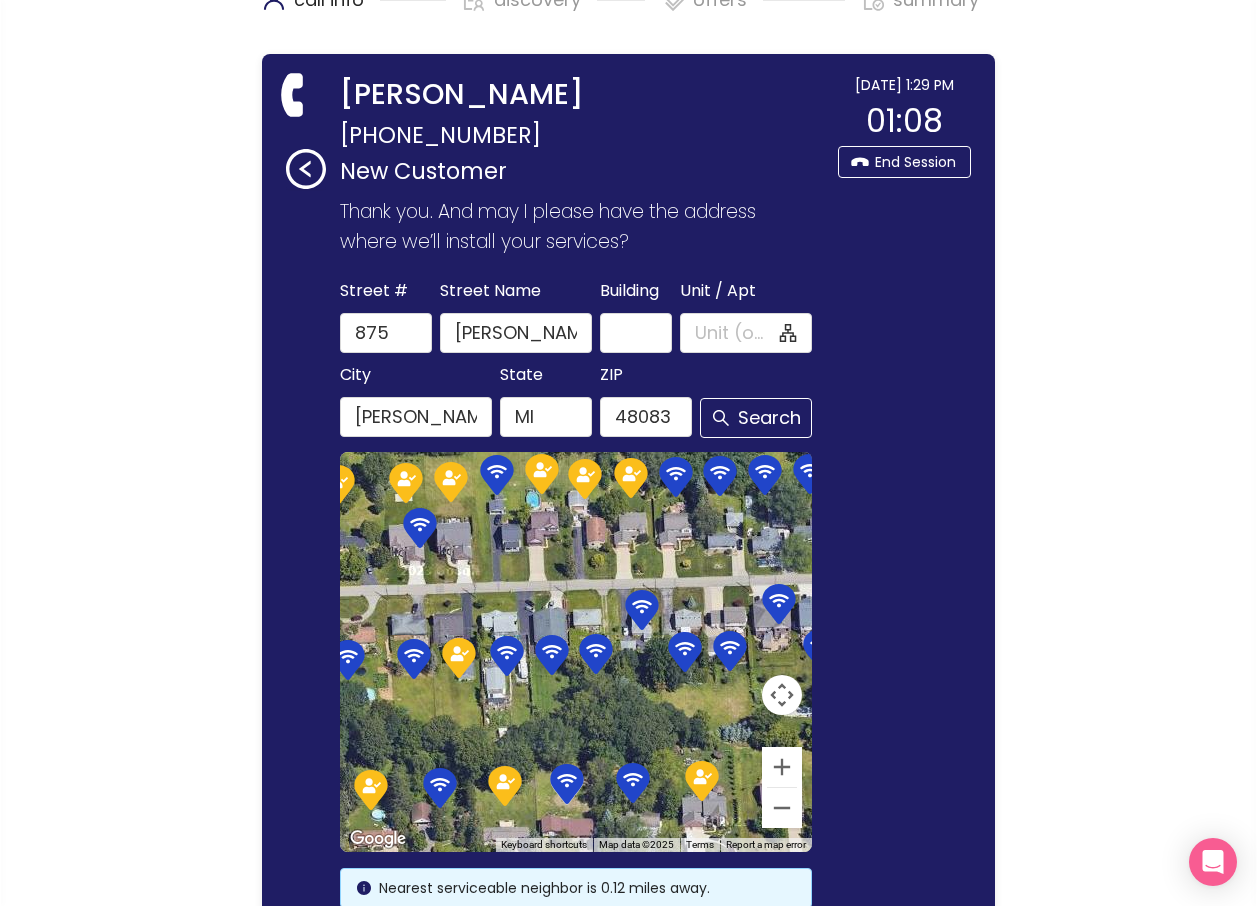 scroll, scrollTop: 0, scrollLeft: 0, axis: both 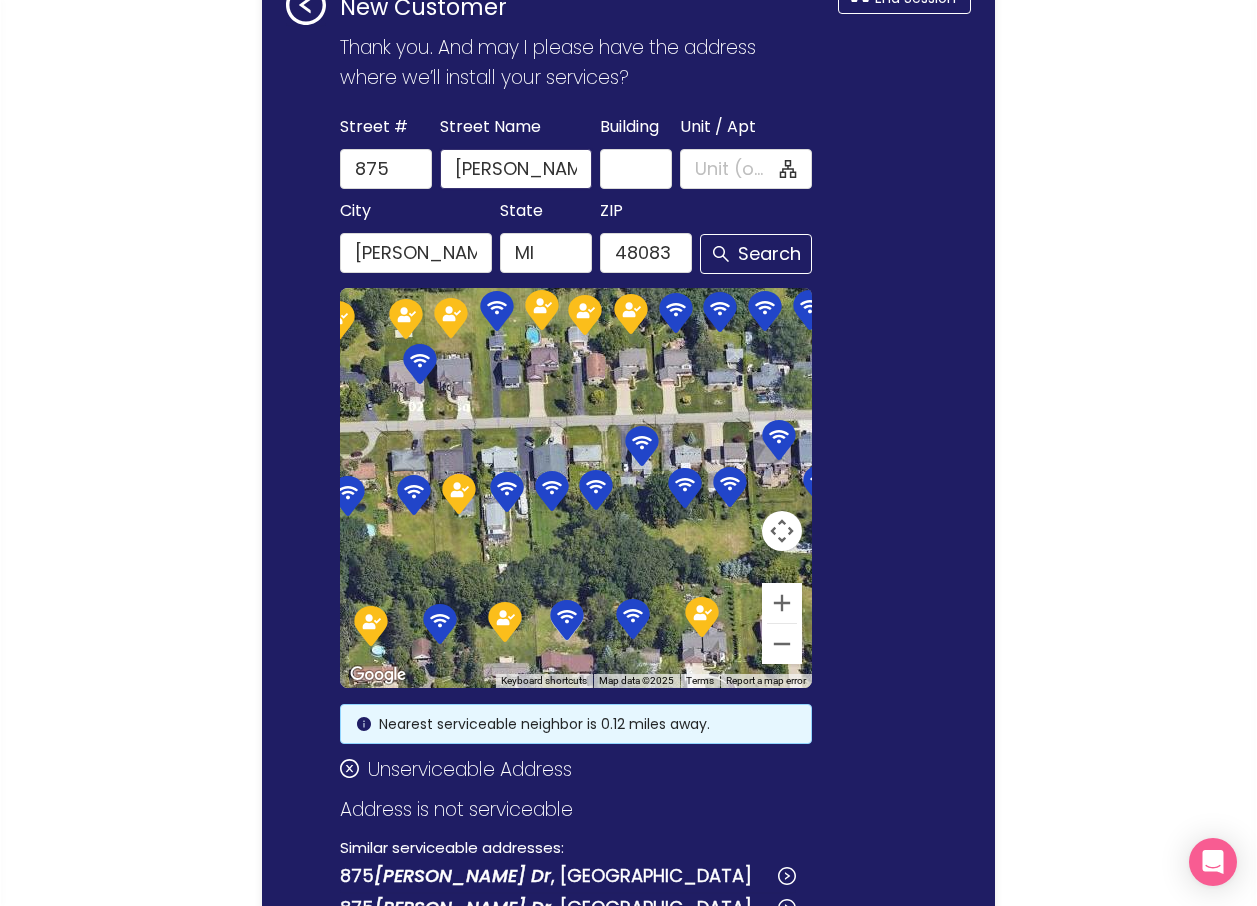 drag, startPoint x: 553, startPoint y: 166, endPoint x: 509, endPoint y: 169, distance: 44.102154 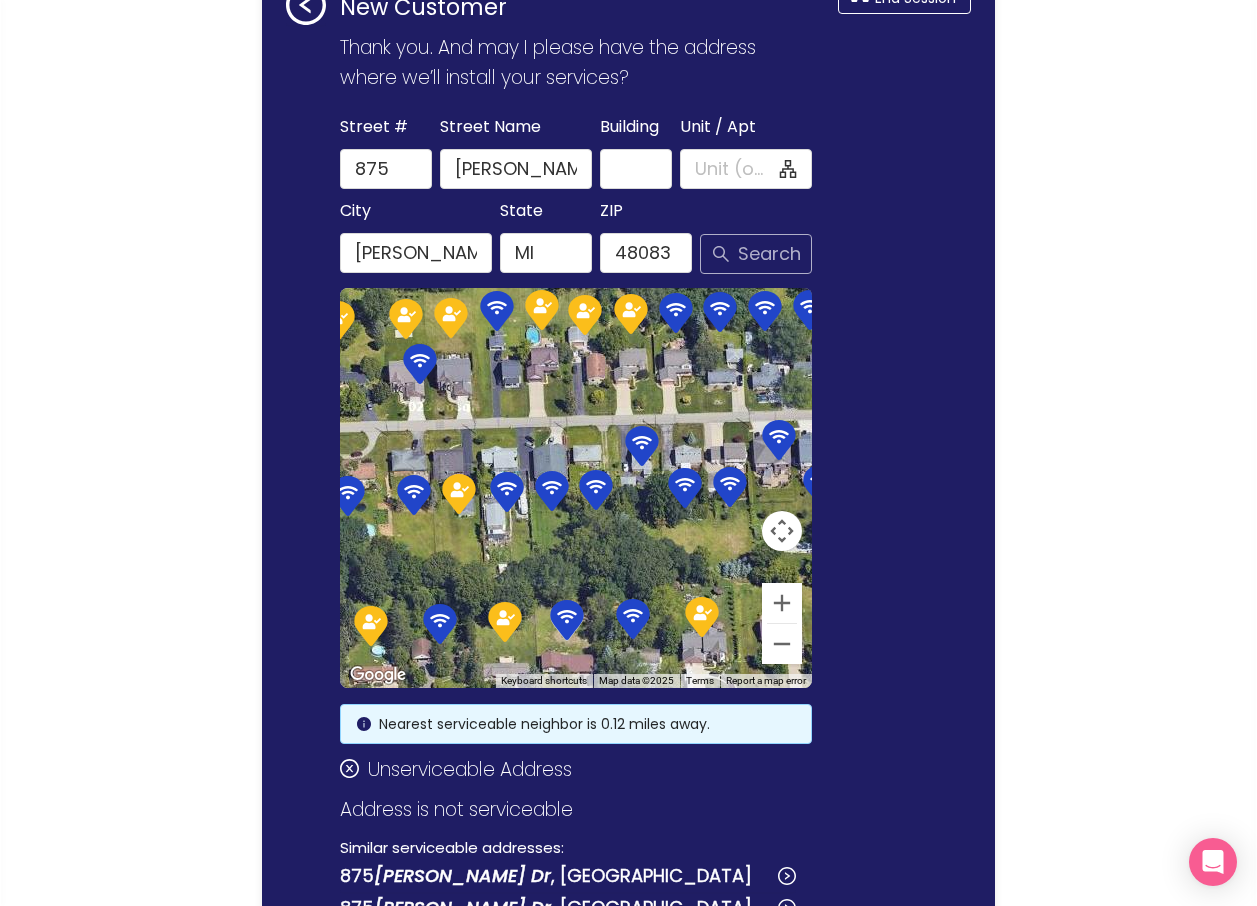 click on "Search" 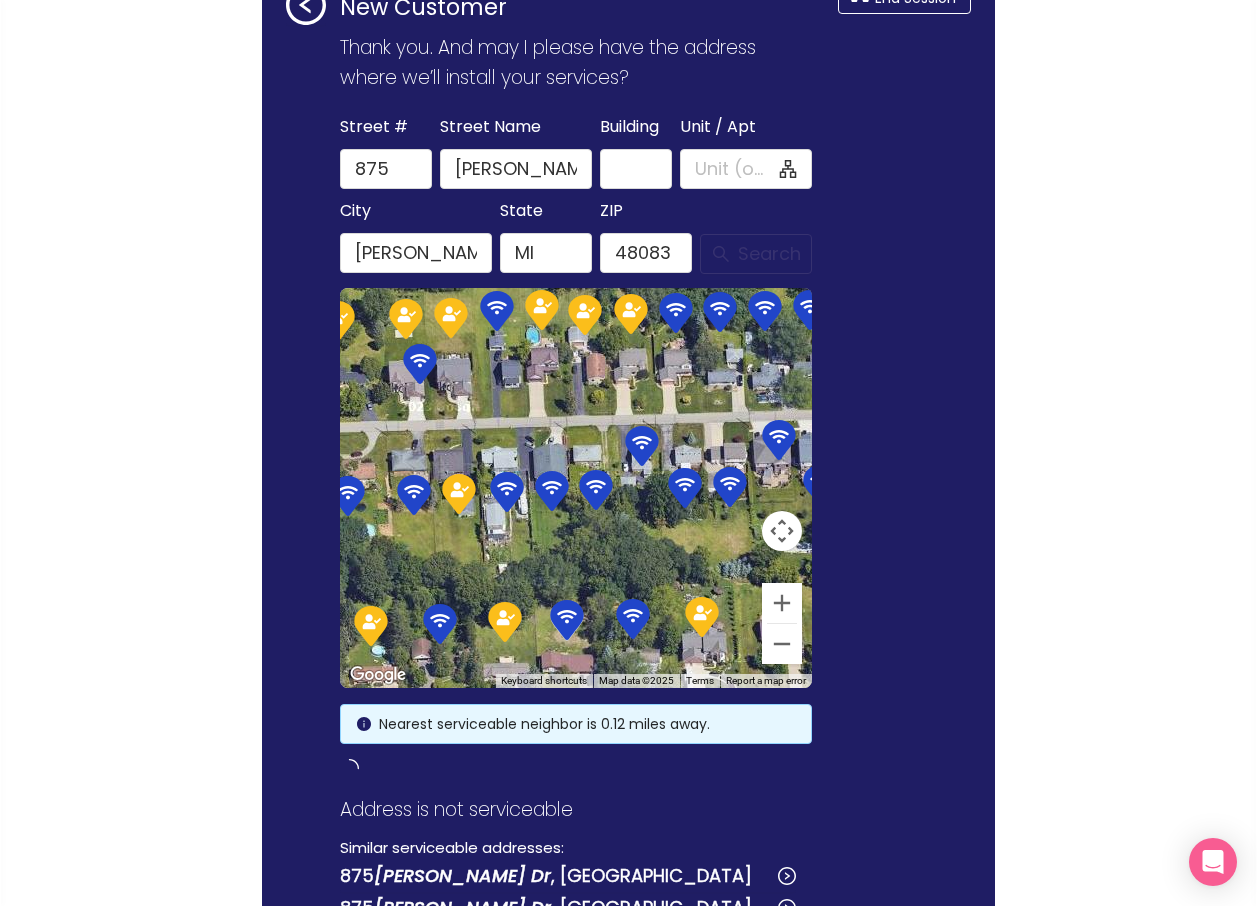 type on "[PERSON_NAME] Dr" 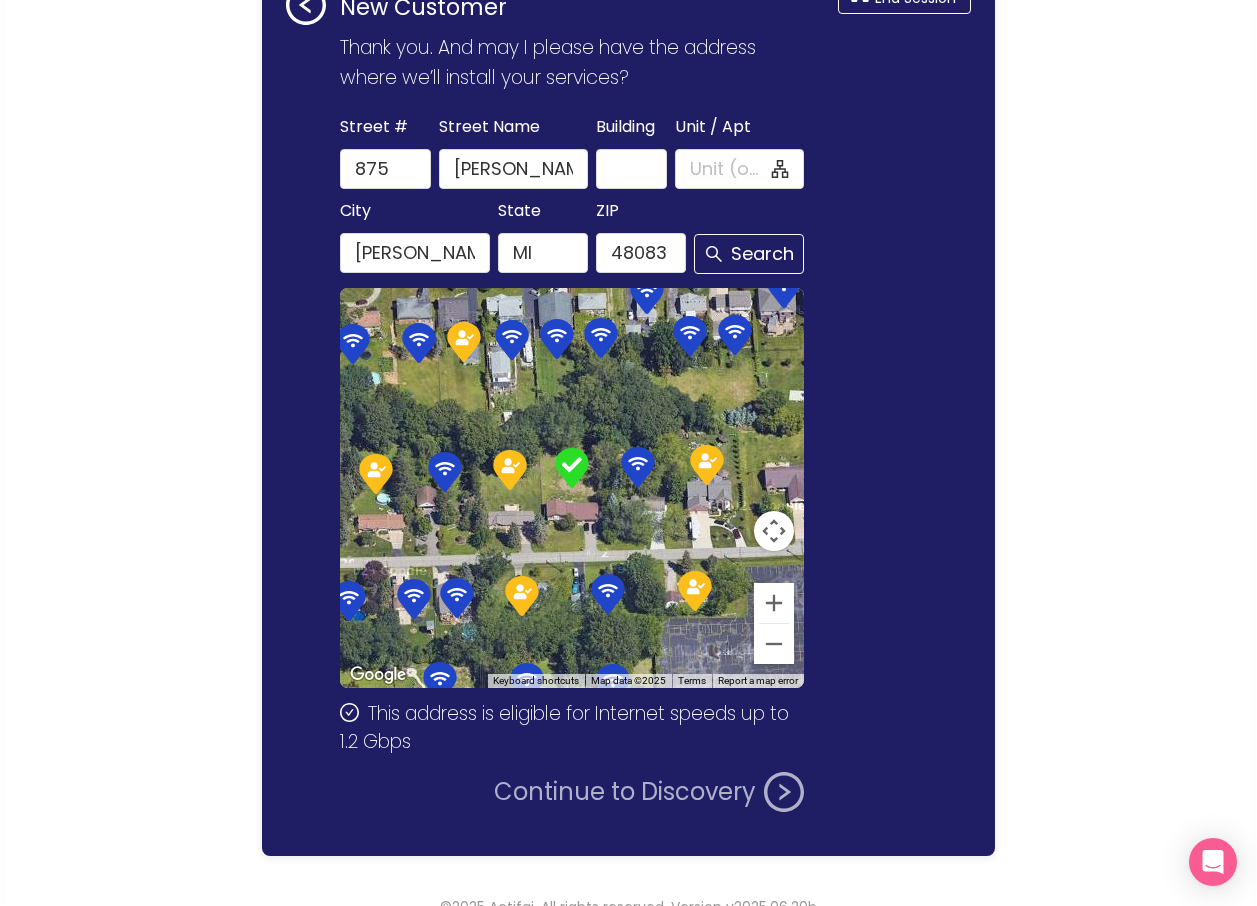 click on "Continue to Discovery" 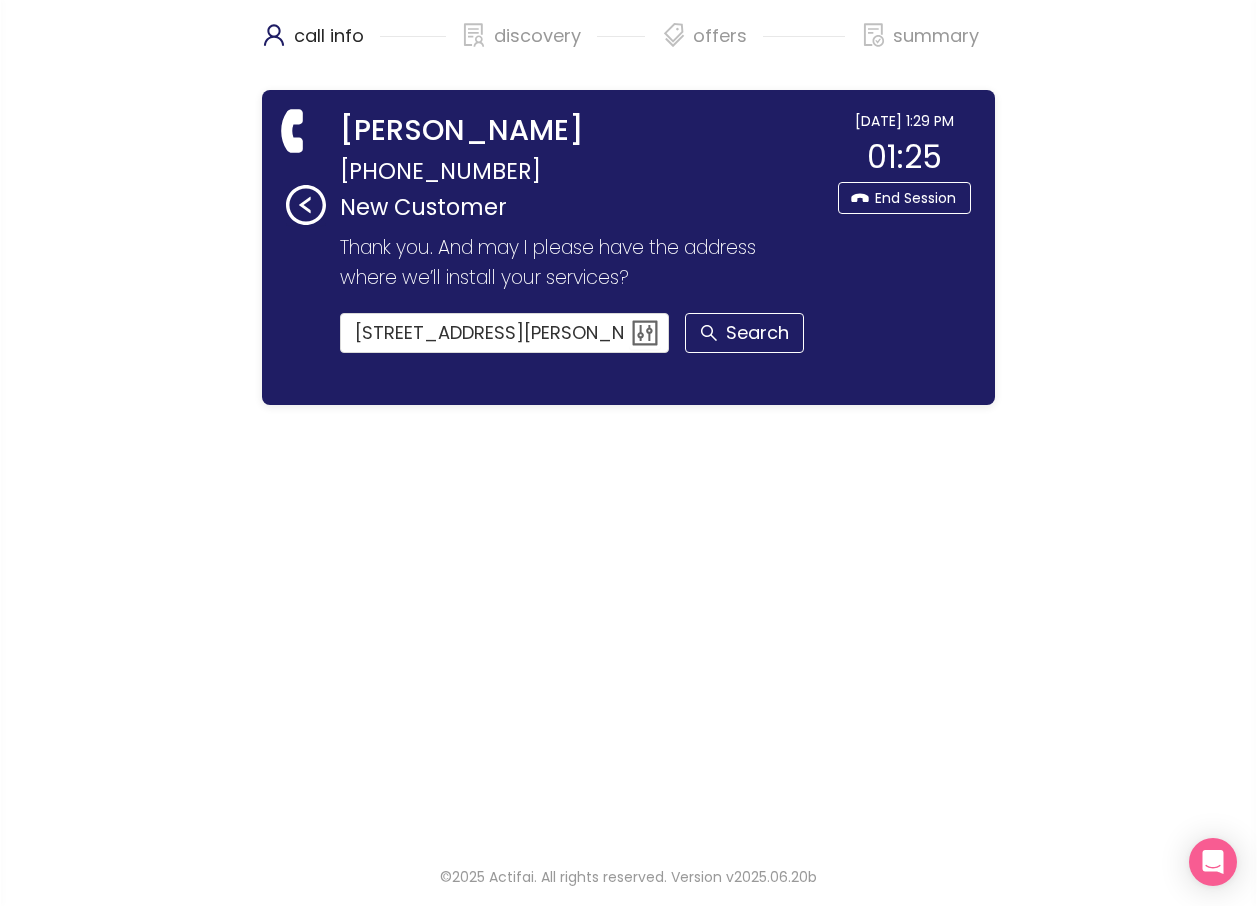scroll, scrollTop: 0, scrollLeft: 0, axis: both 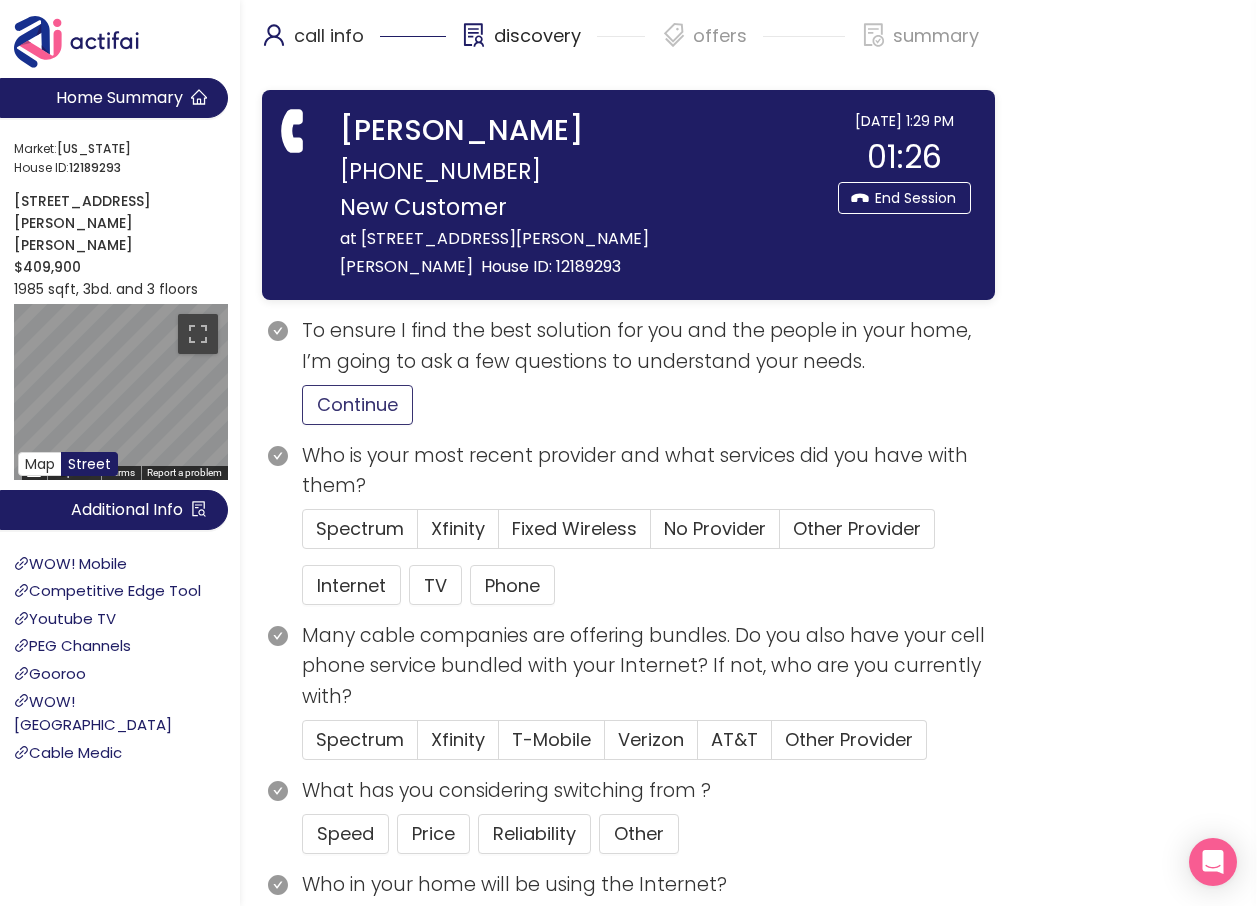 click on "Continue" at bounding box center (357, 405) 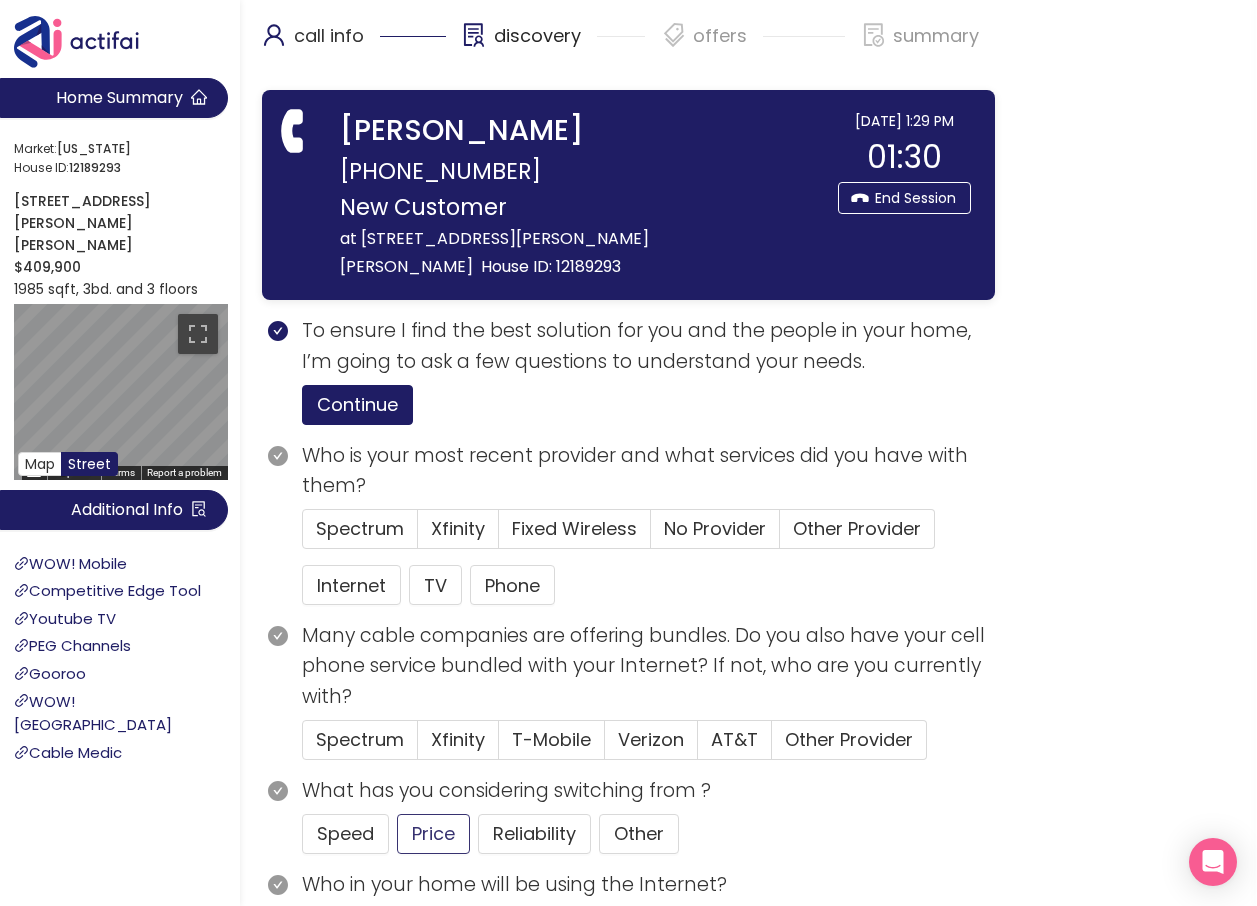 click on "Price" 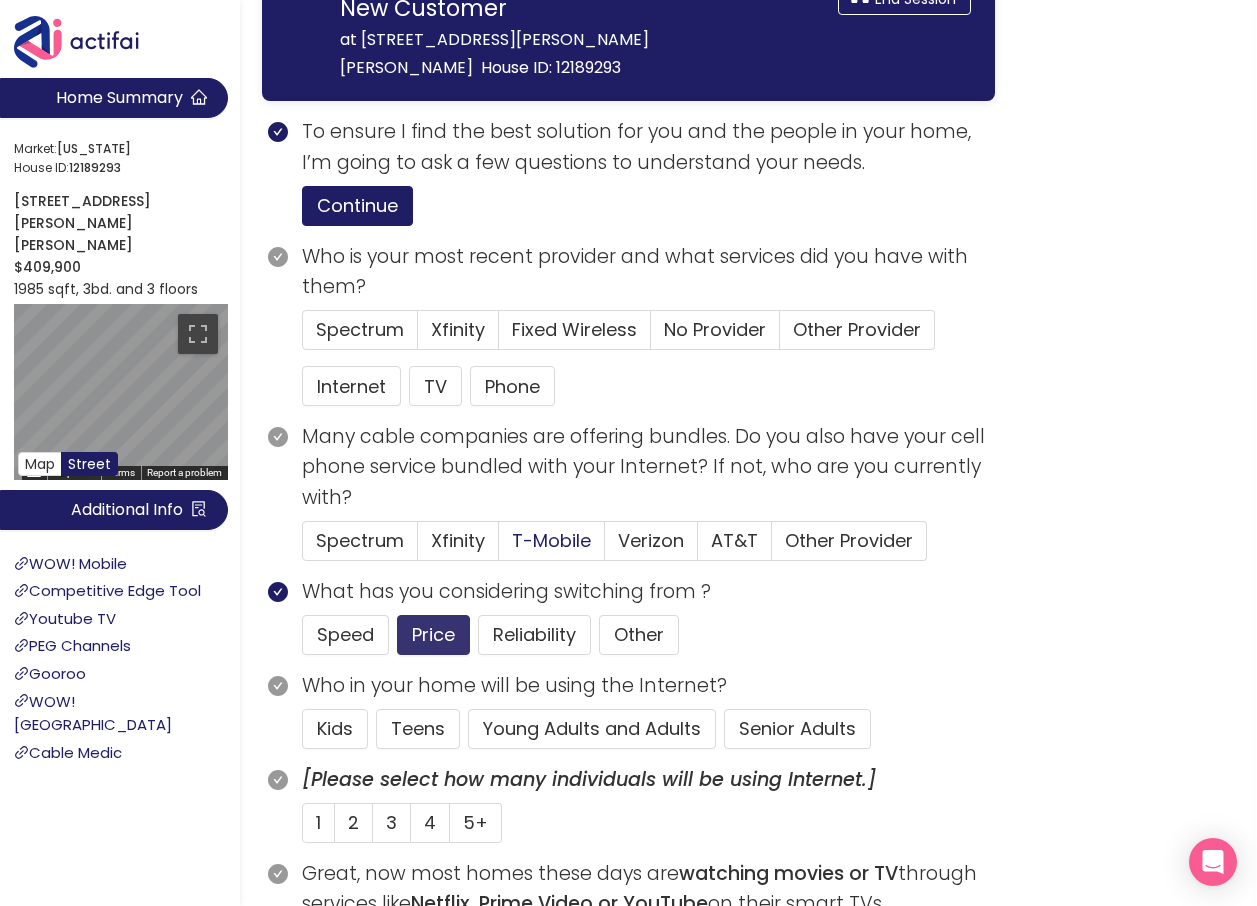 scroll, scrollTop: 200, scrollLeft: 0, axis: vertical 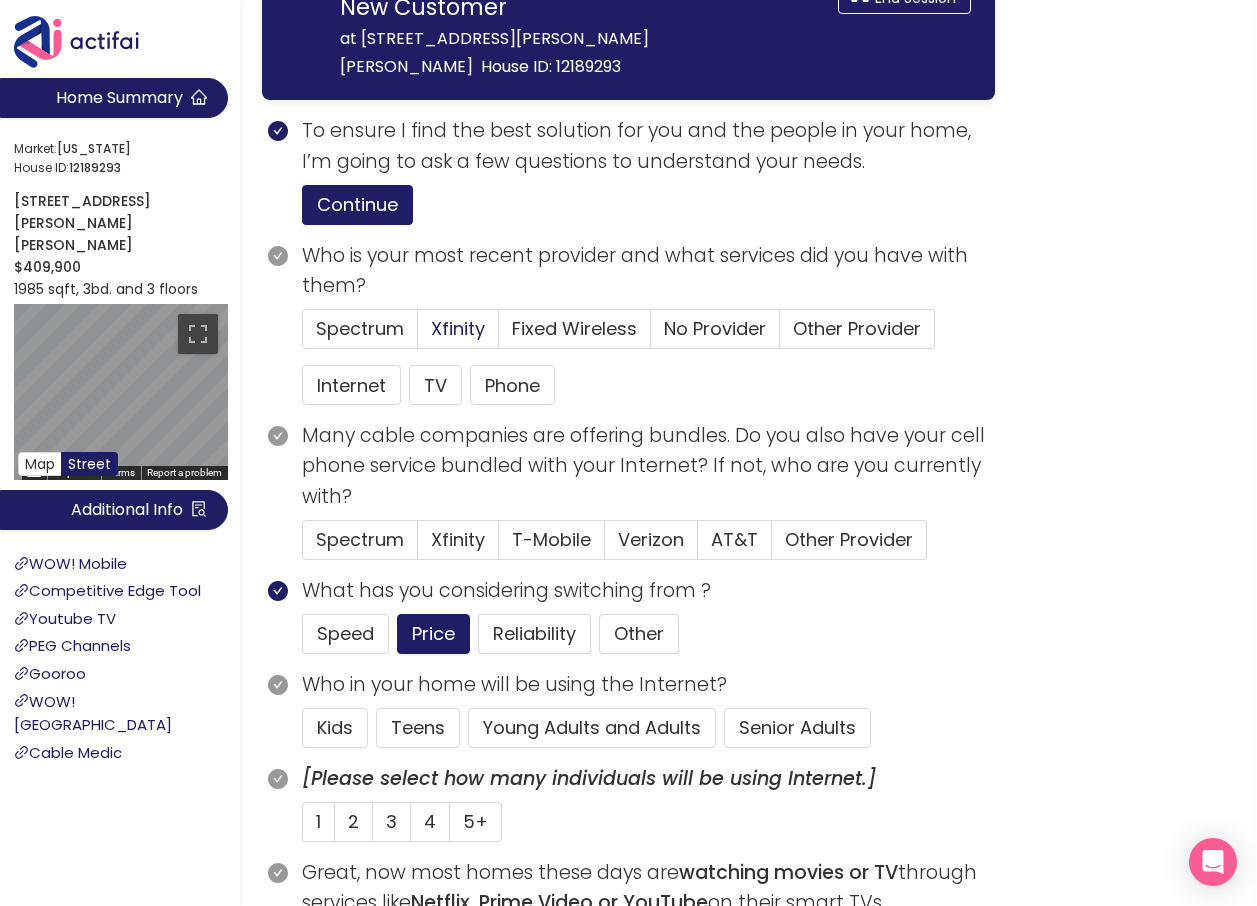 click on "Xfinity" at bounding box center [458, 328] 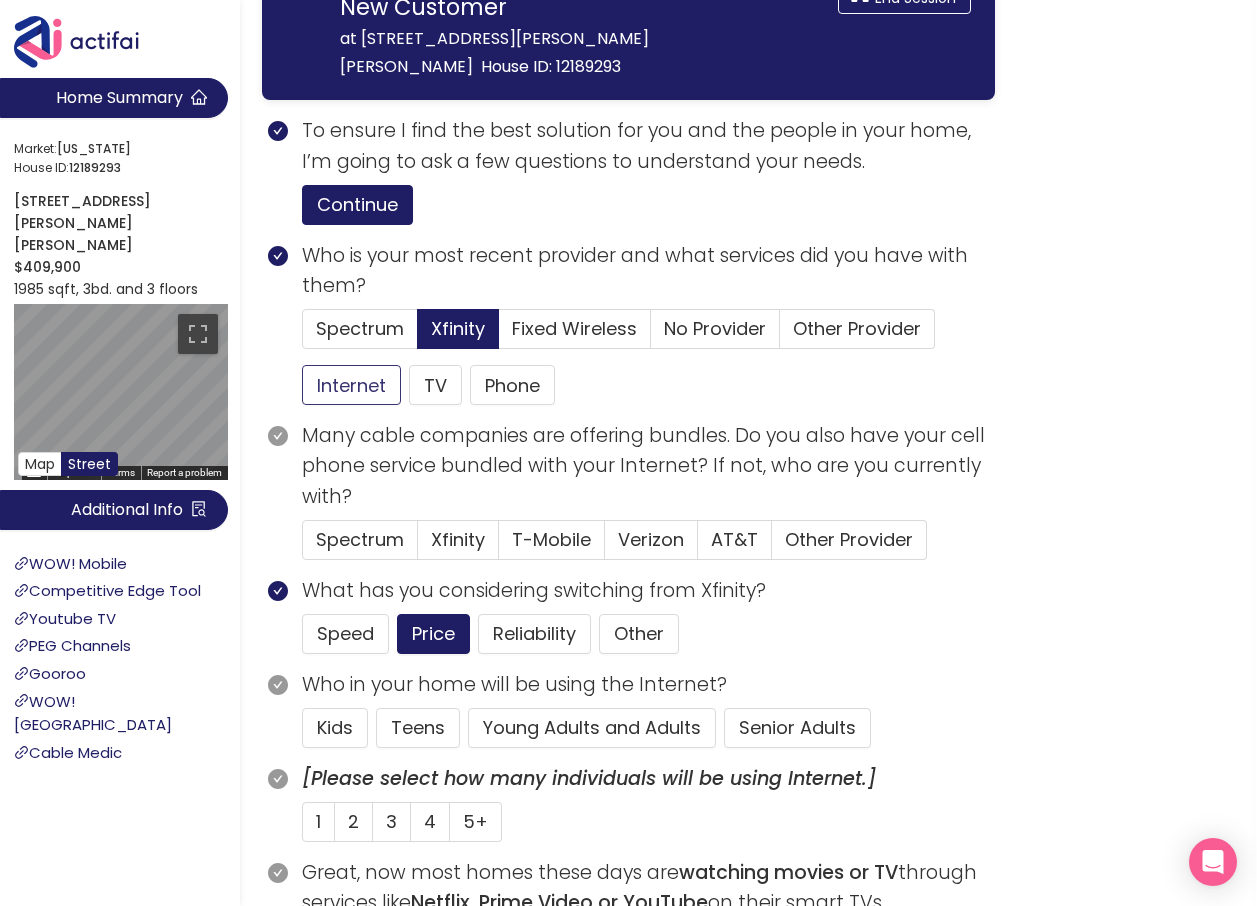 click on "Internet" 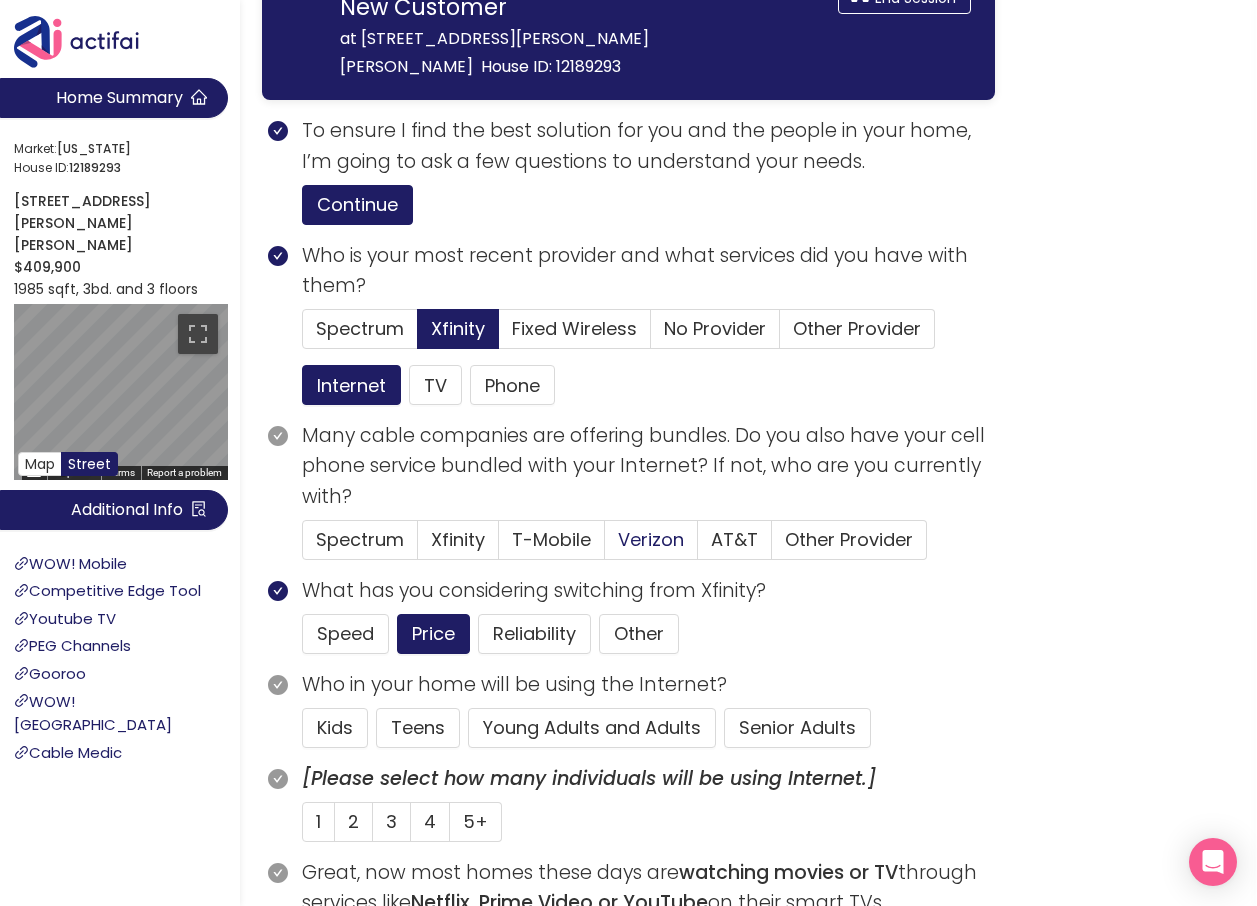 click on "Verizon" at bounding box center [651, 539] 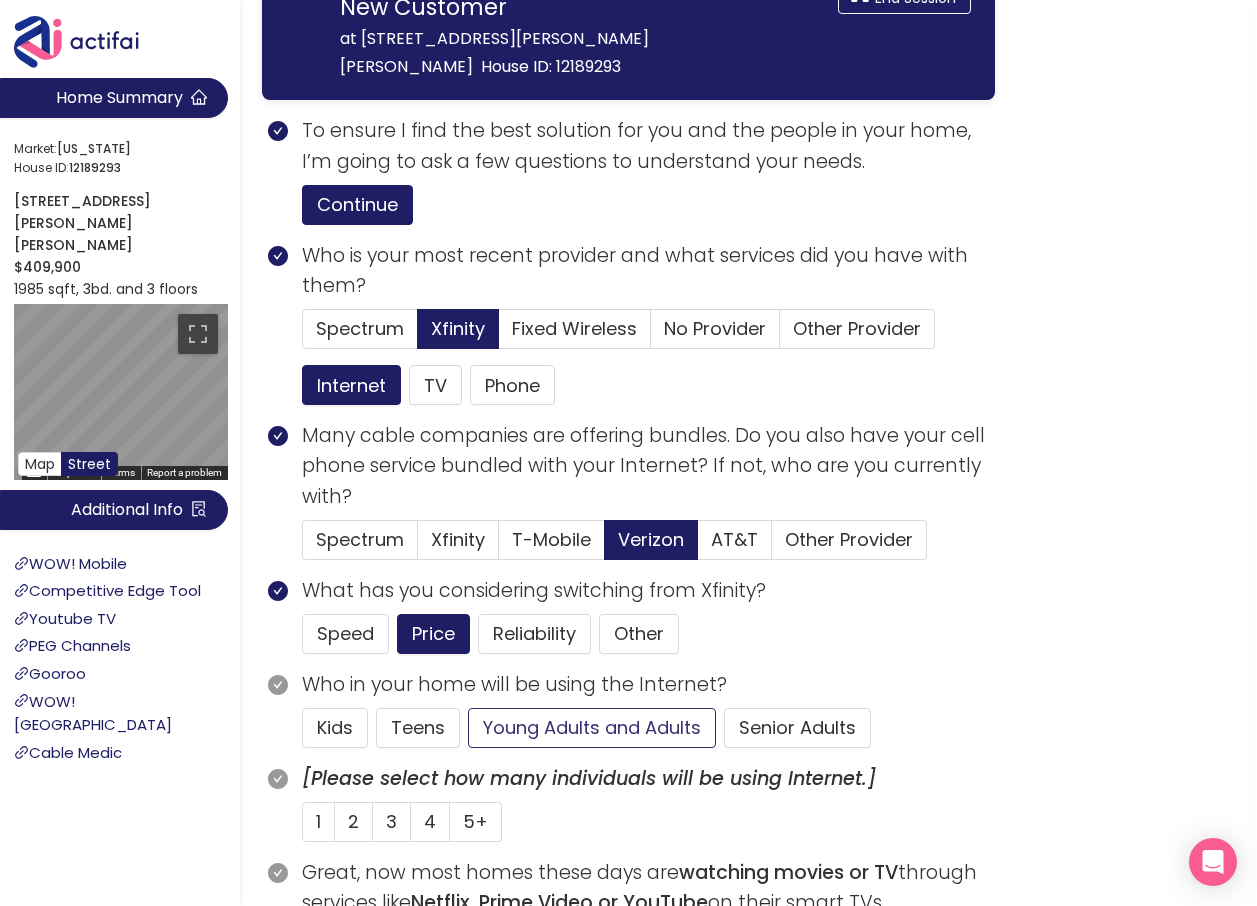 click on "Young Adults and Adults" 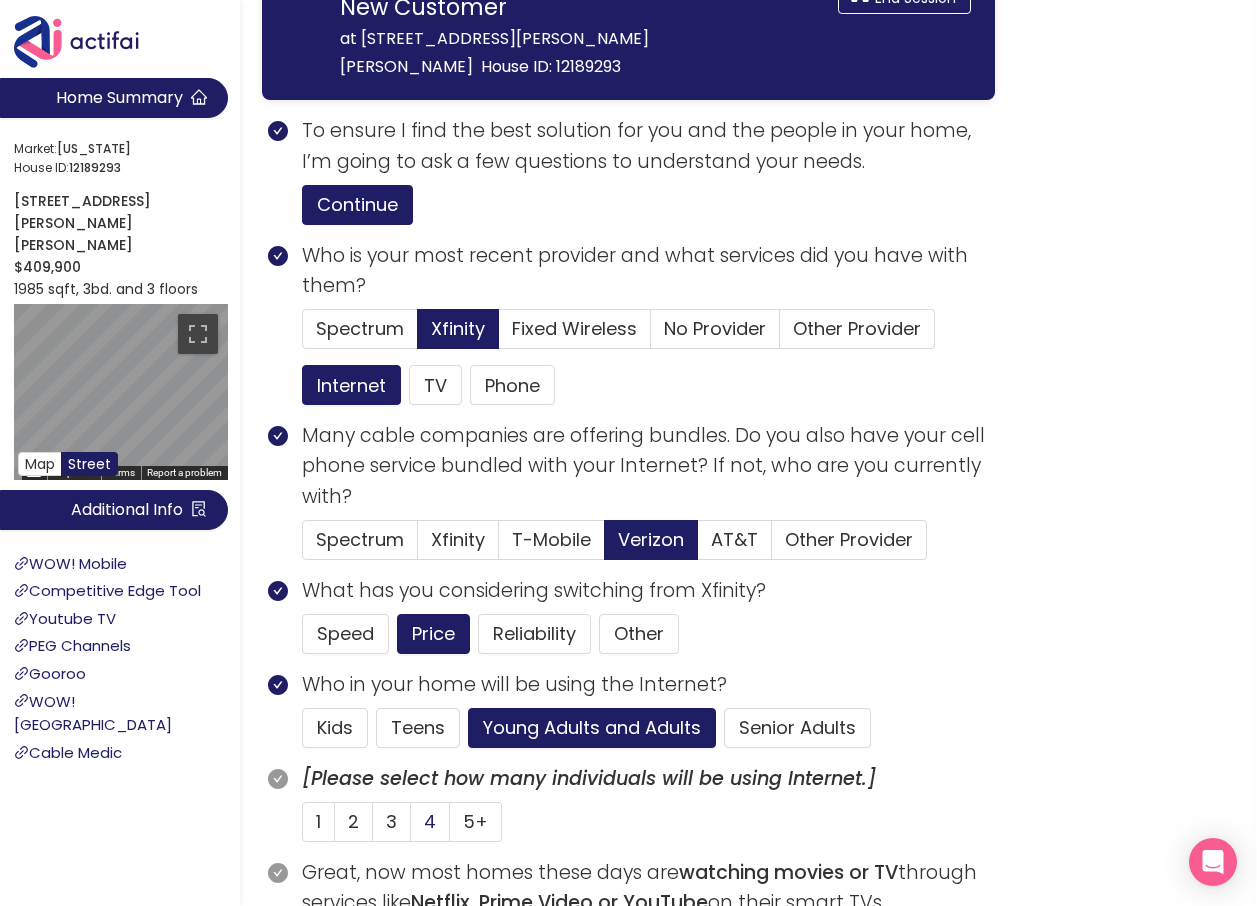 click on "4" 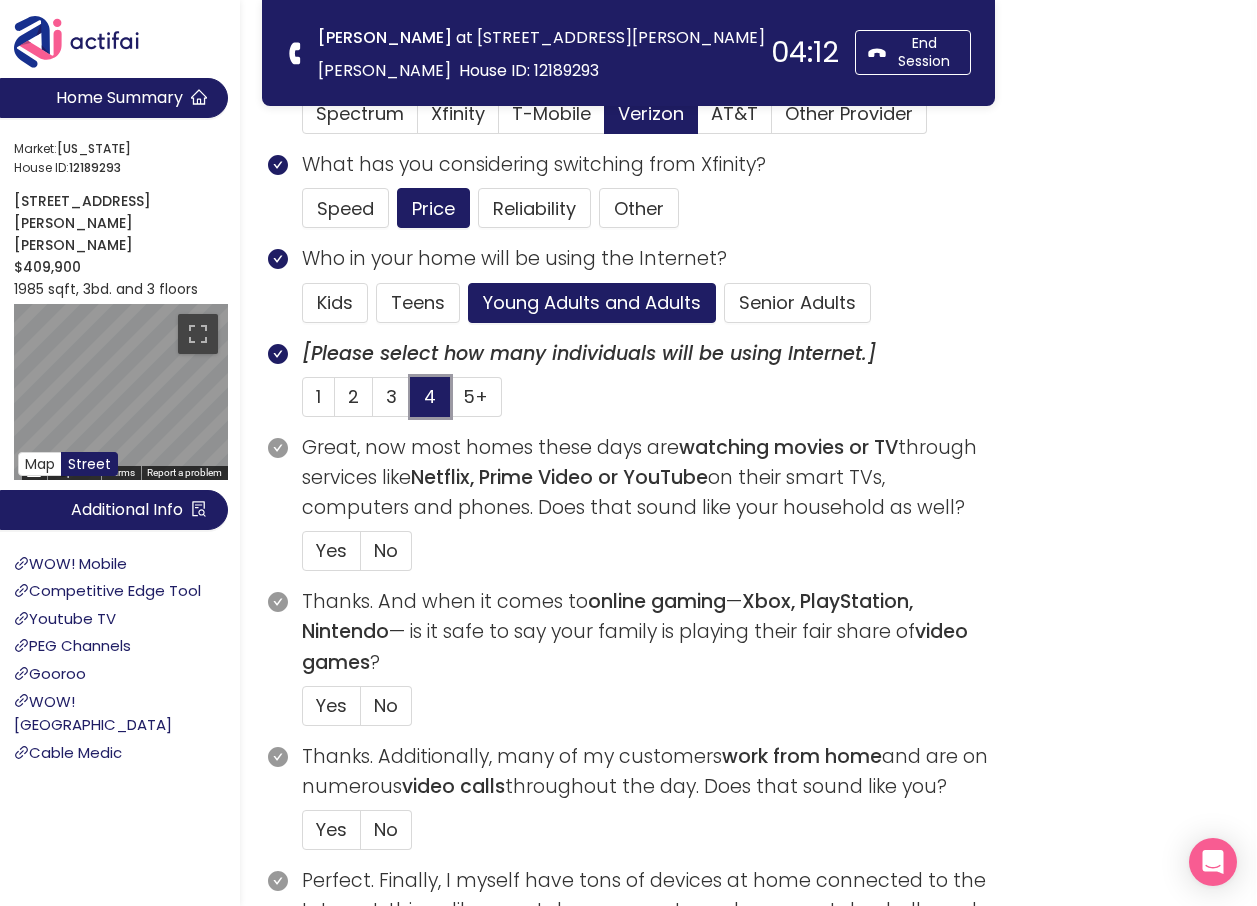 scroll, scrollTop: 400, scrollLeft: 0, axis: vertical 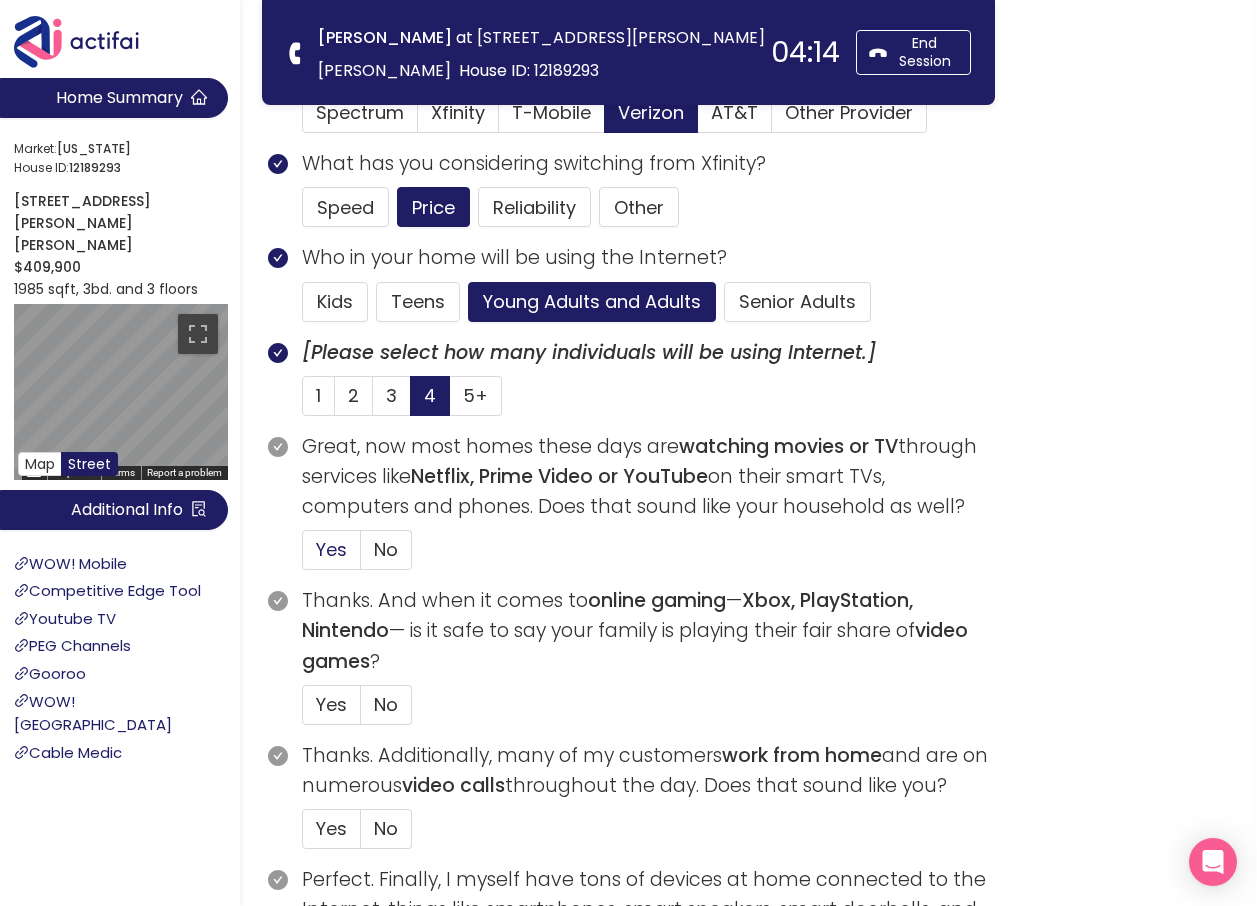 click on "Yes" at bounding box center (331, 549) 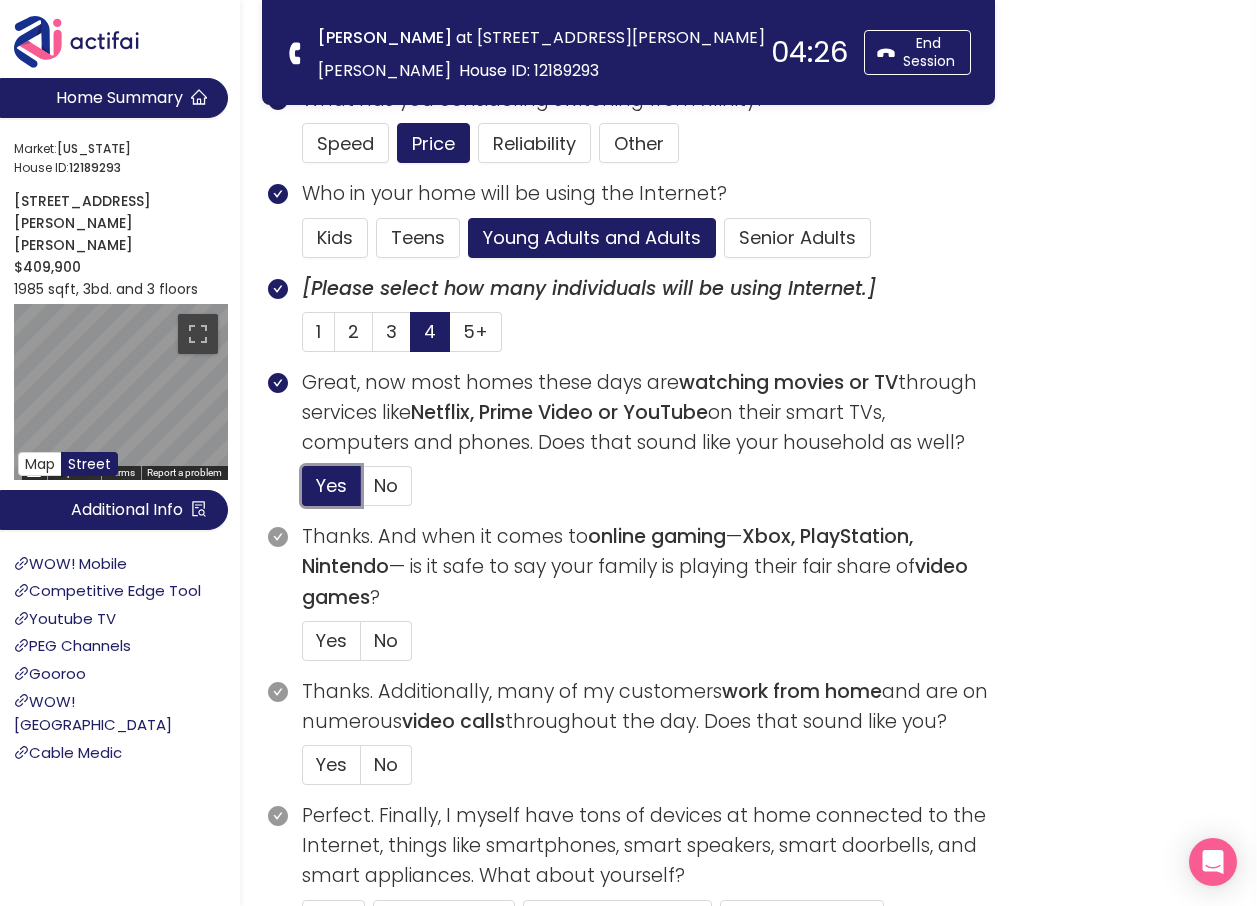 scroll, scrollTop: 500, scrollLeft: 0, axis: vertical 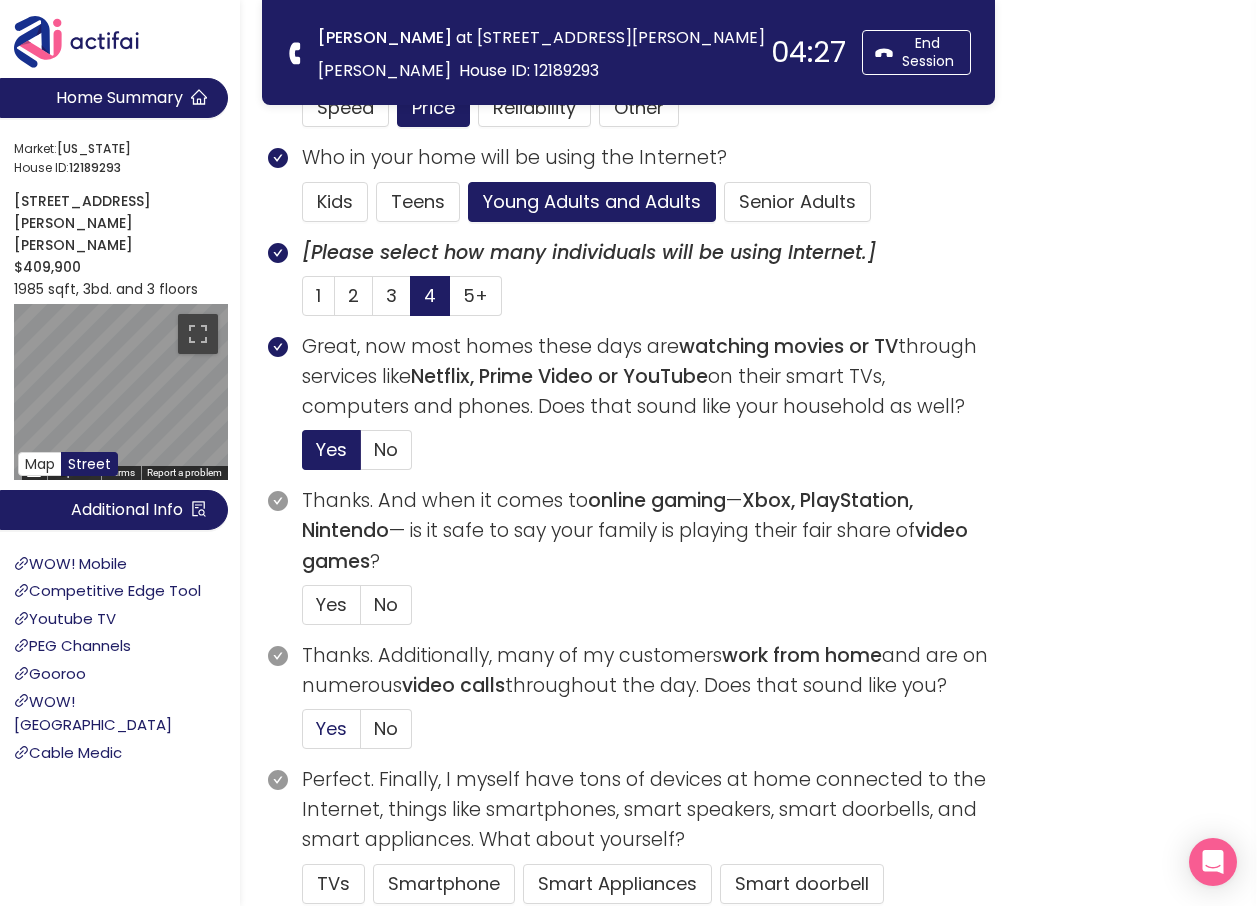 click on "Yes" at bounding box center (331, 728) 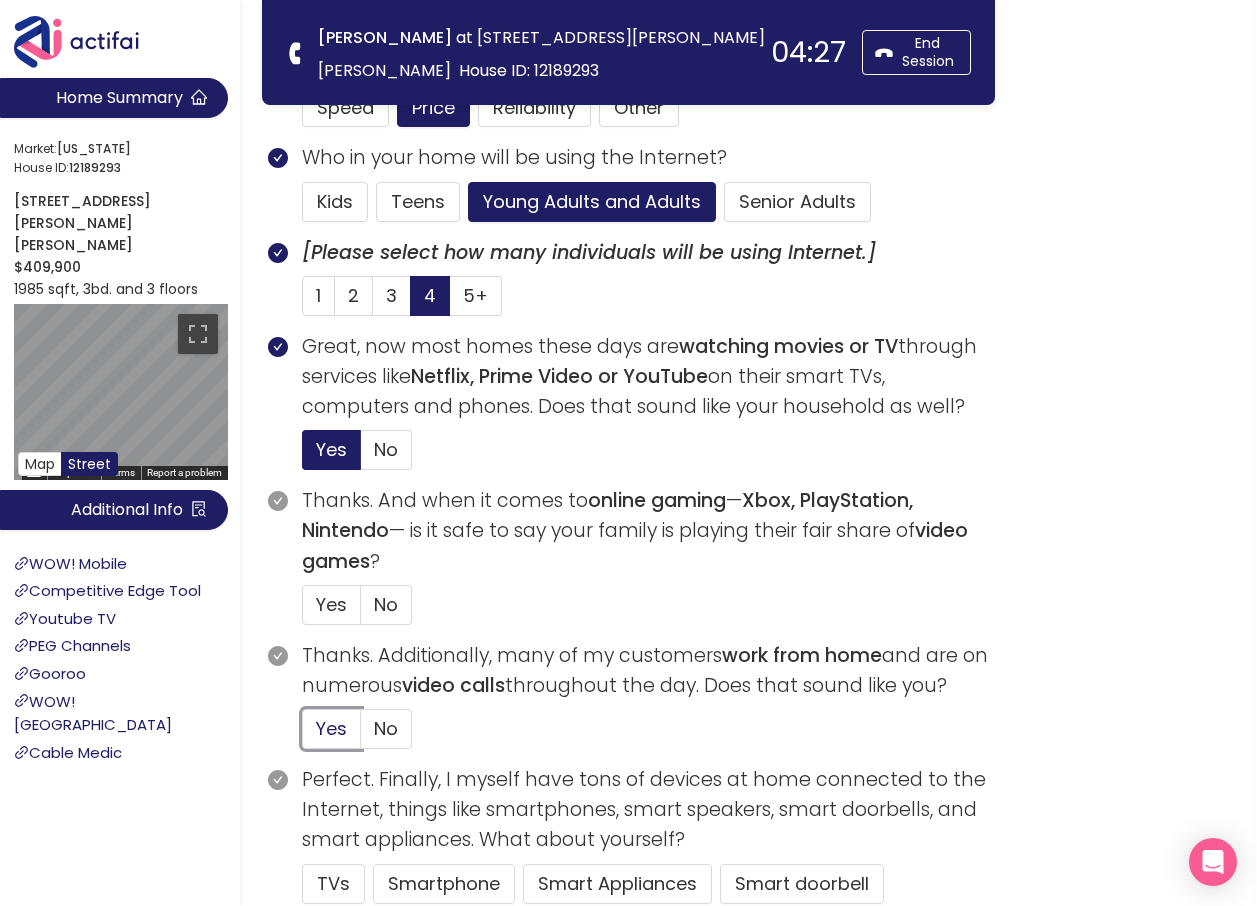 click on "Yes" at bounding box center [303, 735] 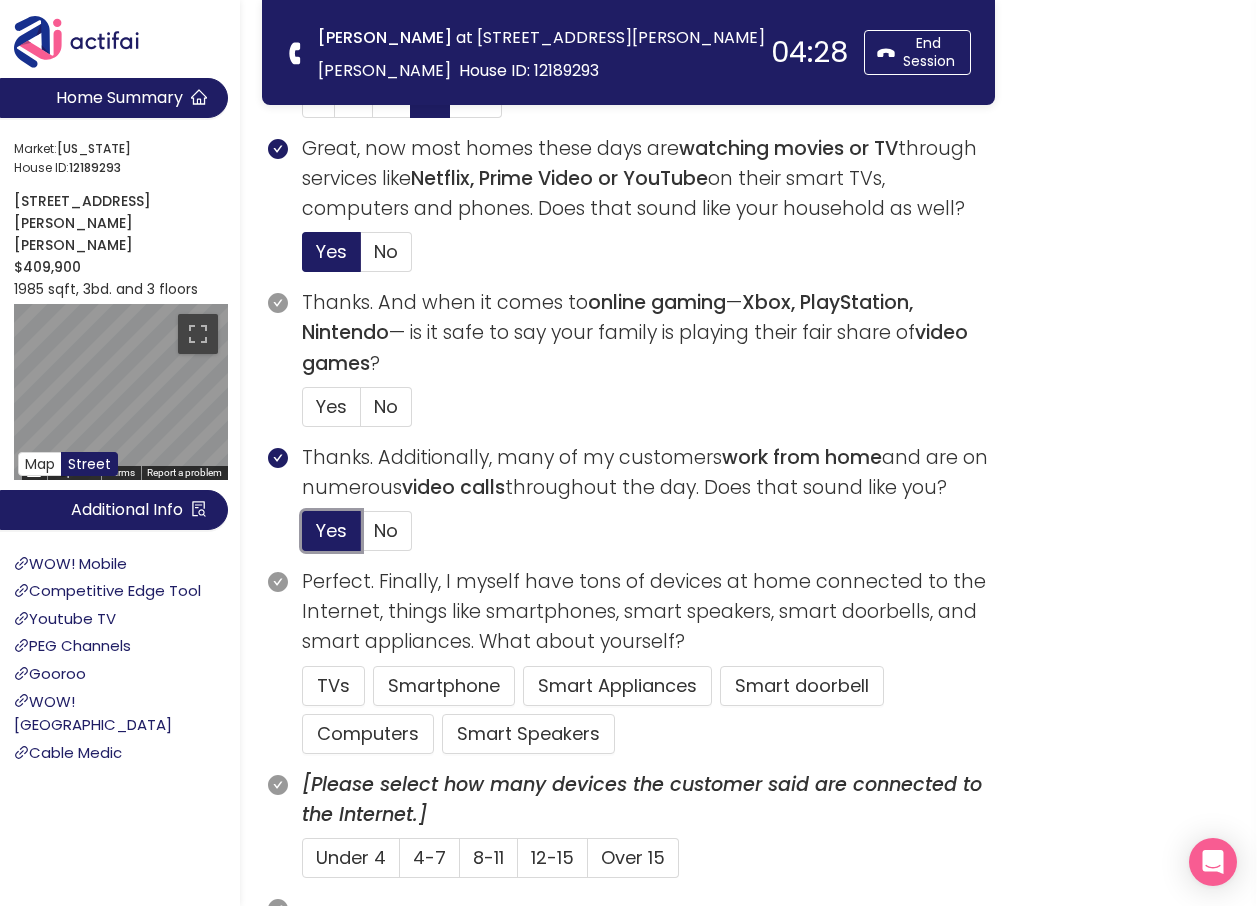 scroll, scrollTop: 700, scrollLeft: 0, axis: vertical 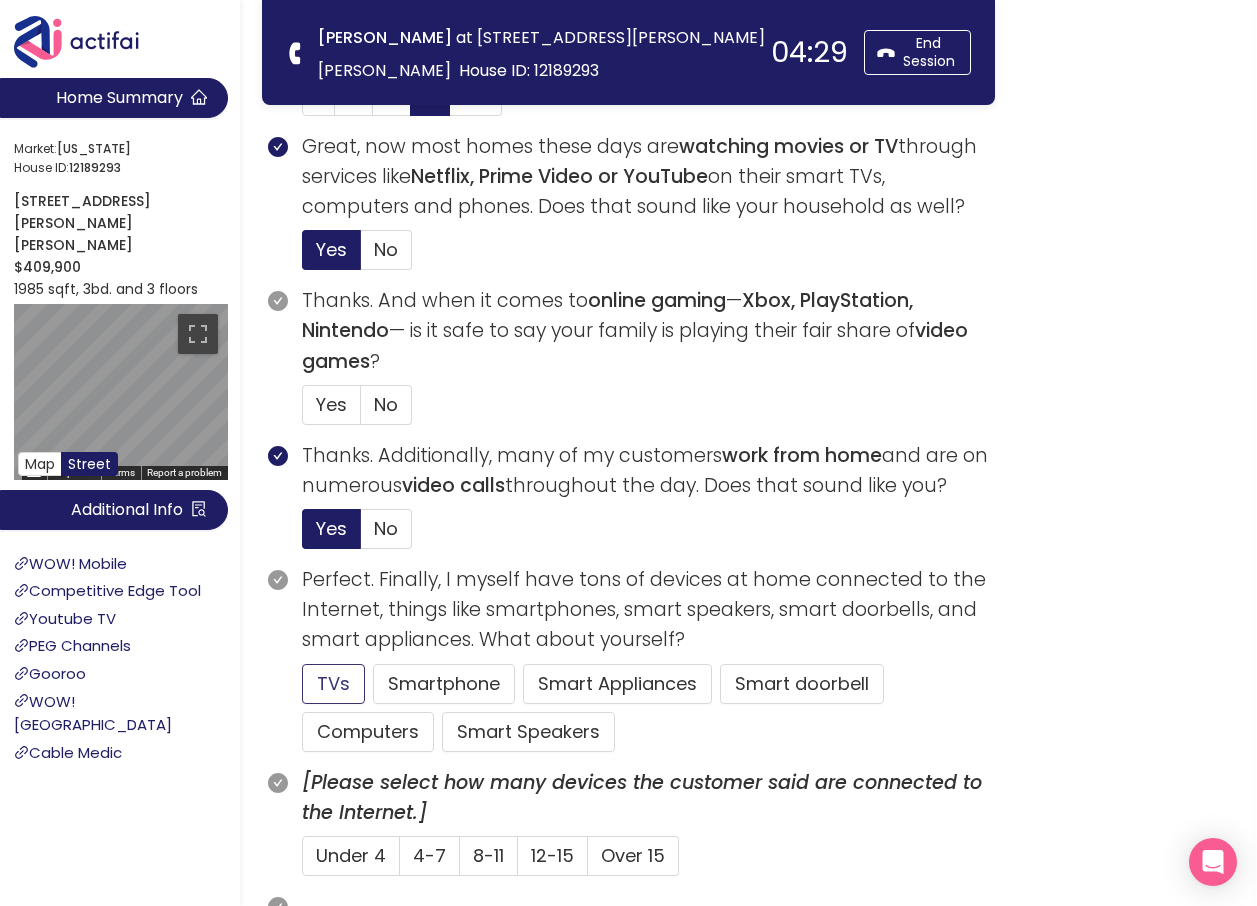 click on "TVs" 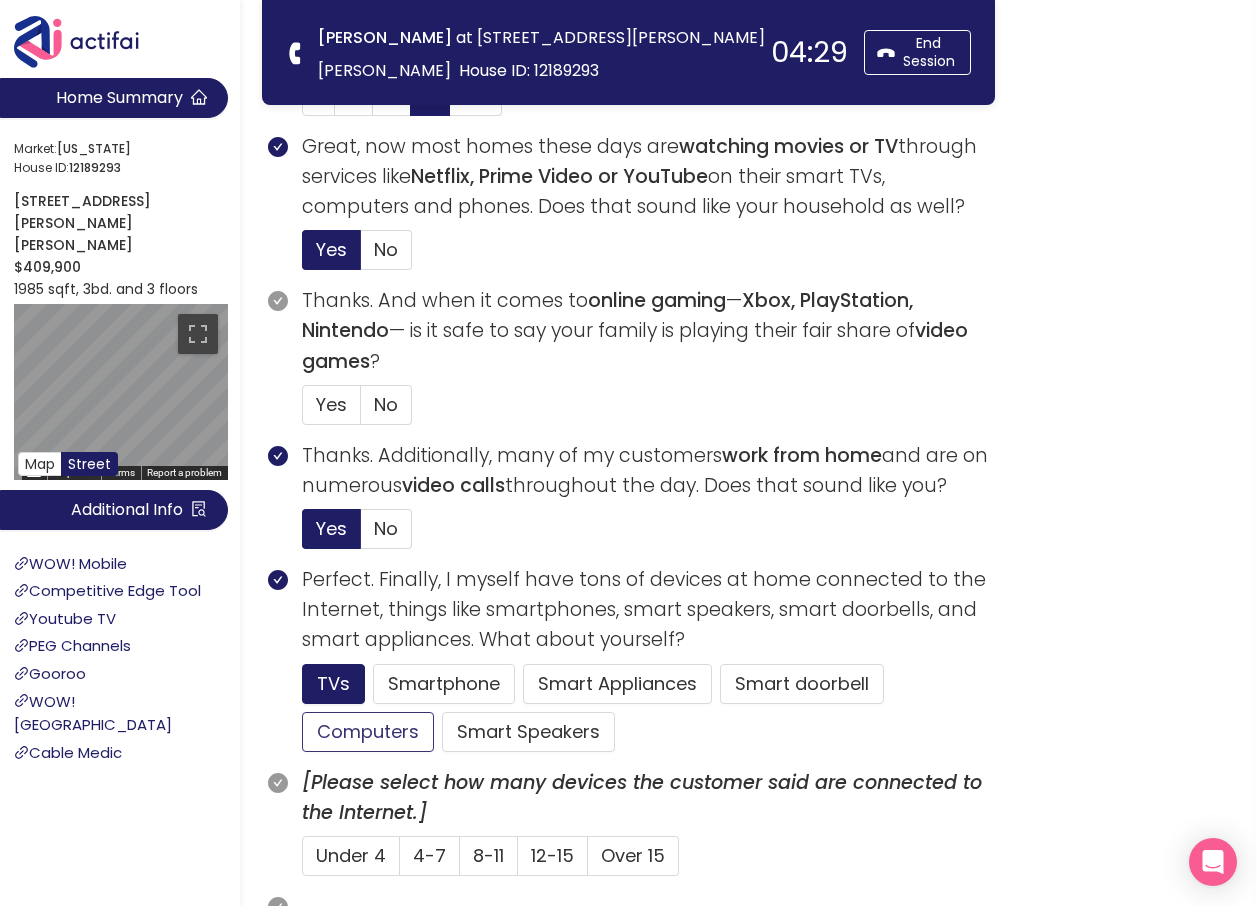 click on "Computers" 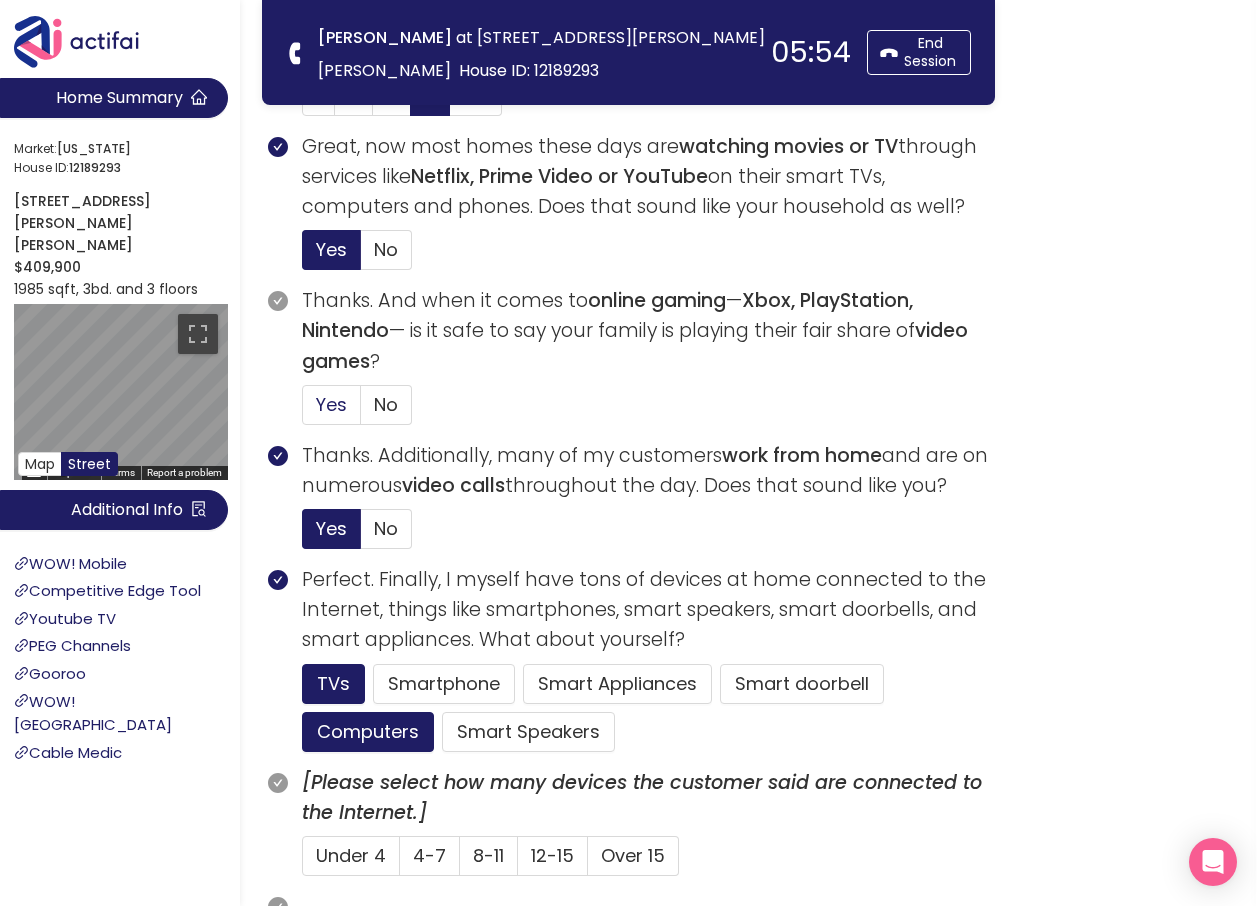 click on "Yes" at bounding box center [331, 404] 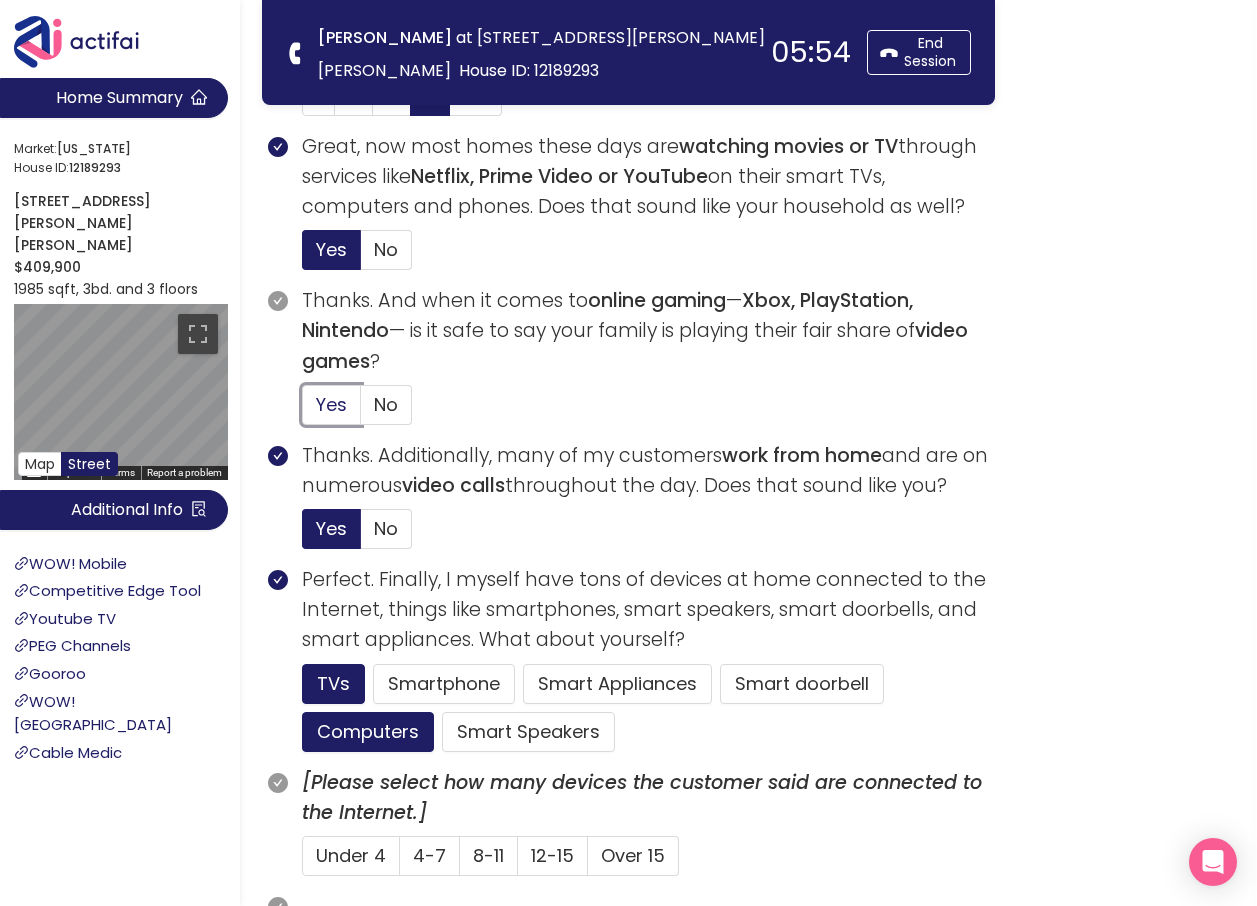 click on "Yes" at bounding box center [303, 411] 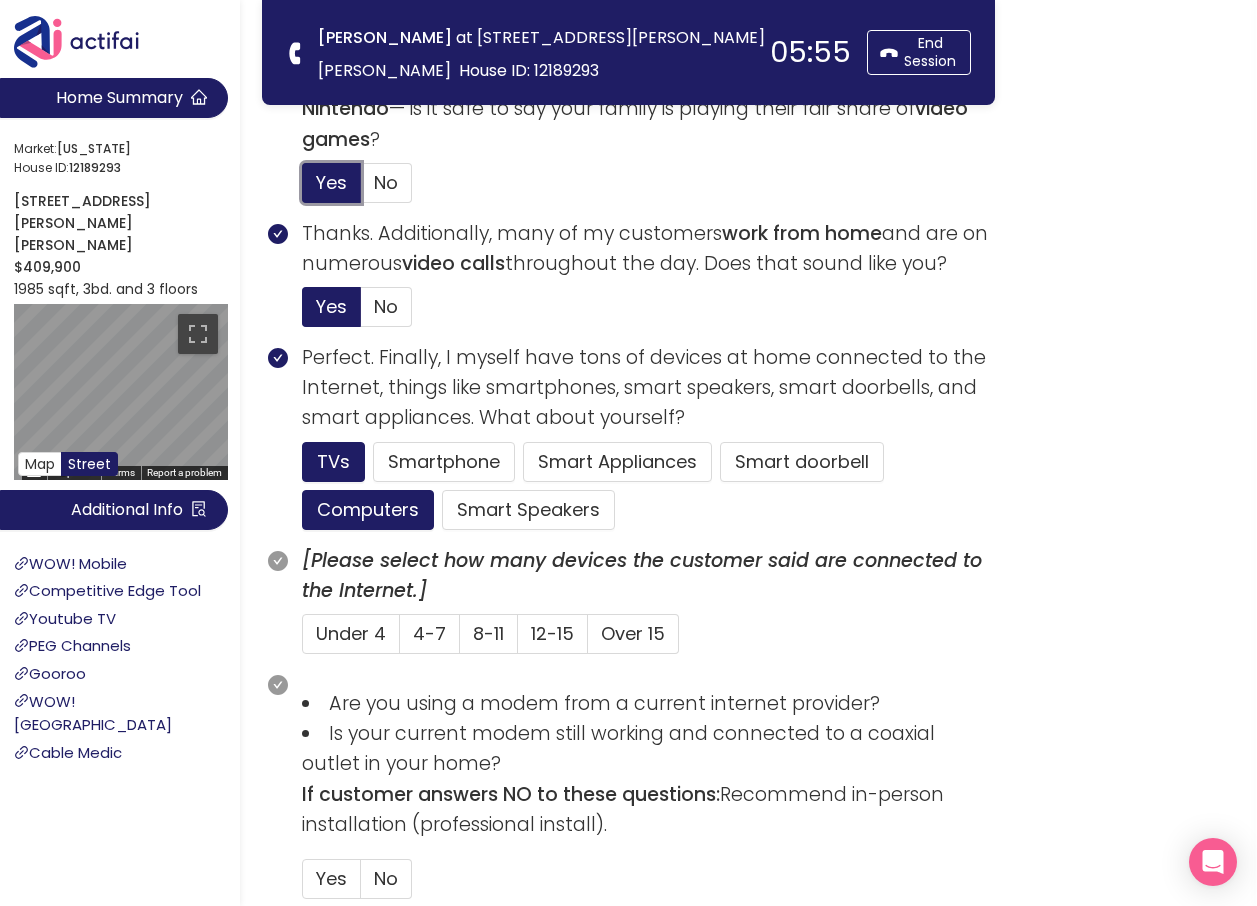 scroll, scrollTop: 1000, scrollLeft: 0, axis: vertical 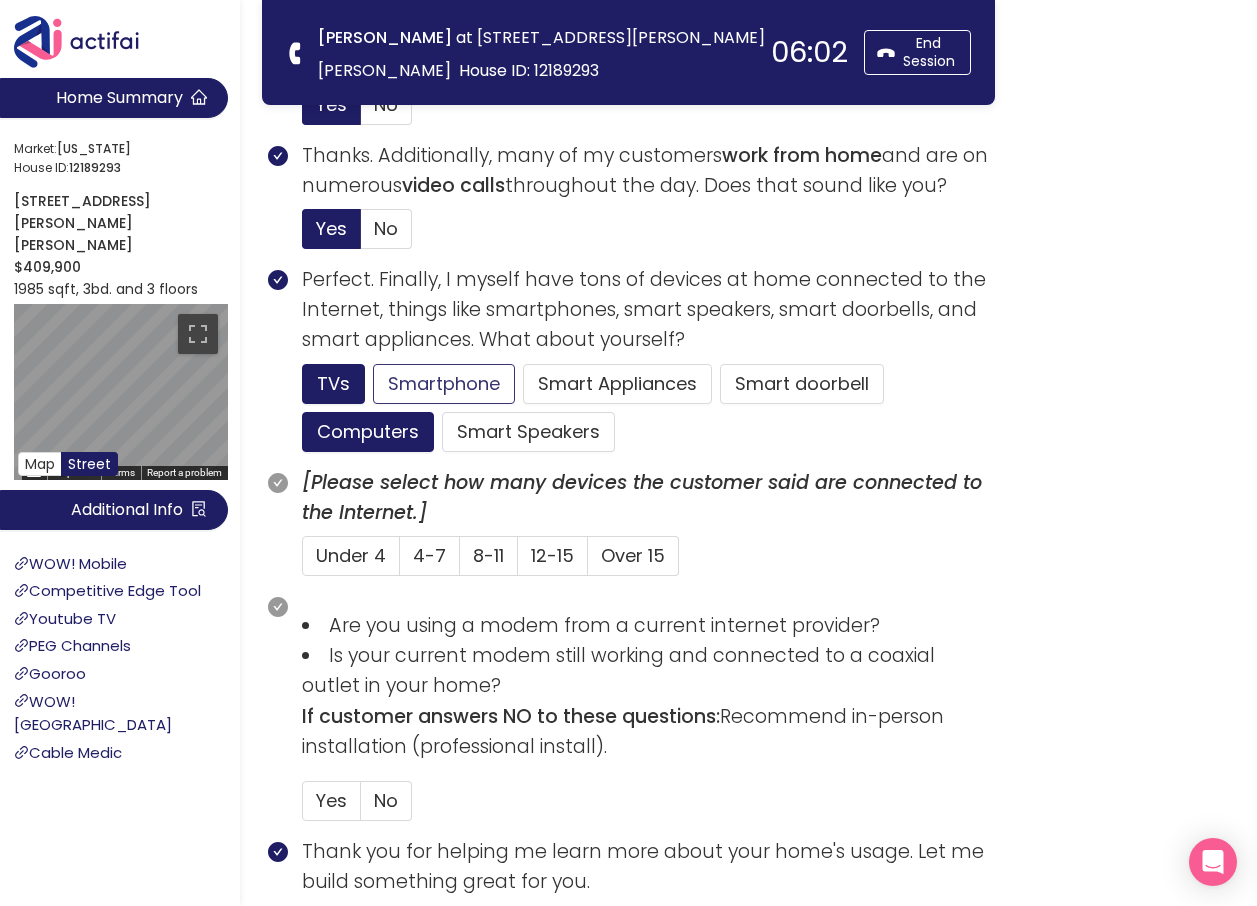 click on "Smartphone" 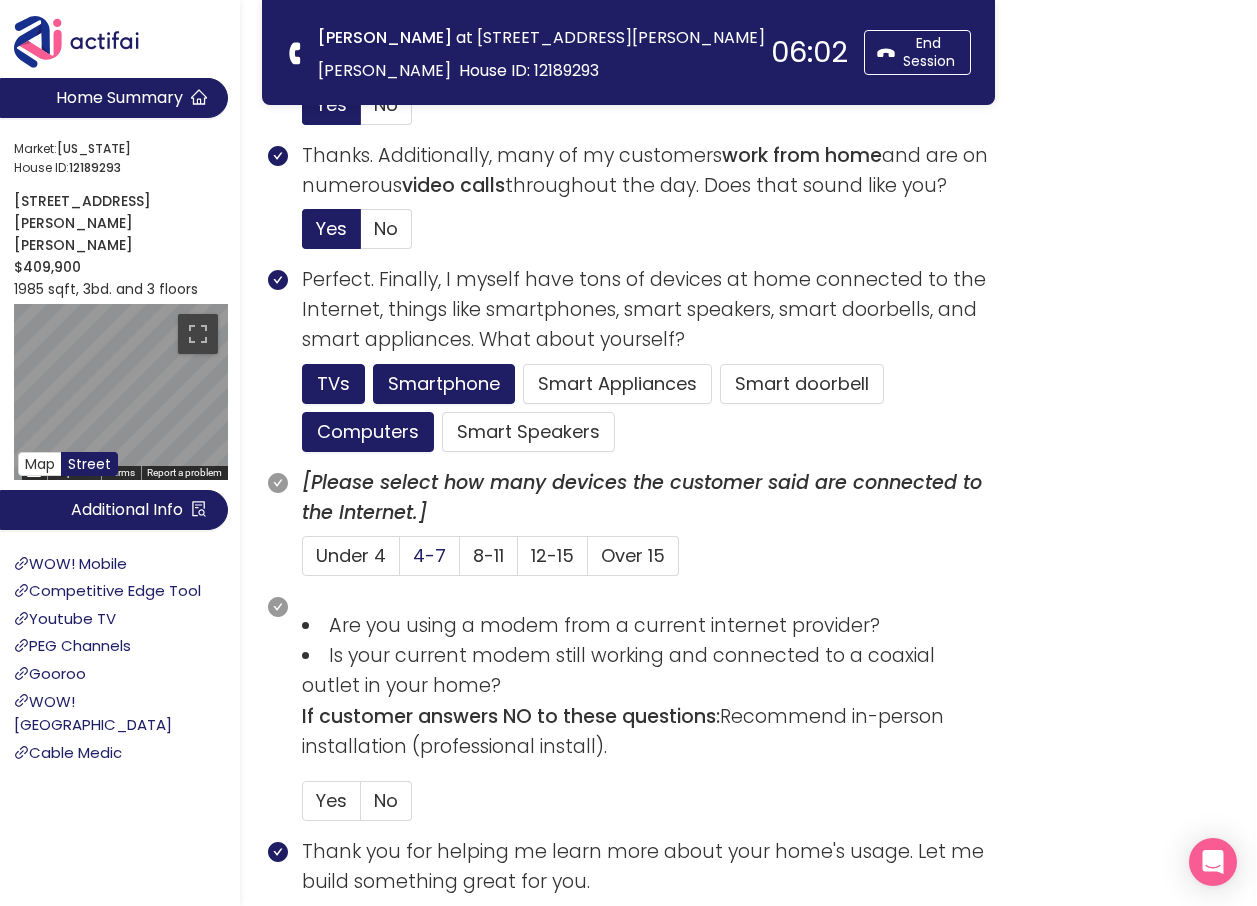 click on "4-7" at bounding box center [429, 555] 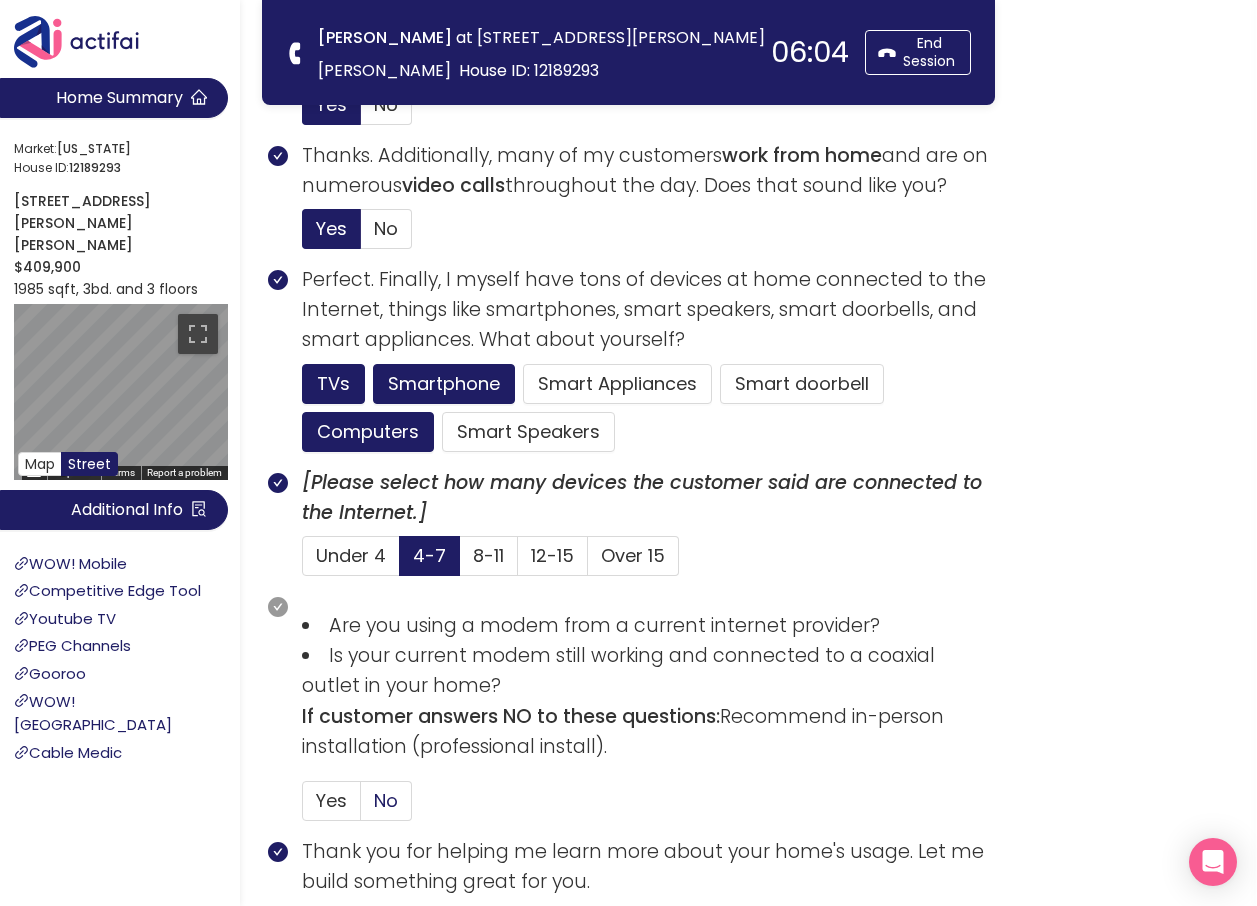 click on "No" at bounding box center (386, 800) 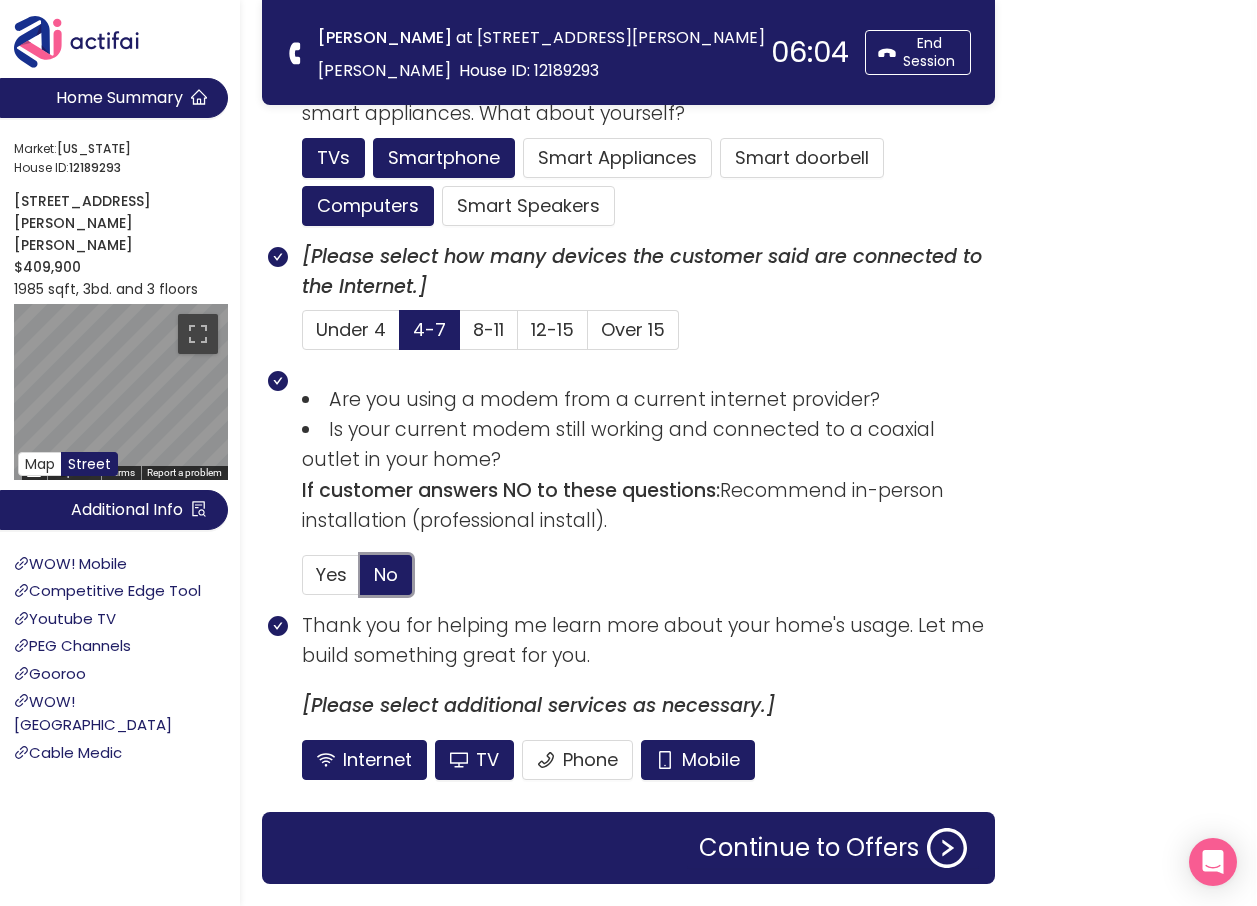 scroll, scrollTop: 1284, scrollLeft: 0, axis: vertical 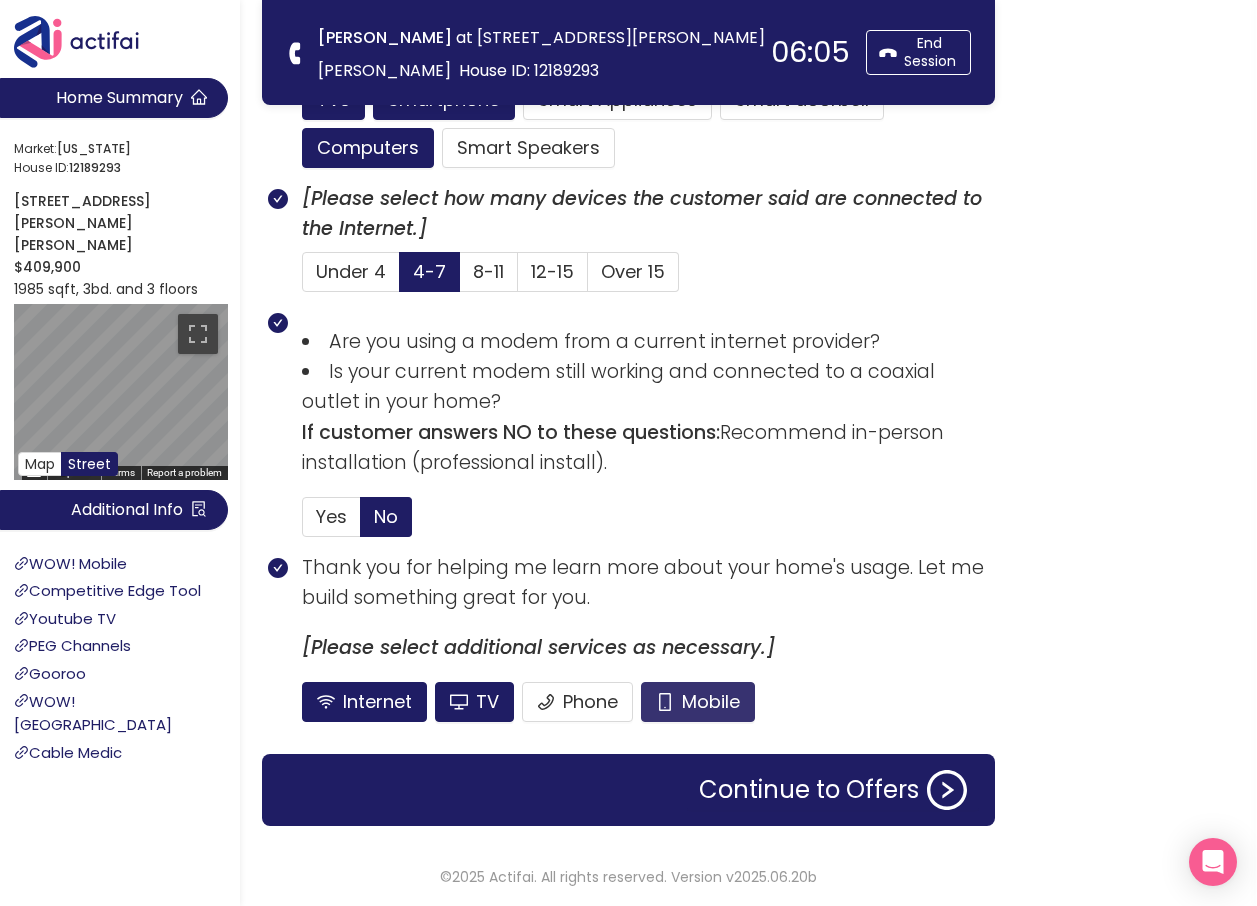 click on "Mobile" 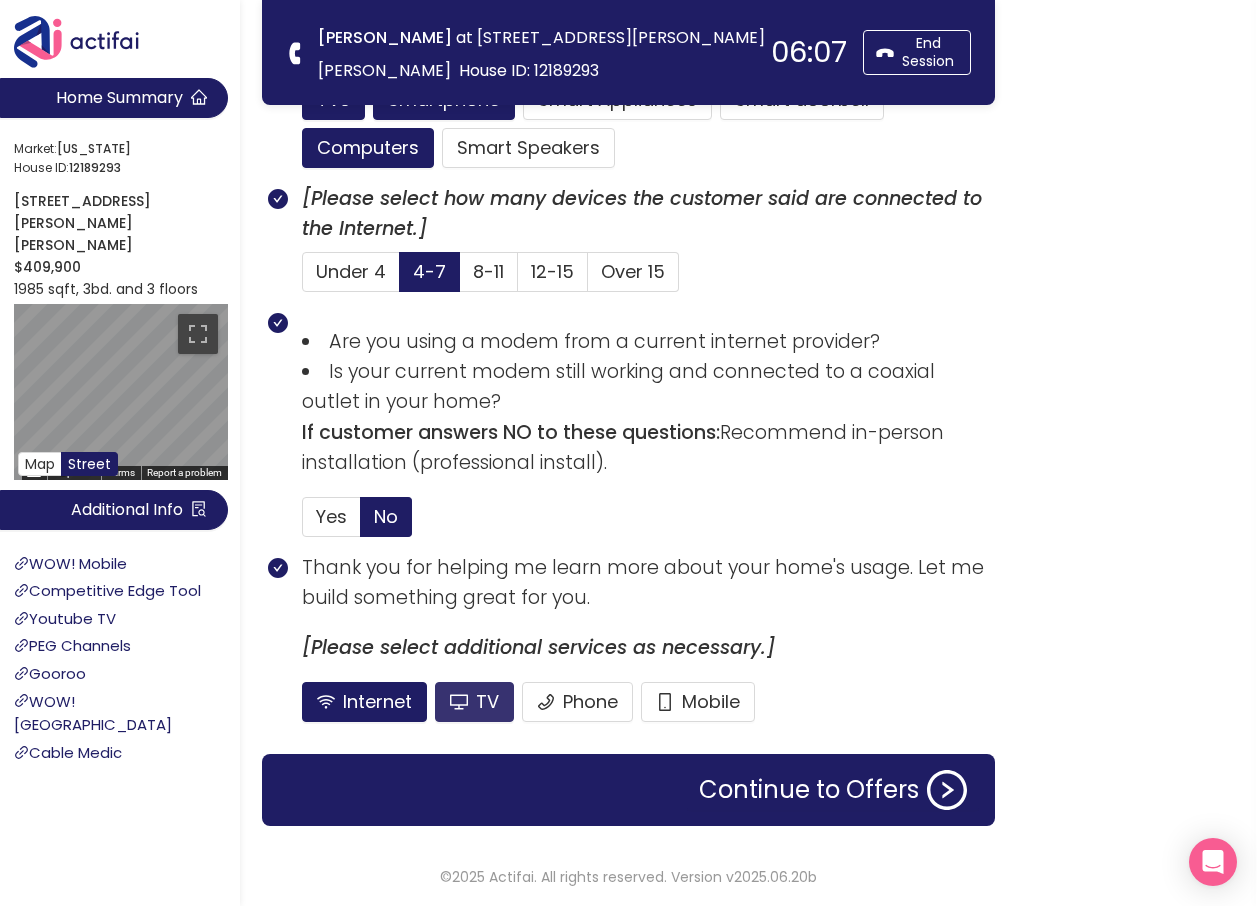 click on "TV" 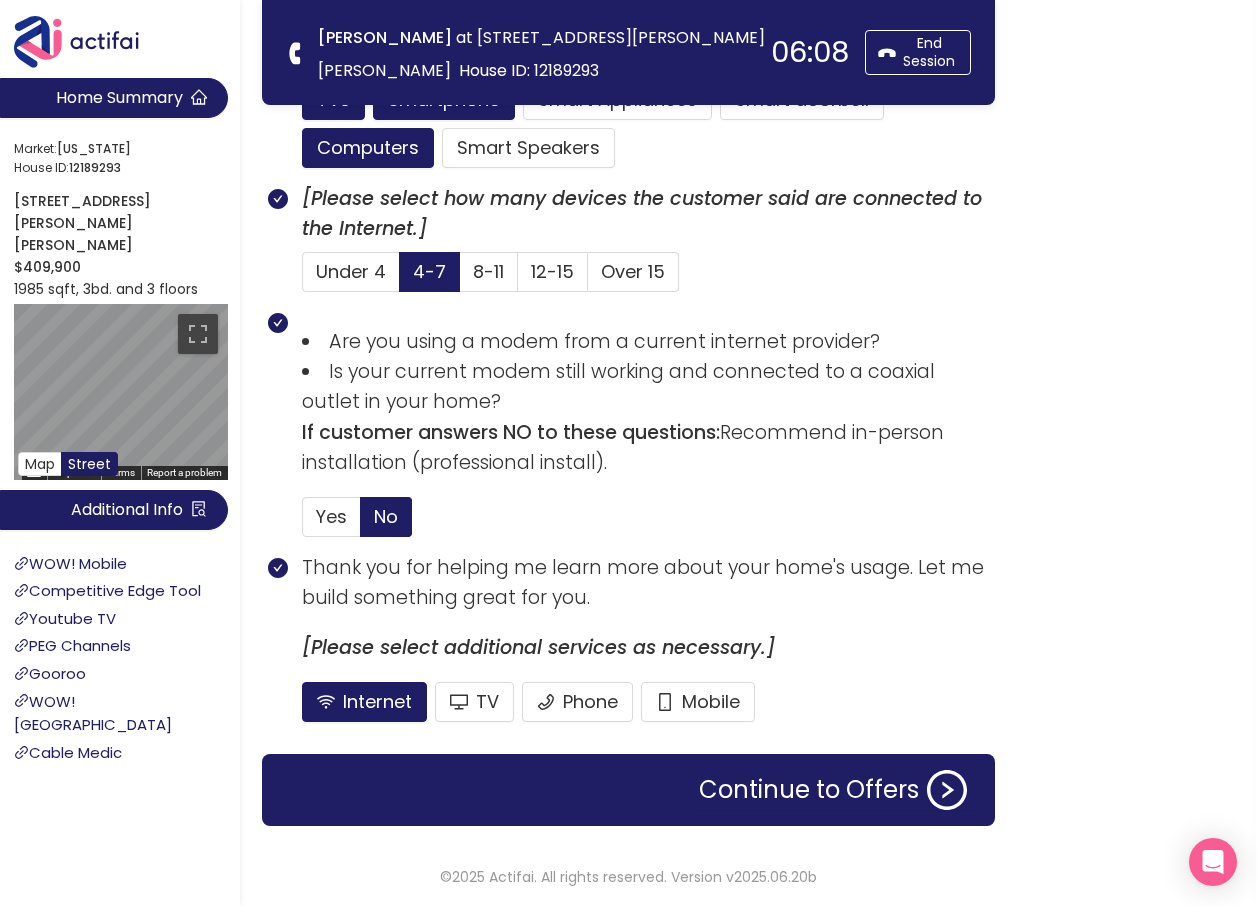 click on "Continue to Offers" 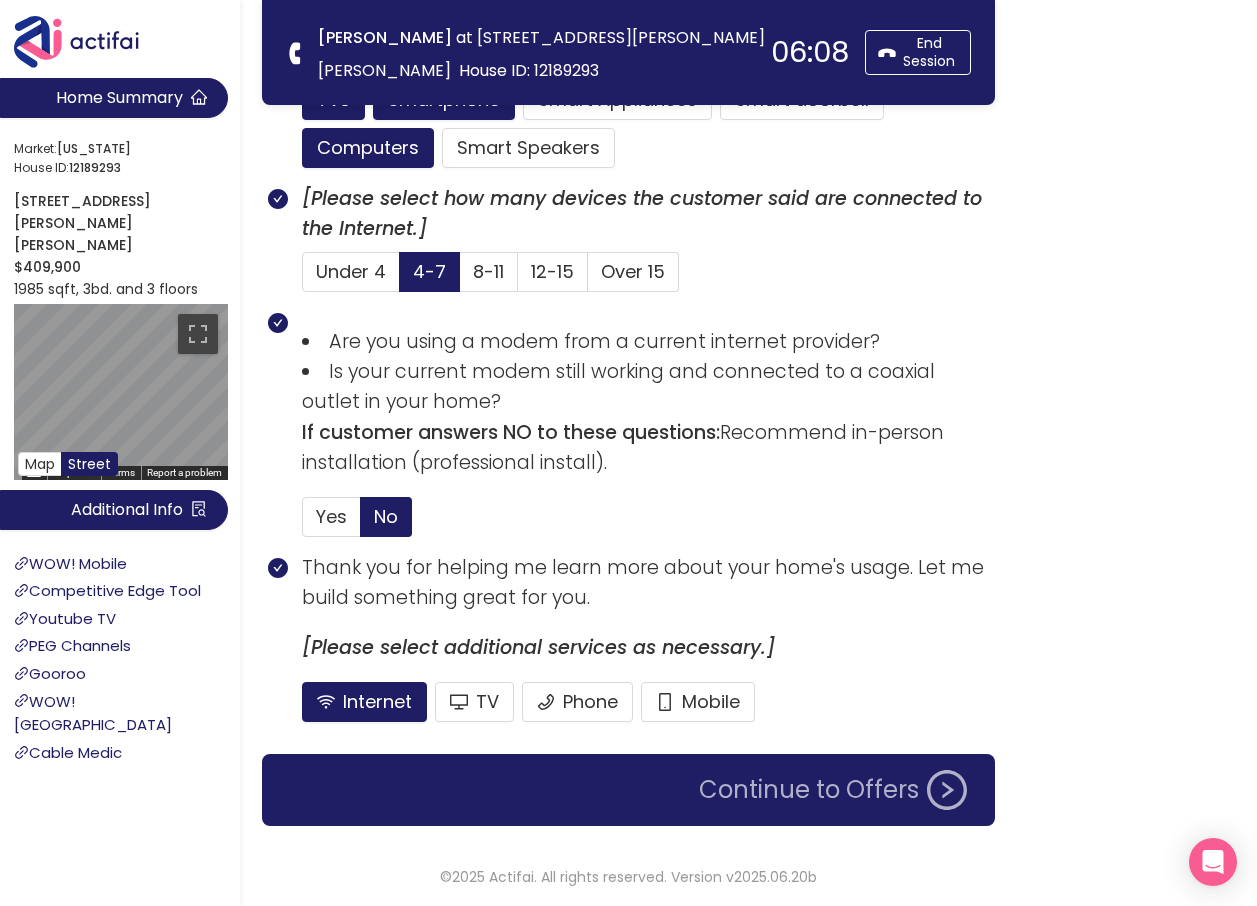 click on "Continue to Offers" 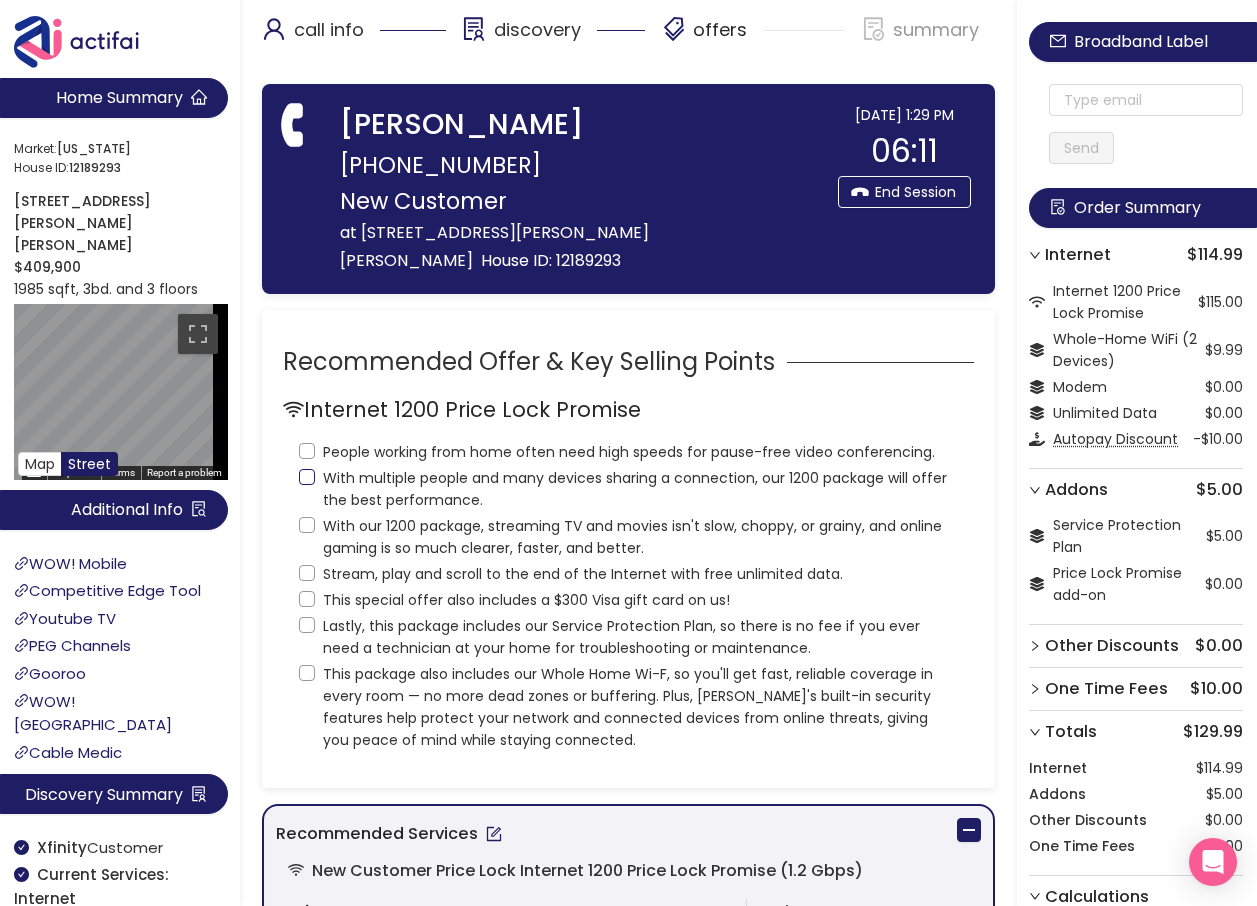 scroll, scrollTop: 0, scrollLeft: 0, axis: both 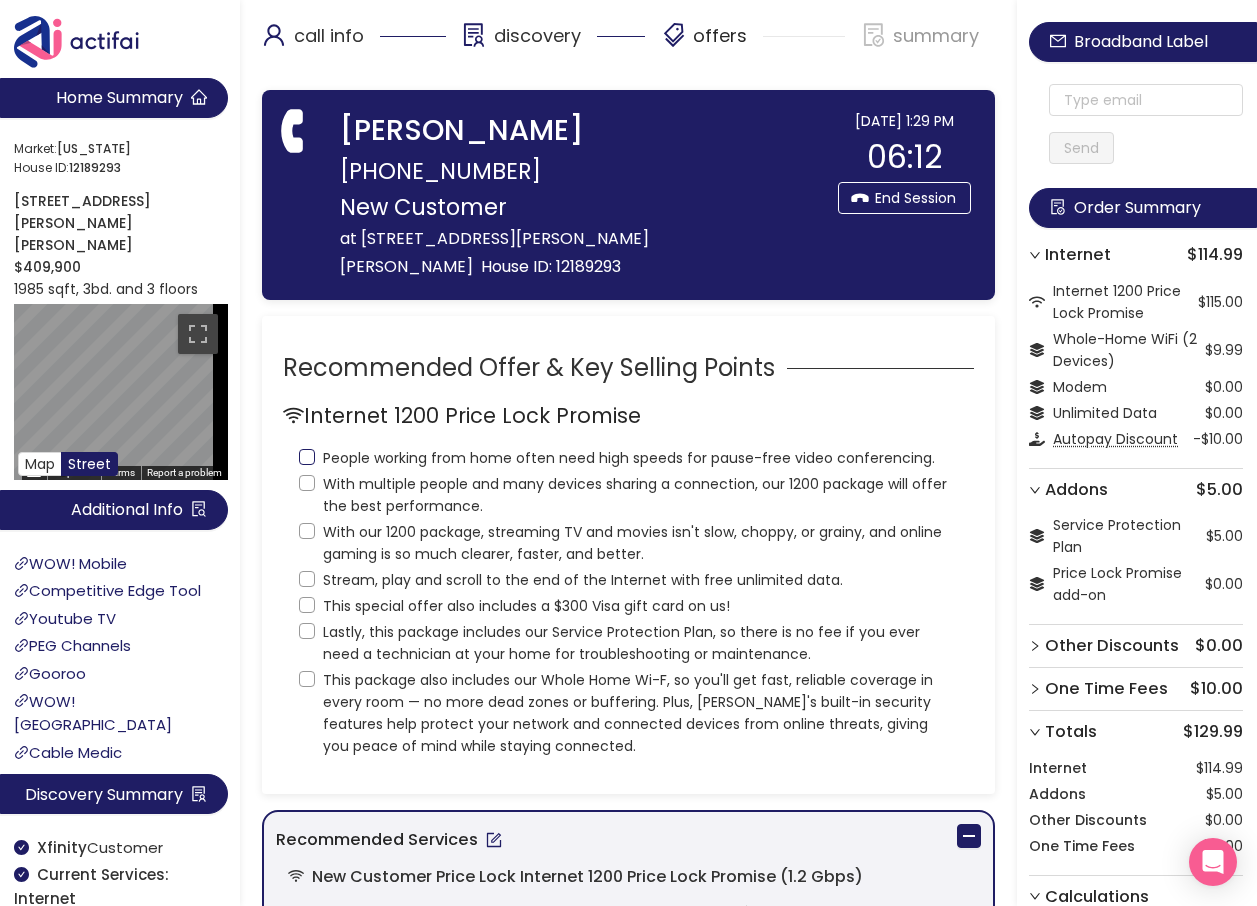 click on "People working from home often need high speeds for pause-free video conferencing." at bounding box center (307, 457) 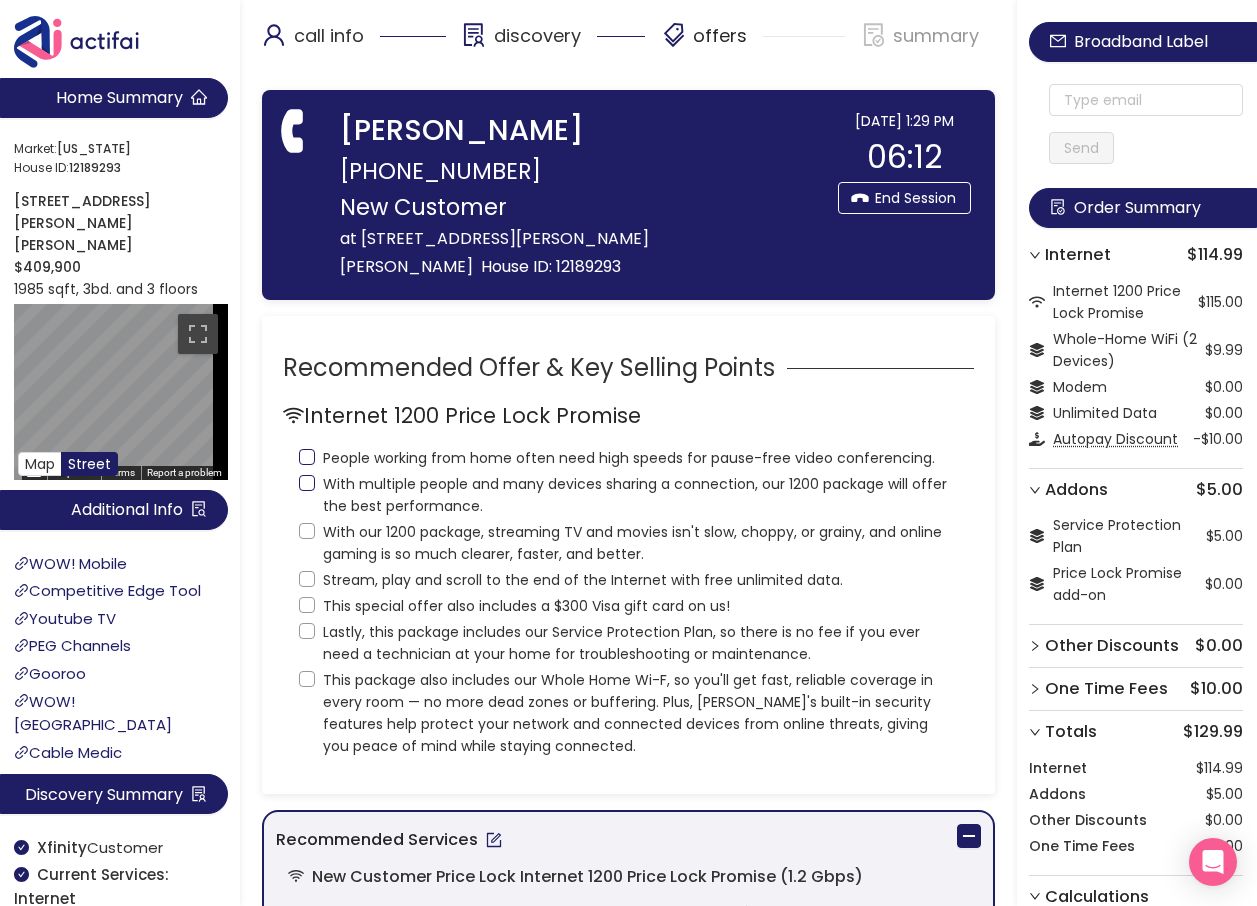 checkbox on "true" 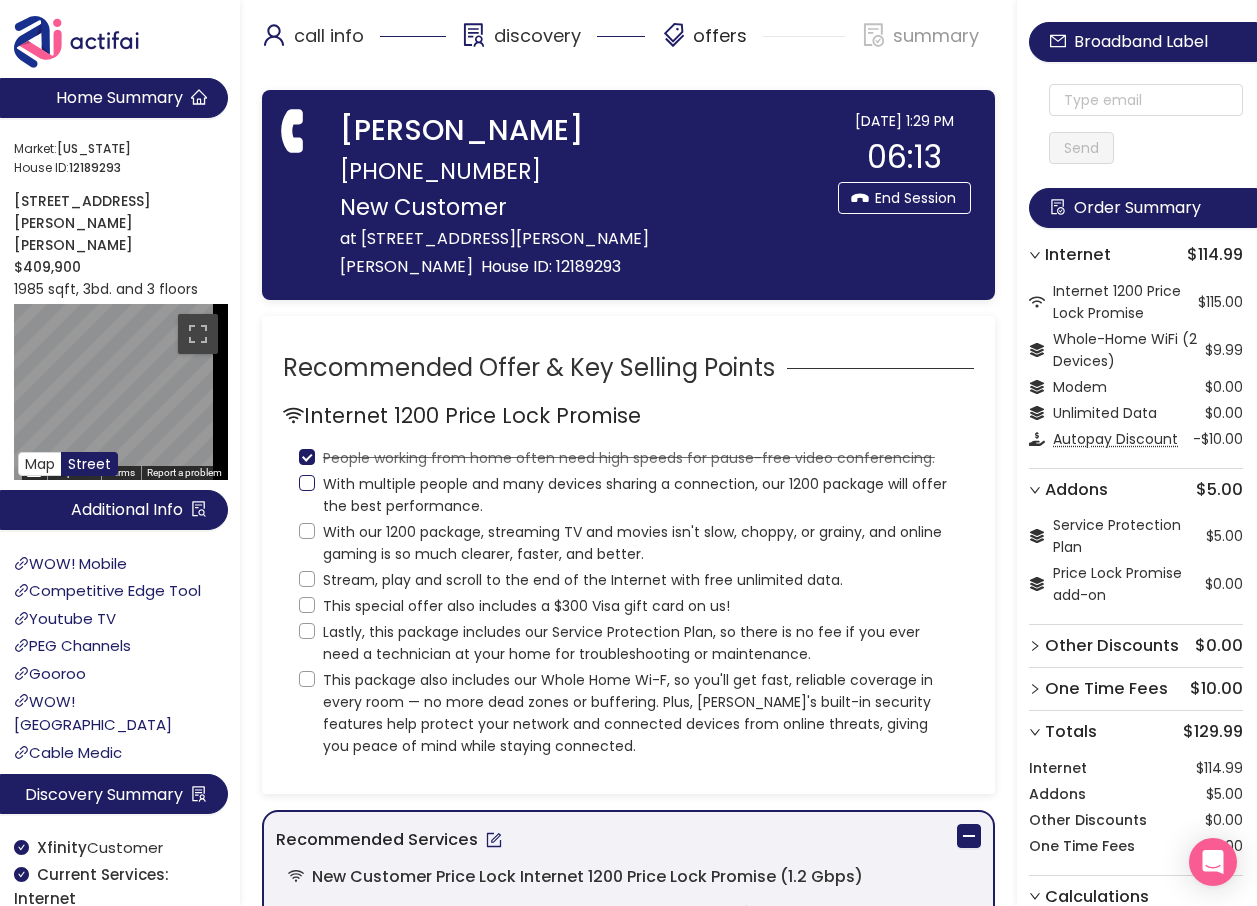 click on "With multiple people and many devices sharing a connection, our 1200 package will offer the best performance." at bounding box center [307, 483] 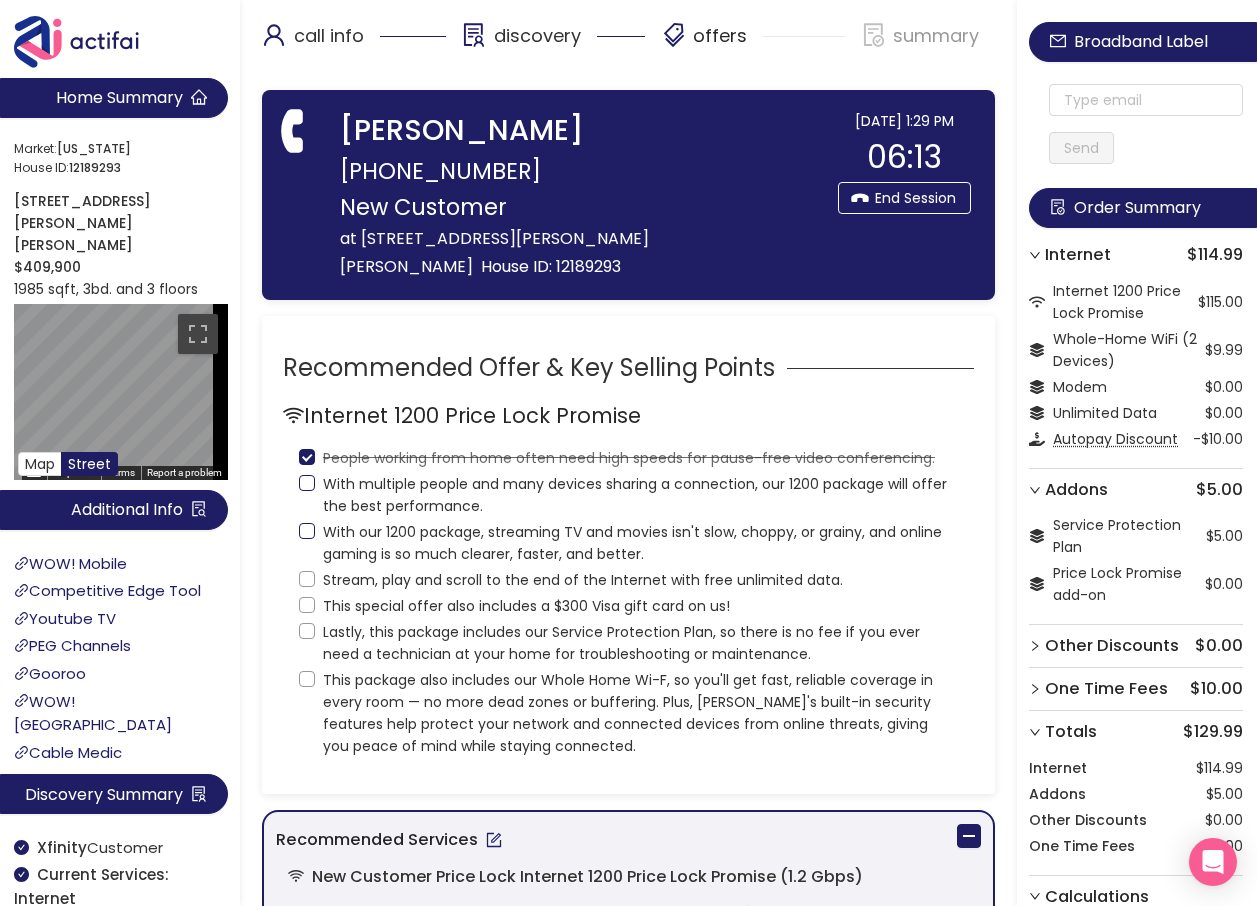 checkbox on "true" 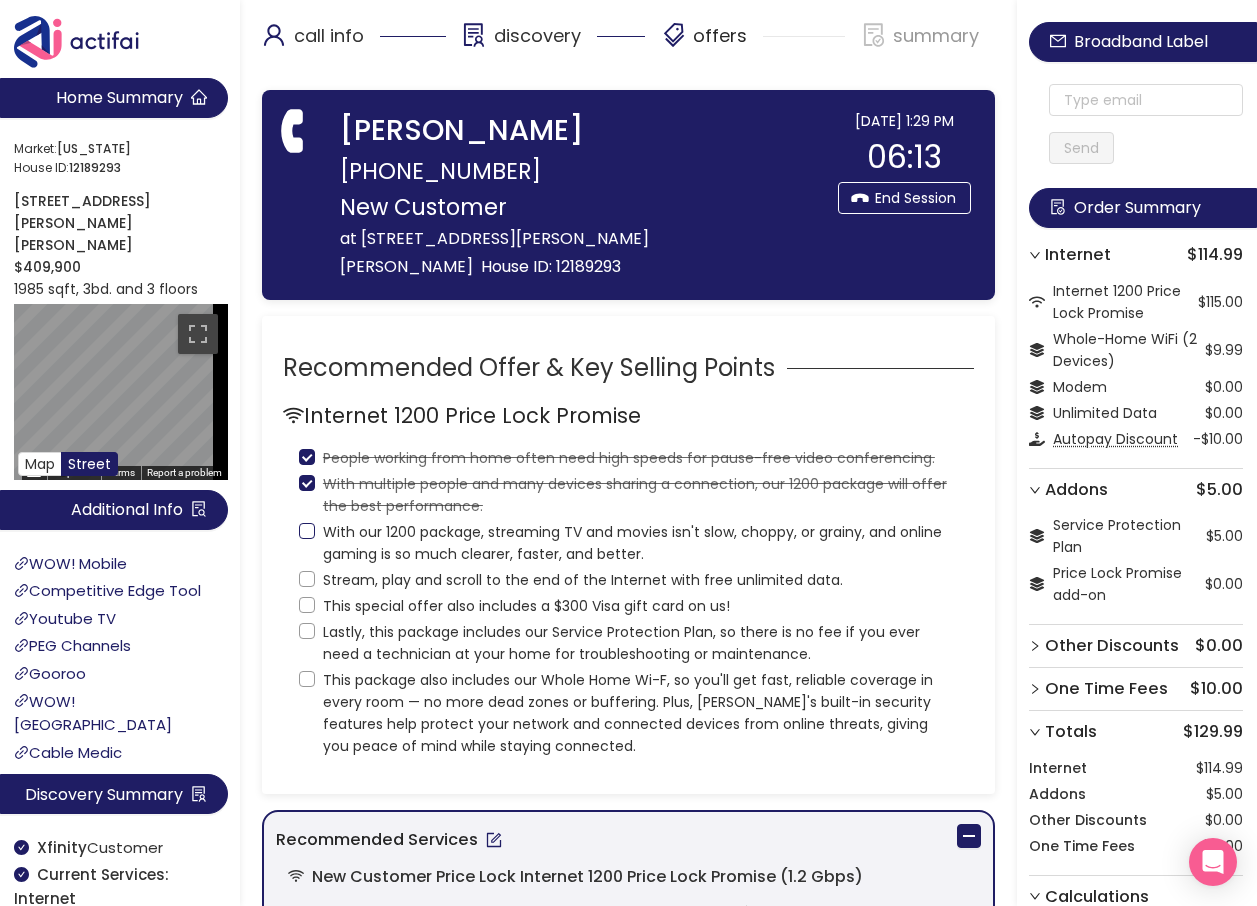 click on "With our 1200 package, streaming TV and movies isn't slow, choppy, or grainy, and online gaming is so much clearer, faster, and better." at bounding box center [307, 531] 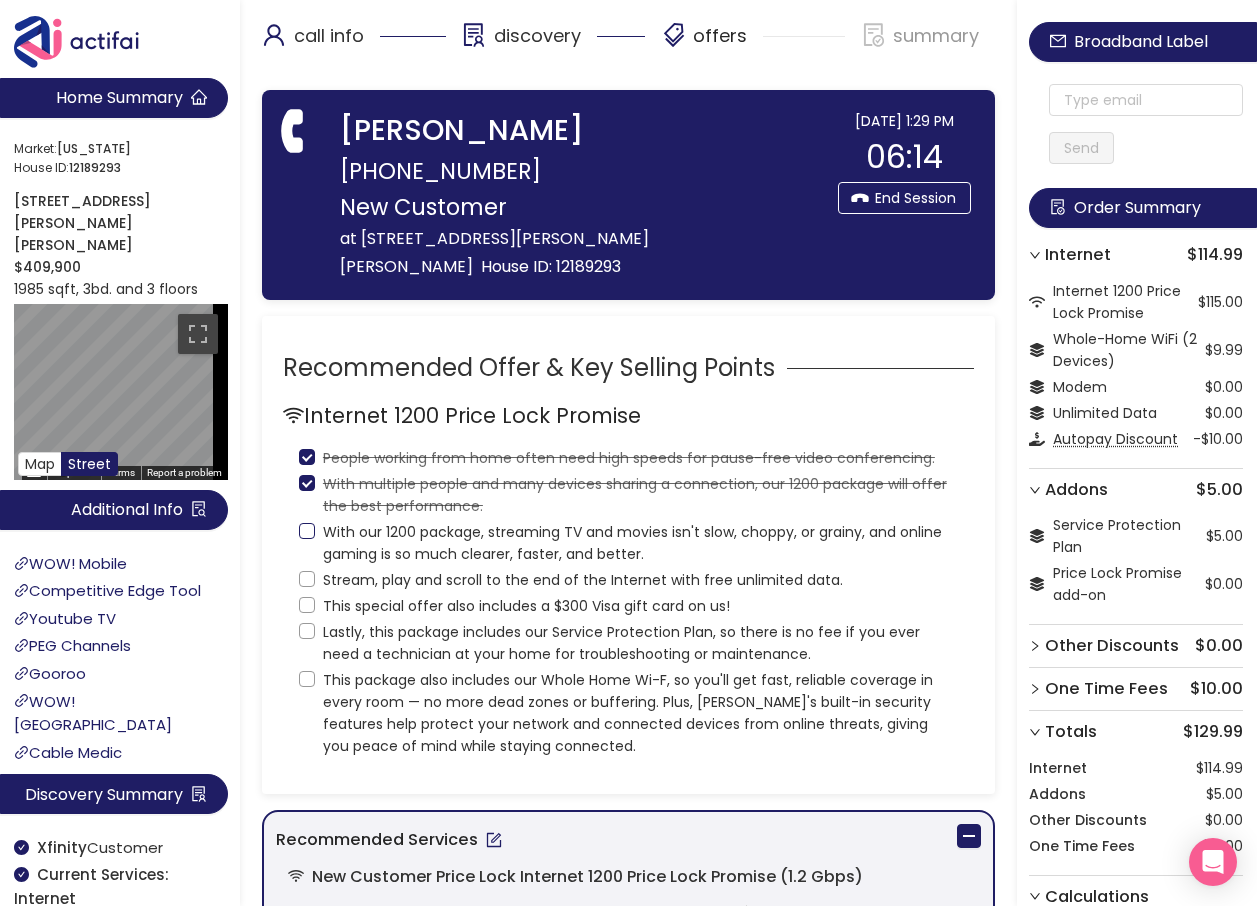 checkbox on "true" 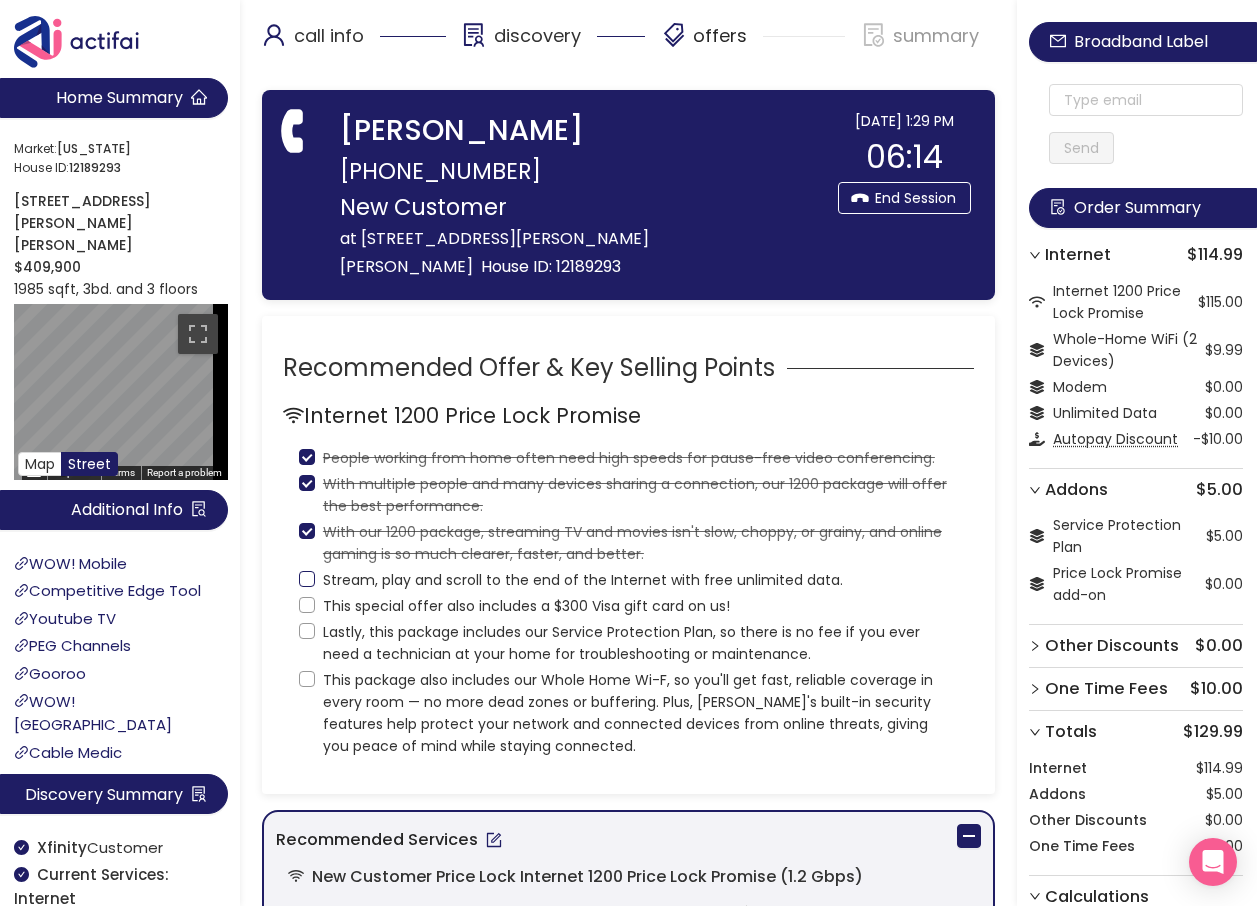 click on "Stream, play and scroll to the end of the Internet with free unlimited data." at bounding box center (307, 579) 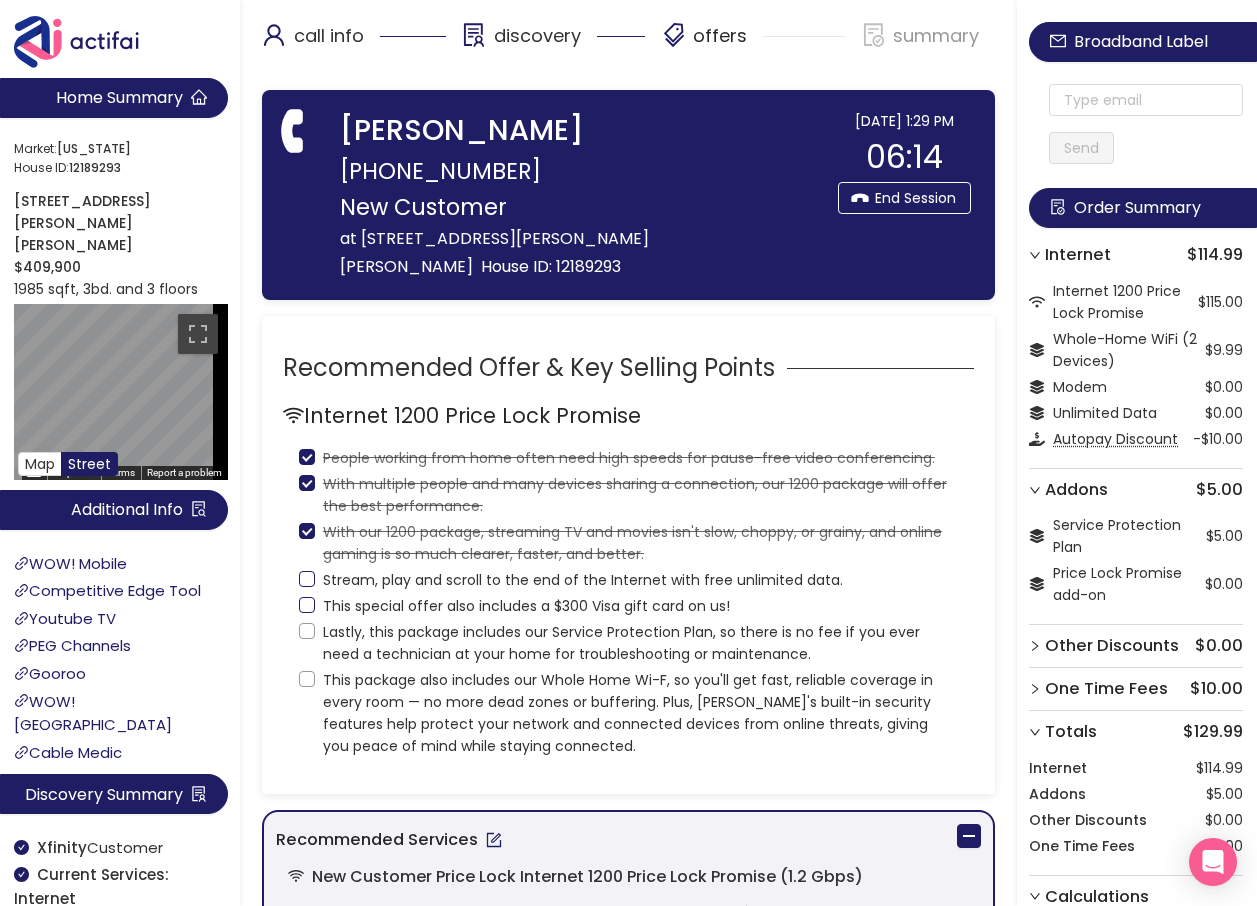 checkbox on "true" 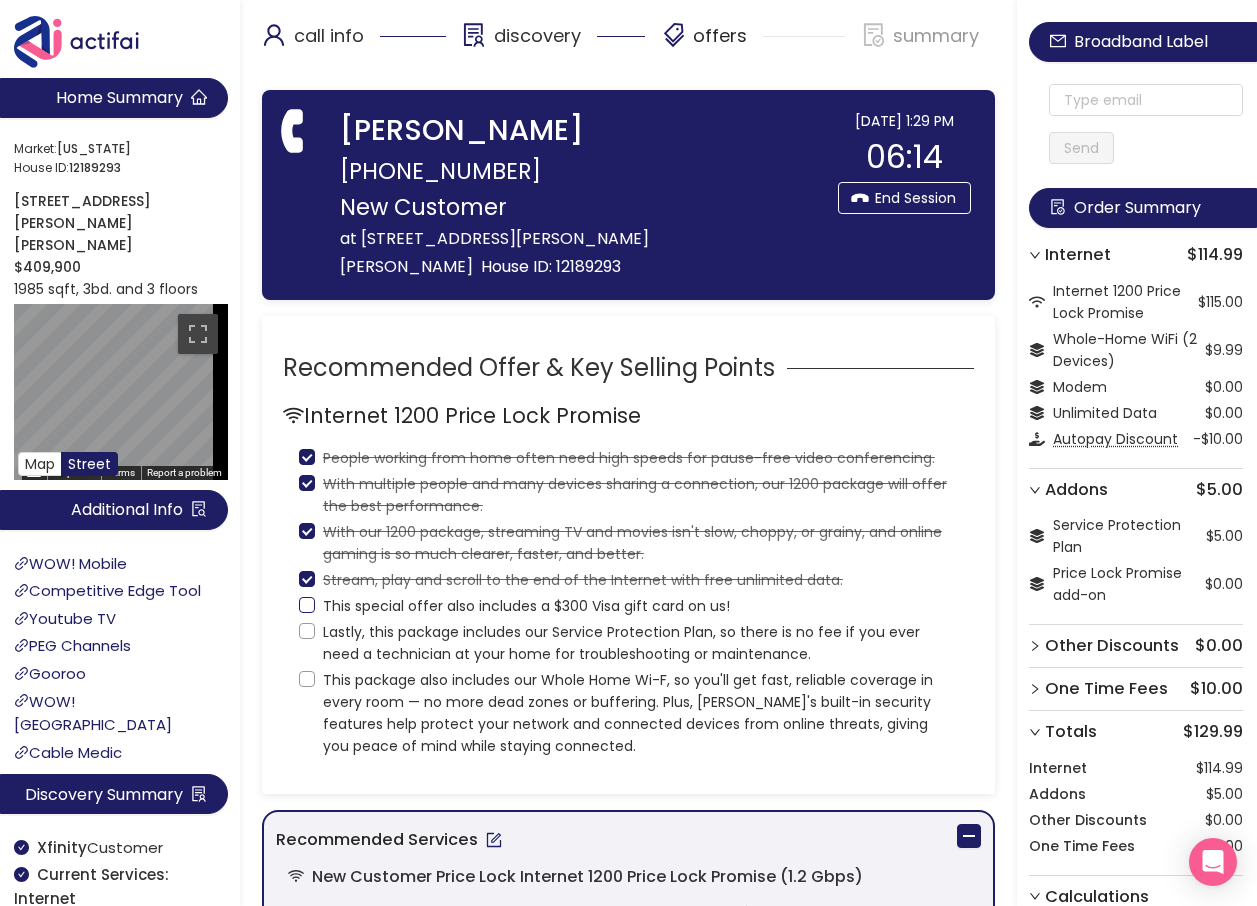 click on "This special offer also includes a $300 Visa gift card on us!" at bounding box center [307, 605] 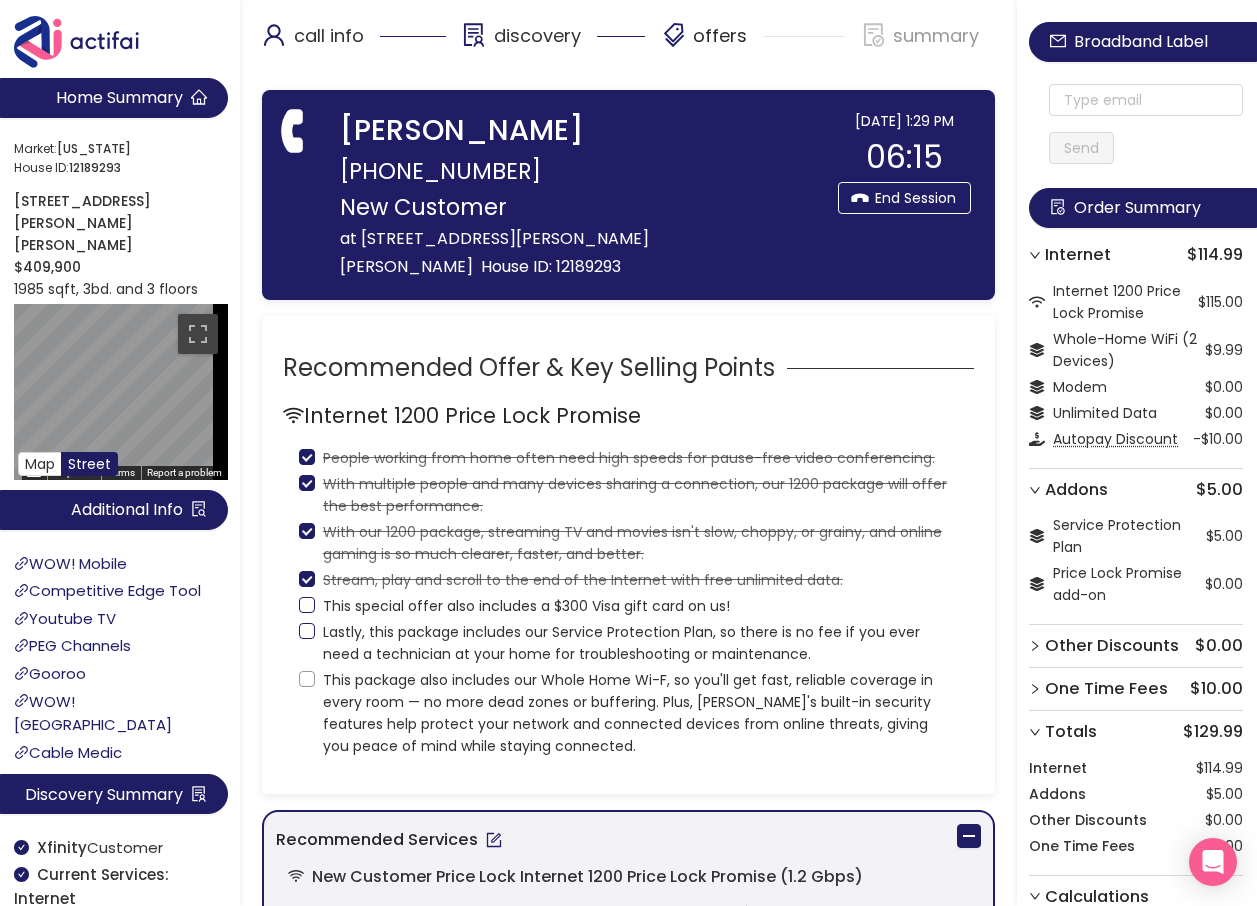 checkbox on "true" 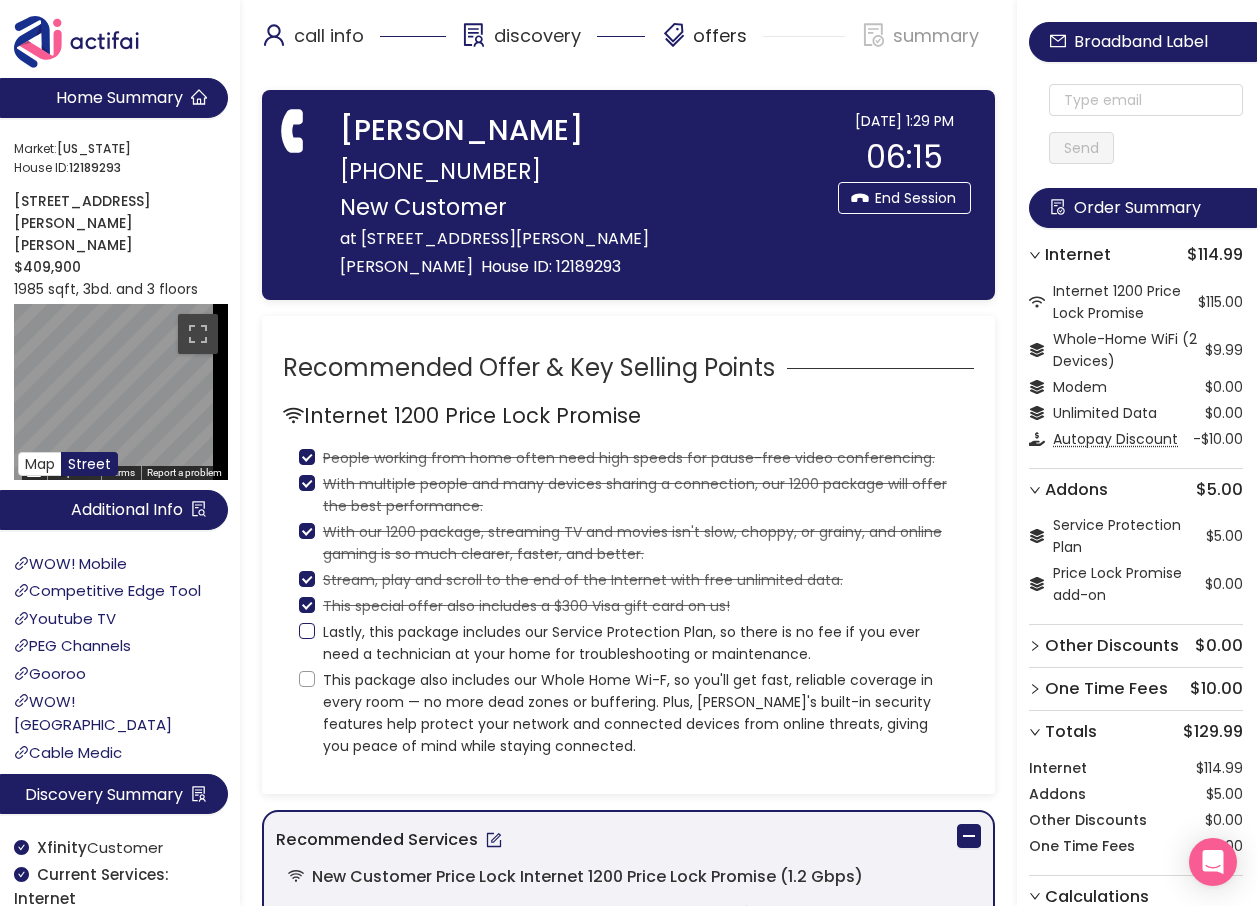 click on "Lastly, this package includes our Service Protection Plan, so there is no fee if you ever need a technician at your home for troubleshooting or maintenance." at bounding box center (307, 631) 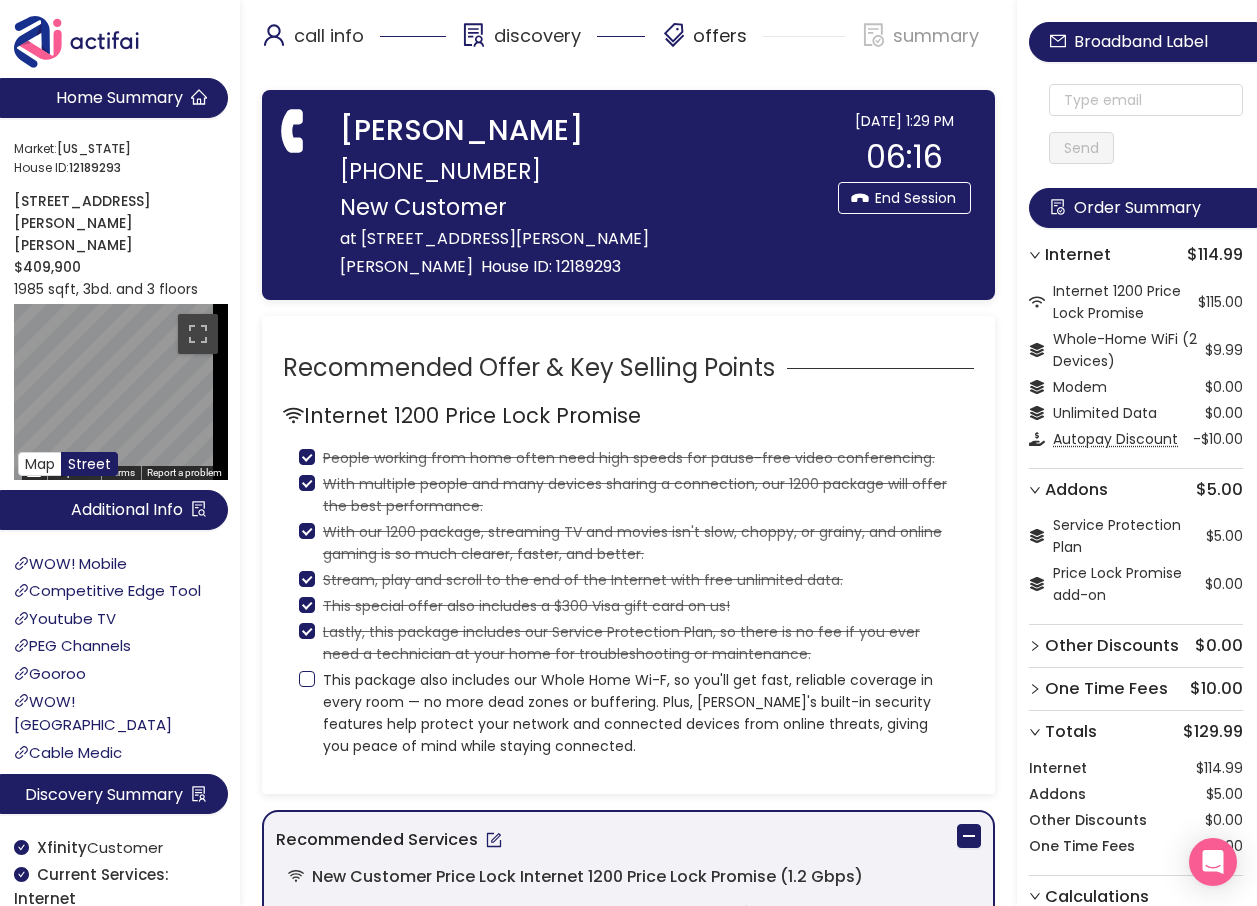 click on "This package also includes our Whole Home Wi-F, so you'll get fast, reliable coverage in every room — no more dead zones or buffering. Plus, [PERSON_NAME]'s built-in security features help protect your network and connected devices from online threats, giving you peace of mind while staying connected." at bounding box center (307, 679) 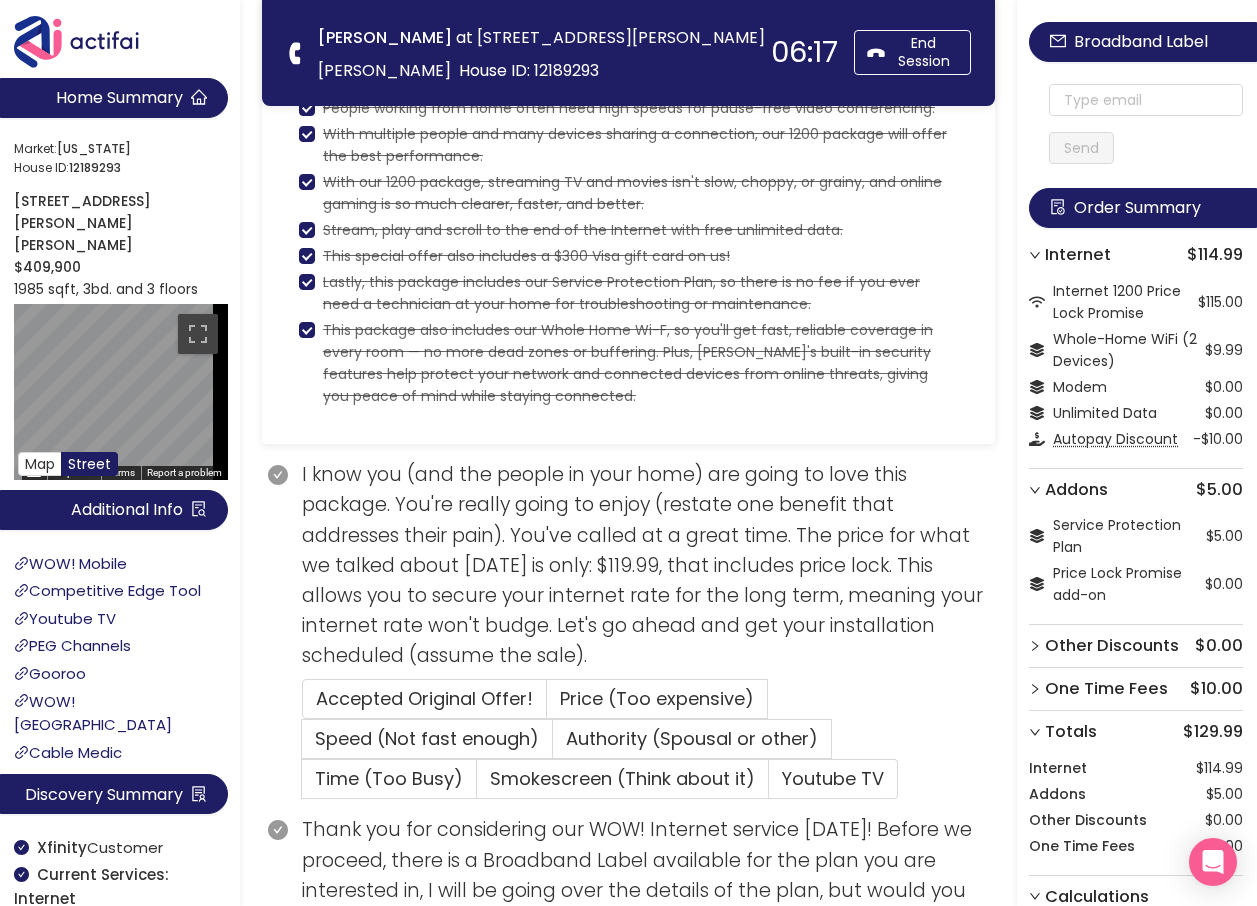 scroll, scrollTop: 400, scrollLeft: 0, axis: vertical 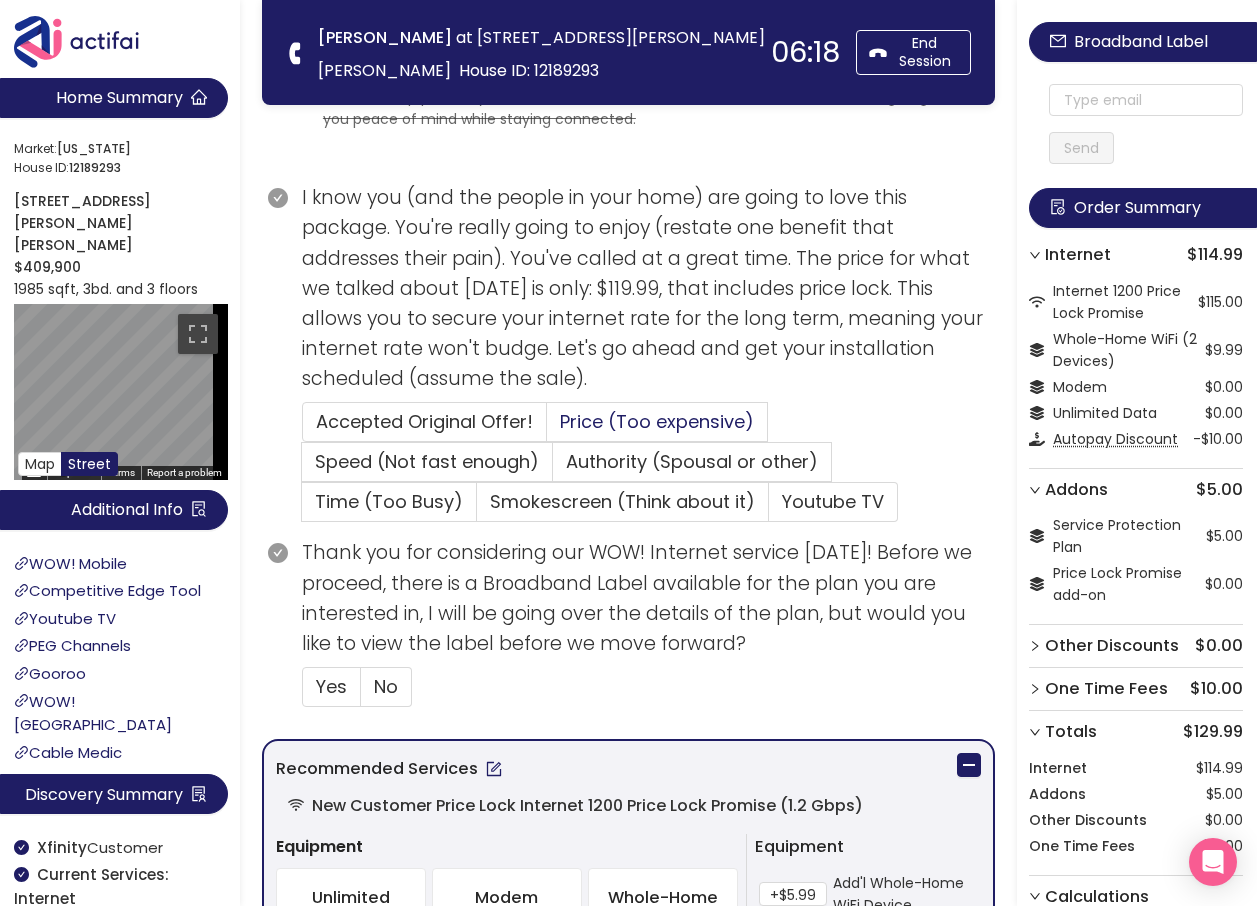 click on "Price (Too expensive)" at bounding box center [657, 421] 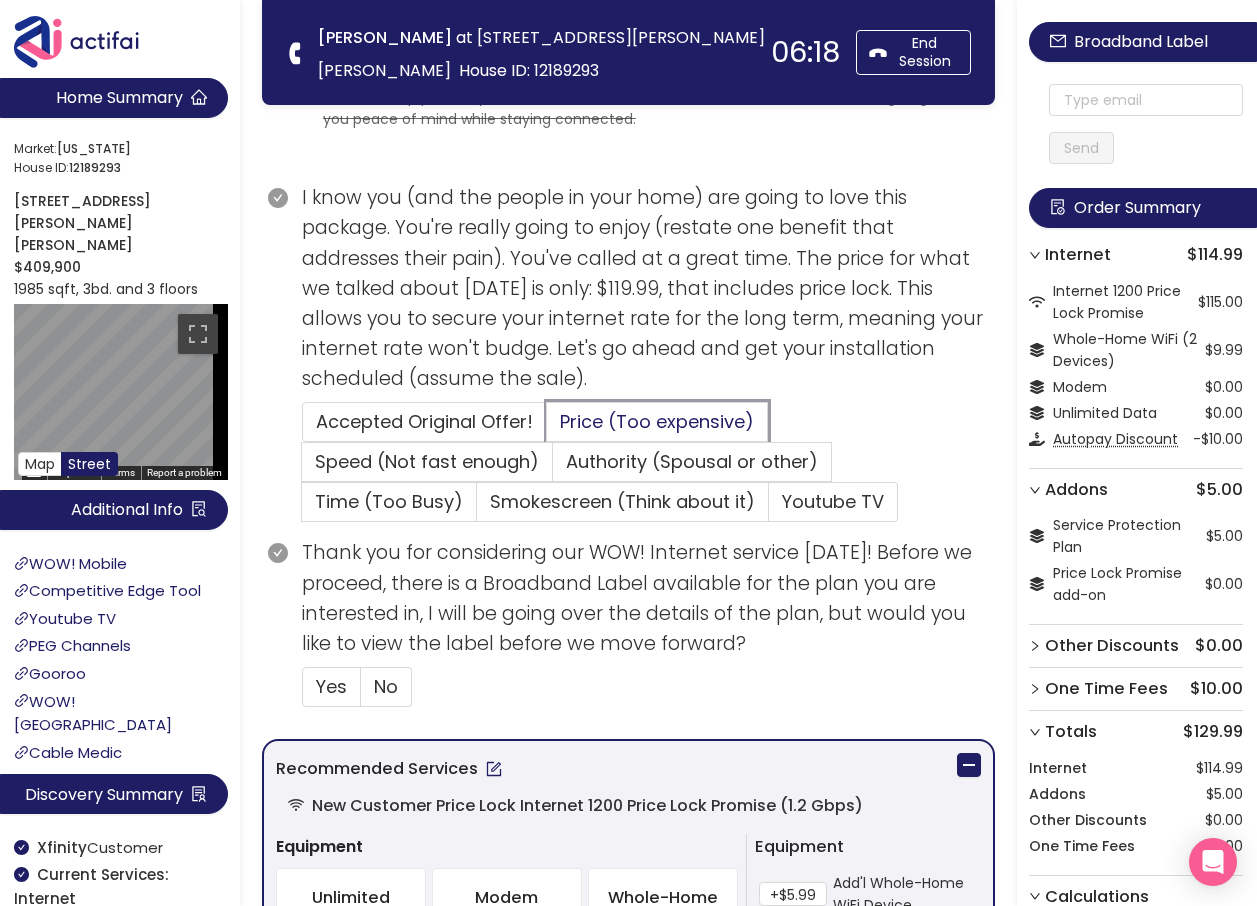 click on "Price (Too expensive)" at bounding box center (547, 428) 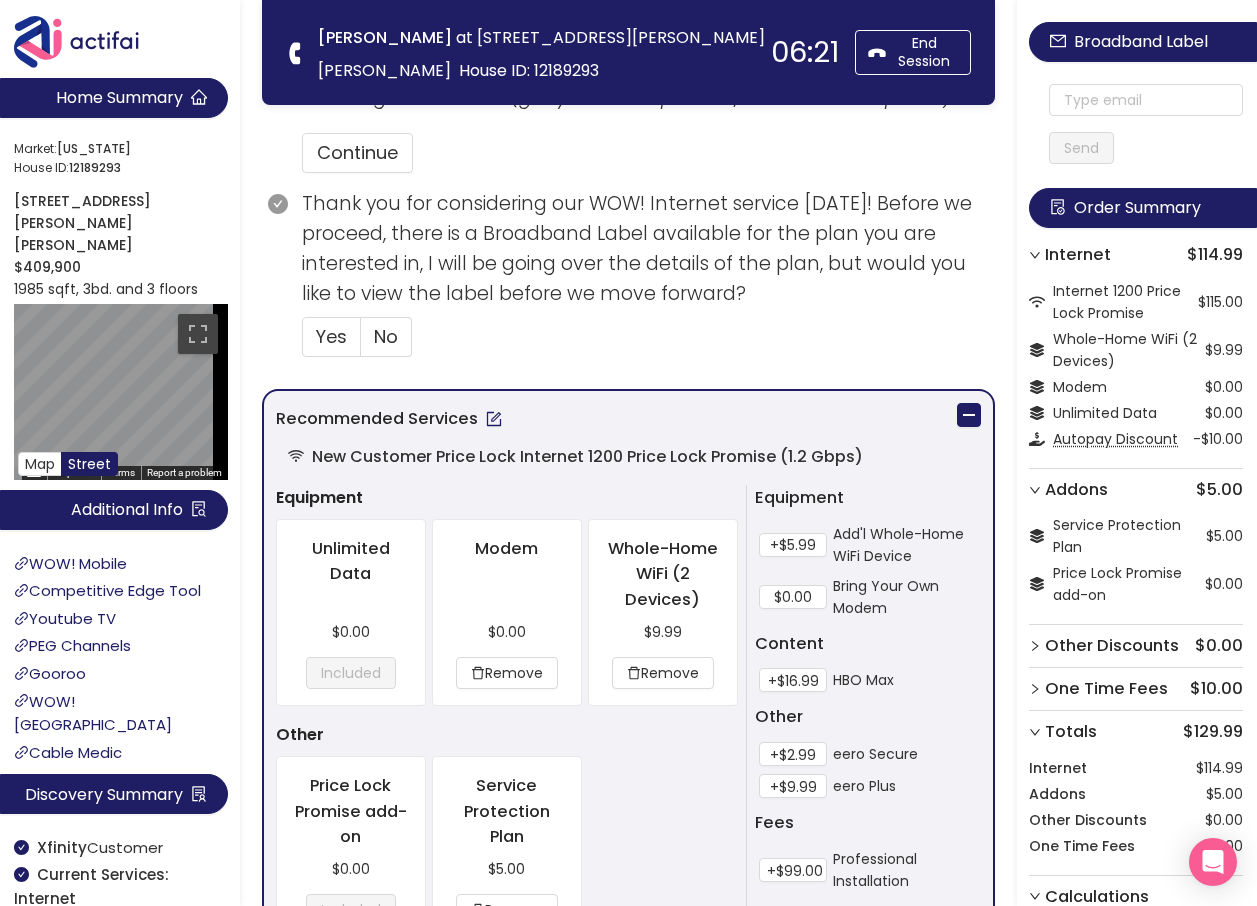 scroll, scrollTop: 1100, scrollLeft: 0, axis: vertical 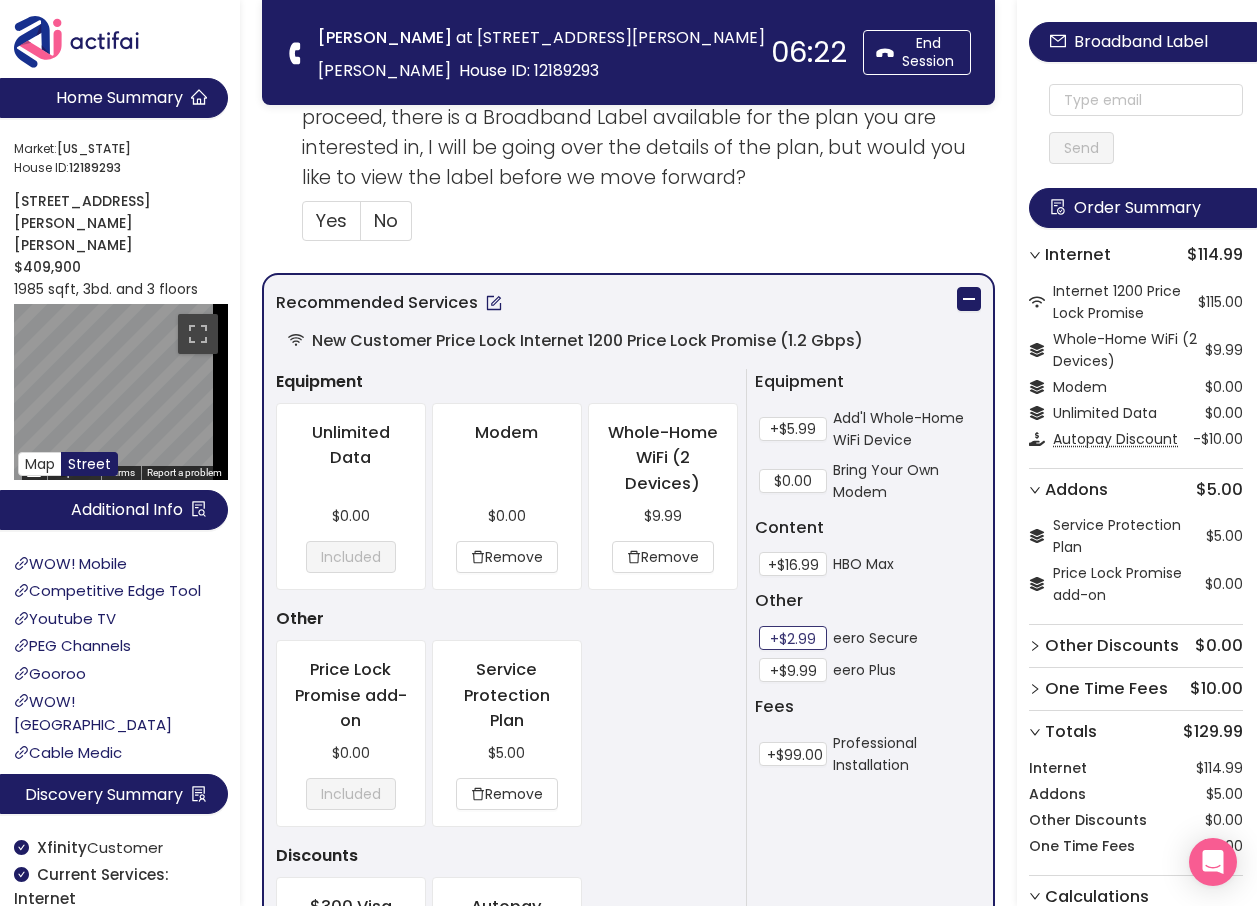 click on "+$2.99" at bounding box center (793, 638) 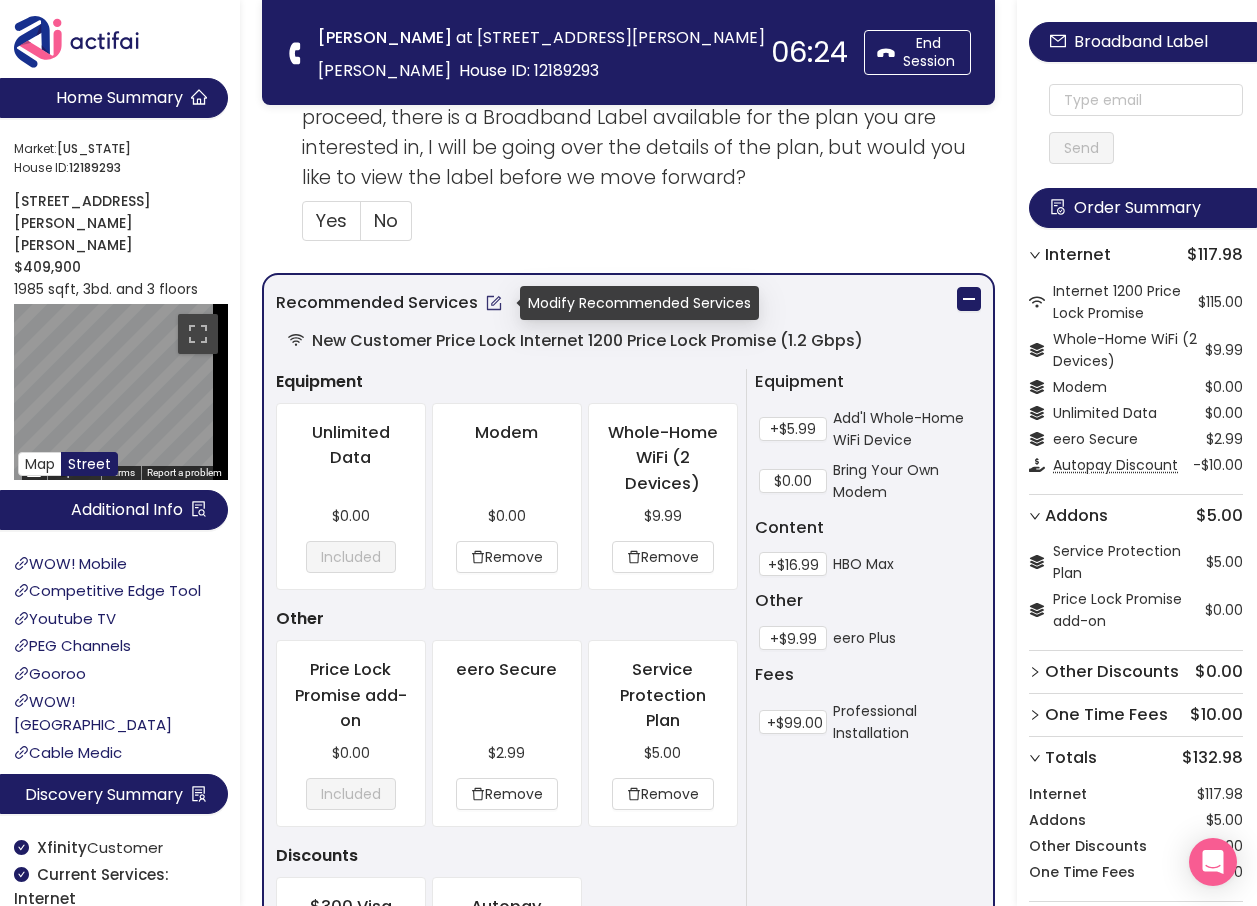 click 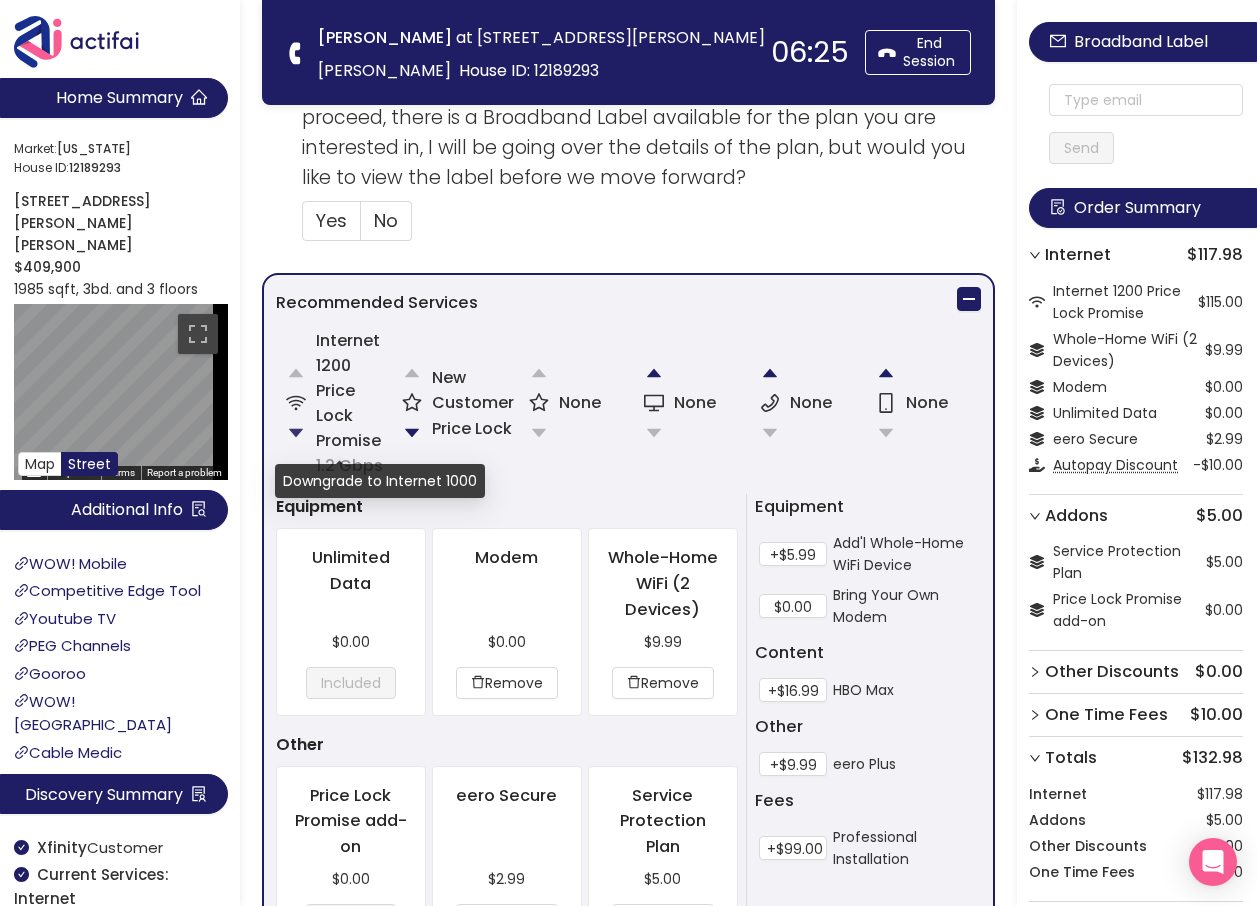 click 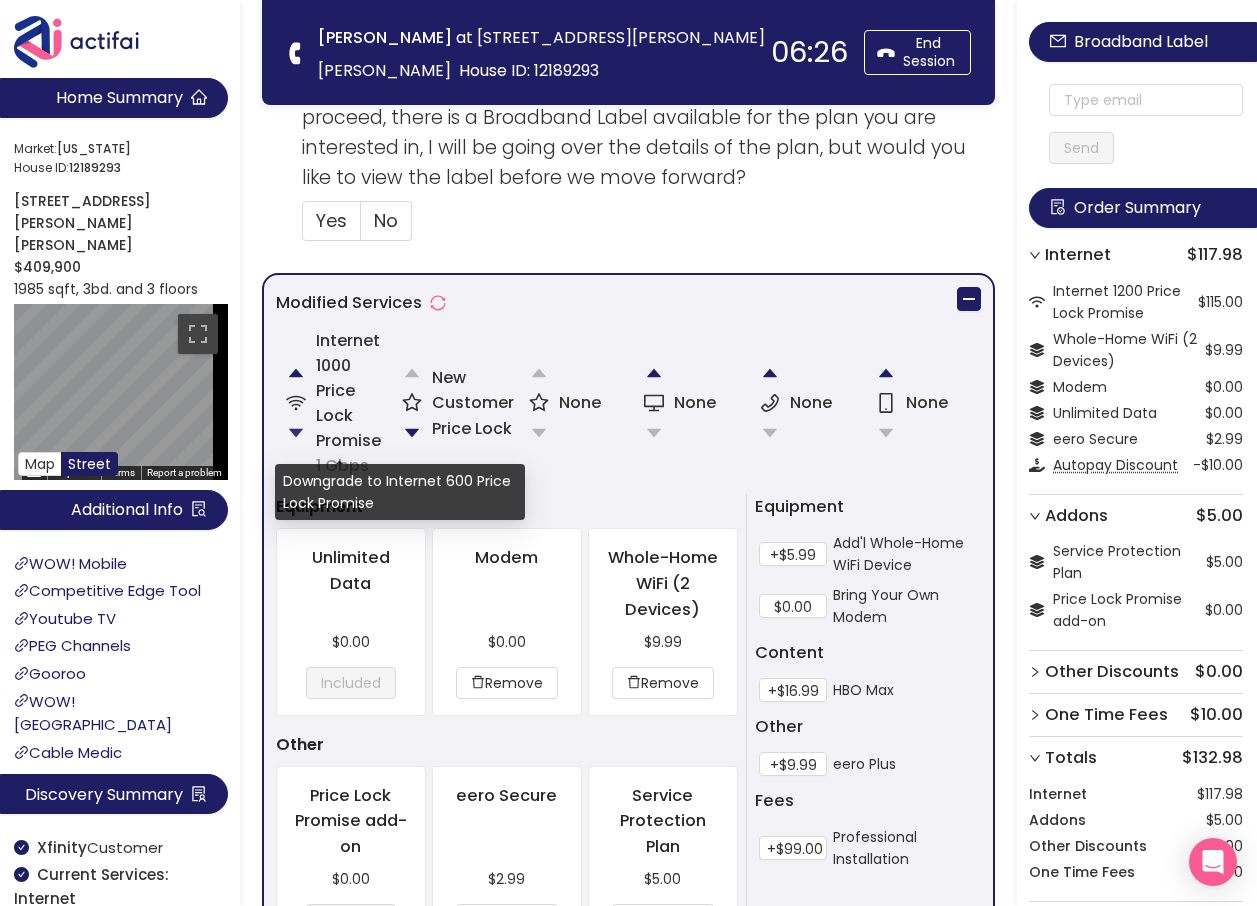 click 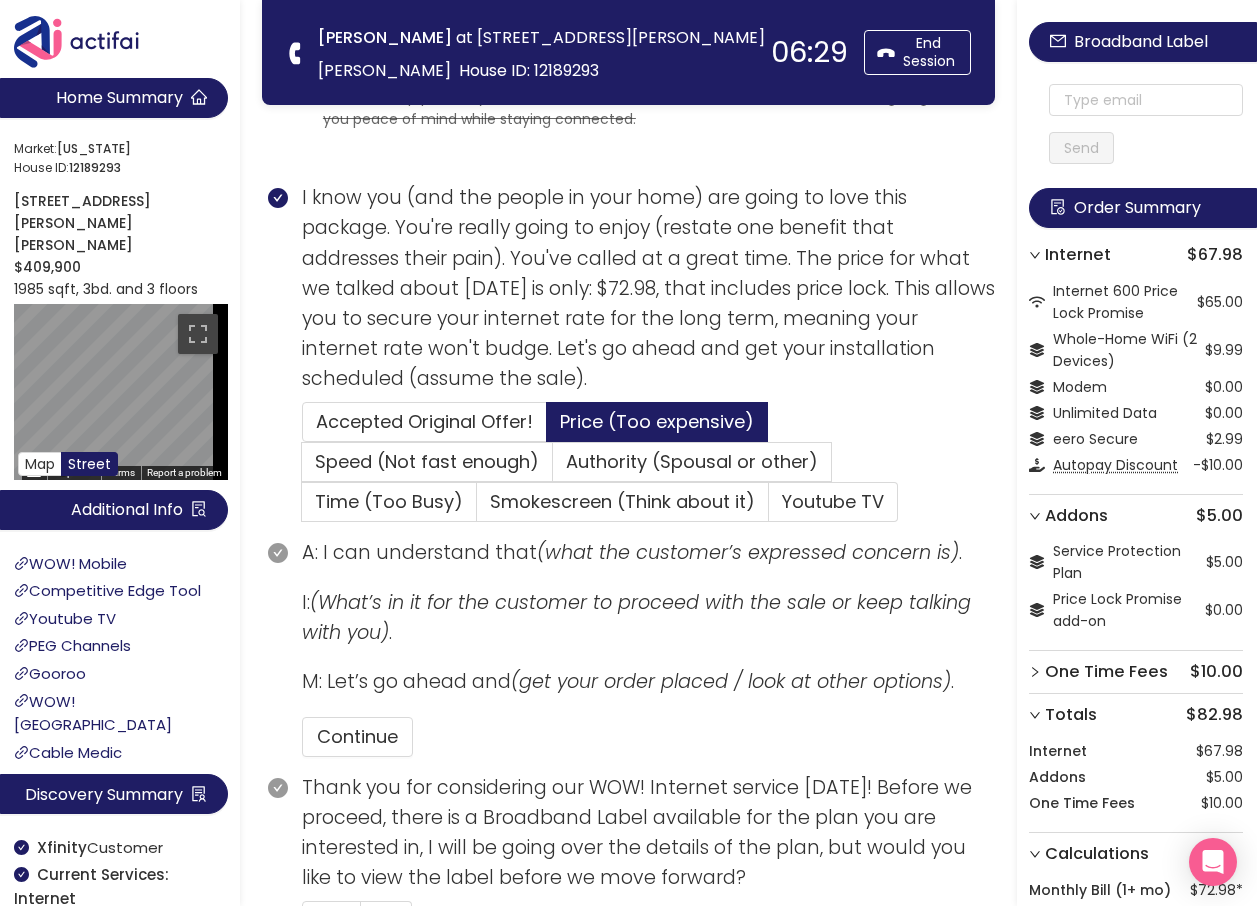 scroll, scrollTop: 800, scrollLeft: 0, axis: vertical 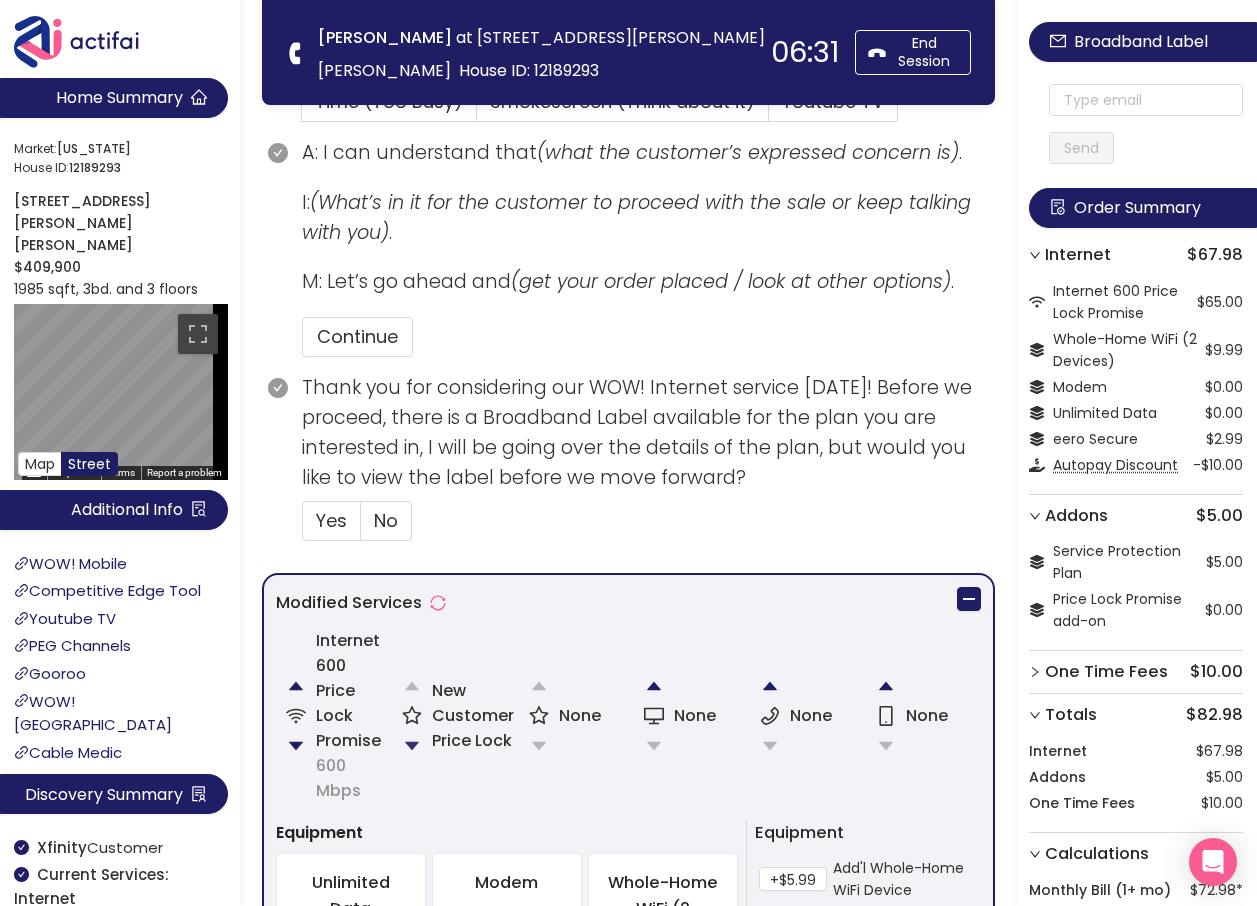 click 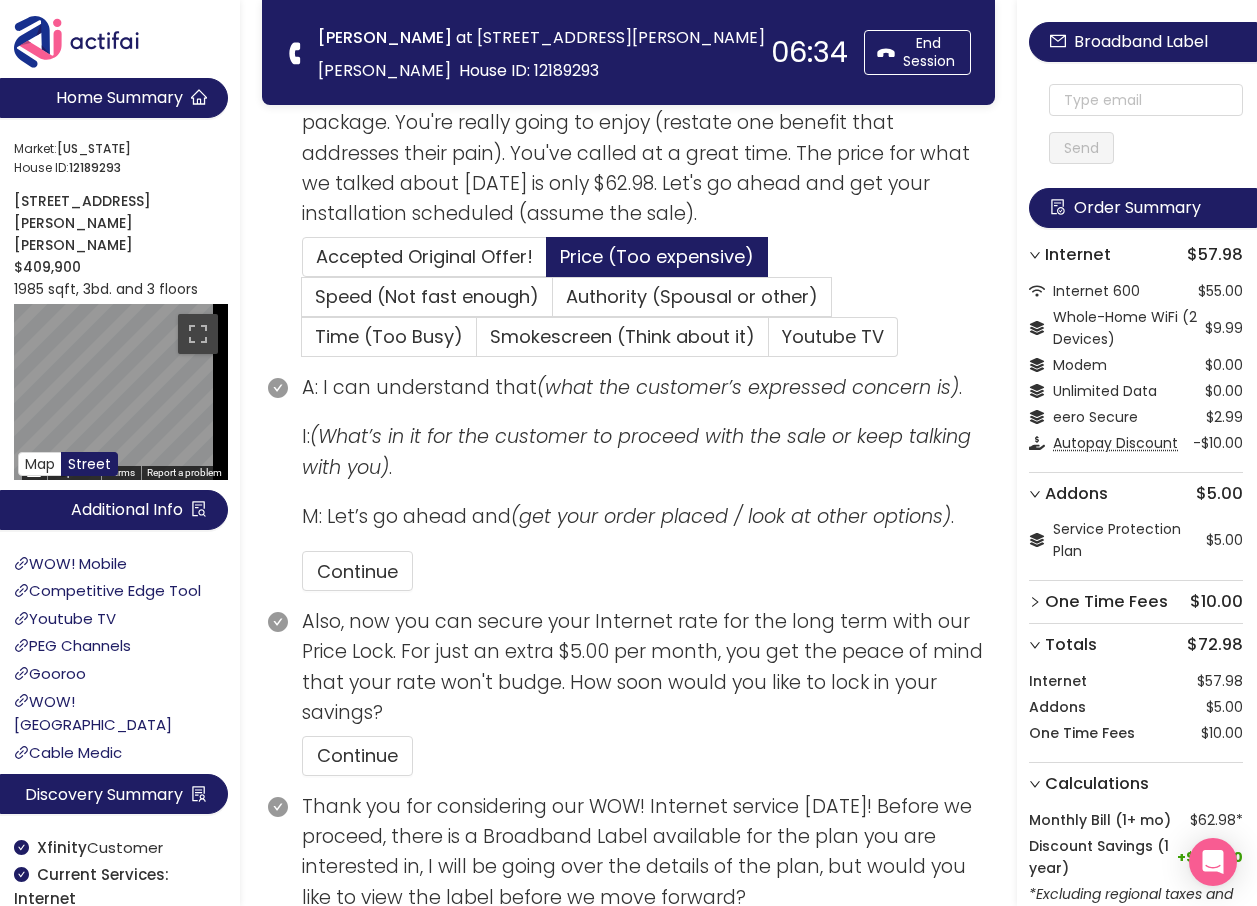 scroll, scrollTop: 940, scrollLeft: 0, axis: vertical 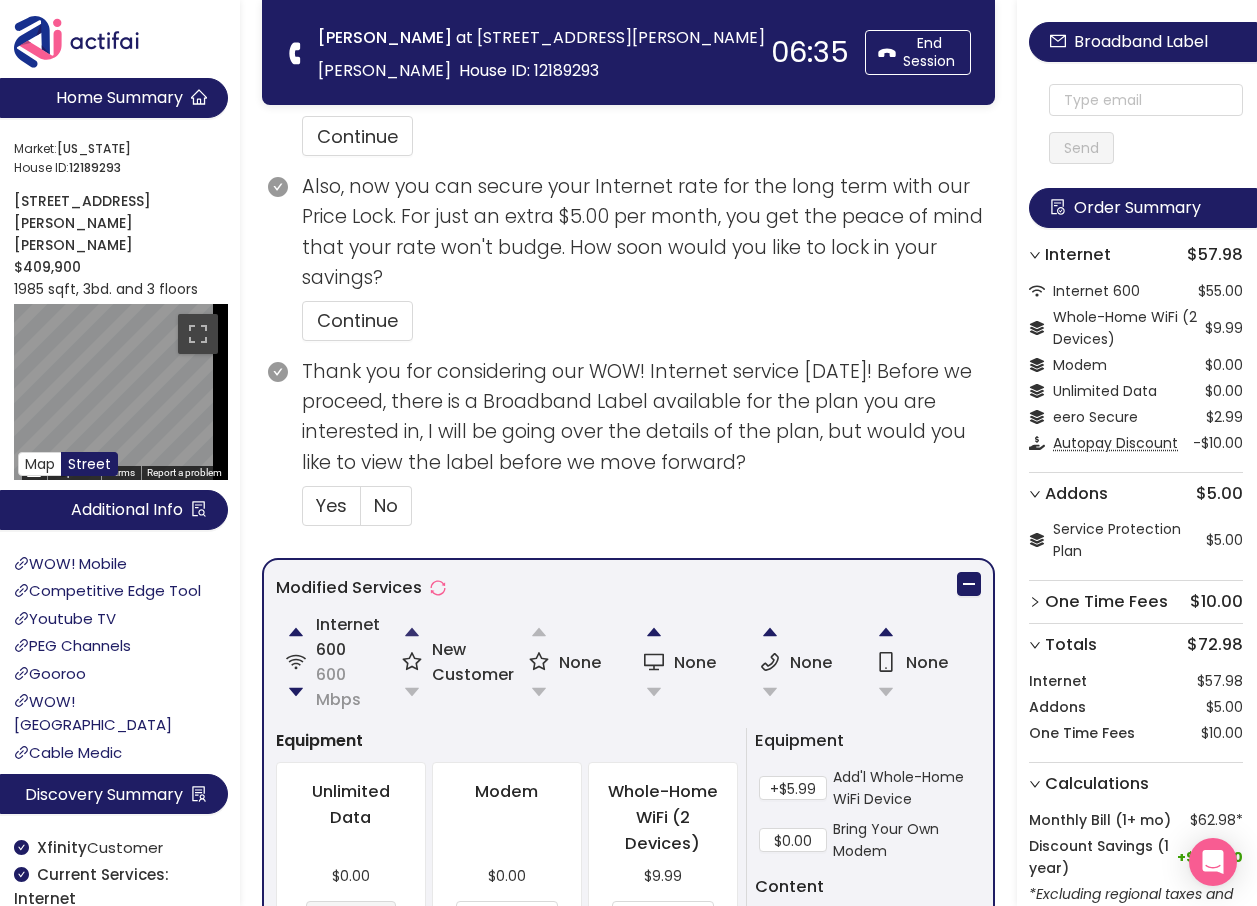 click 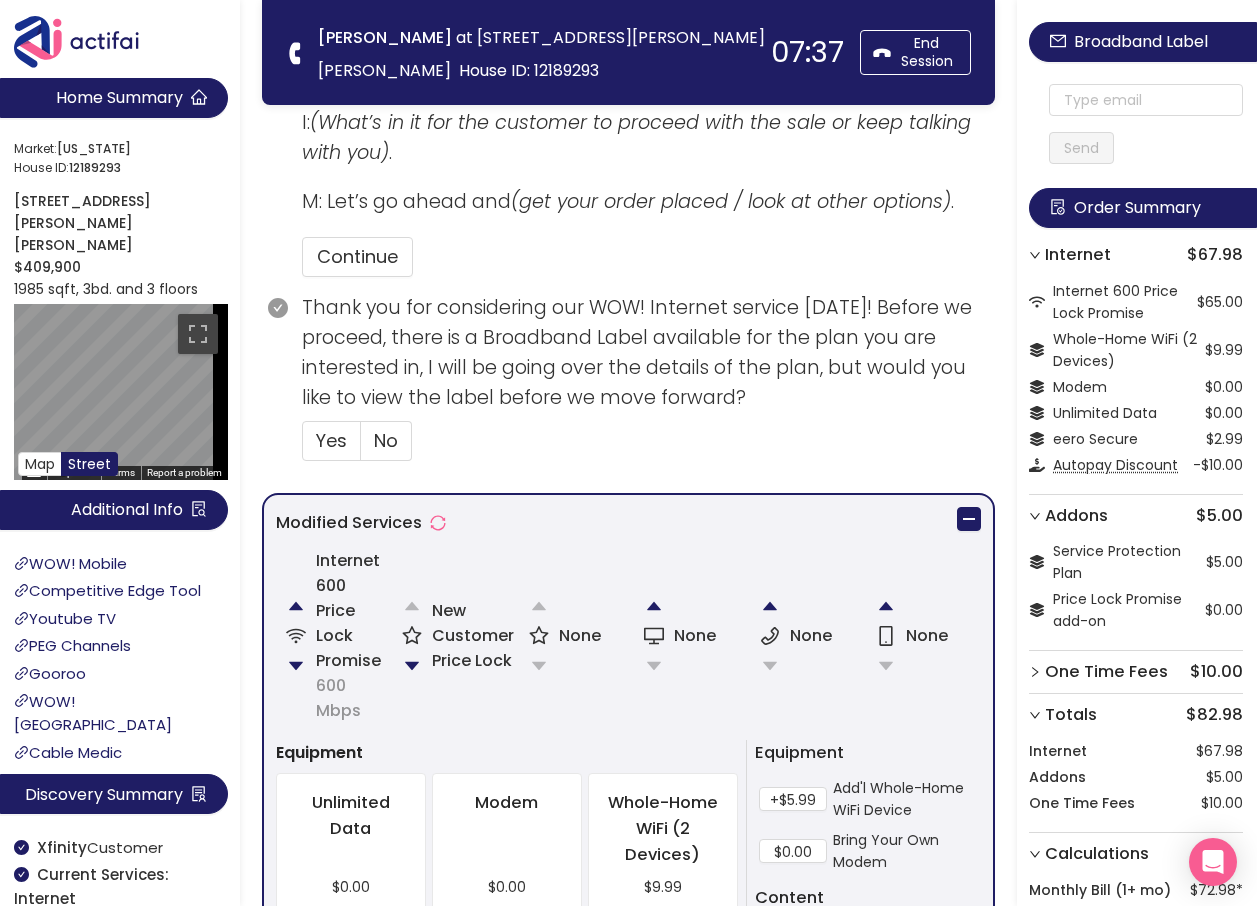 scroll, scrollTop: 900, scrollLeft: 0, axis: vertical 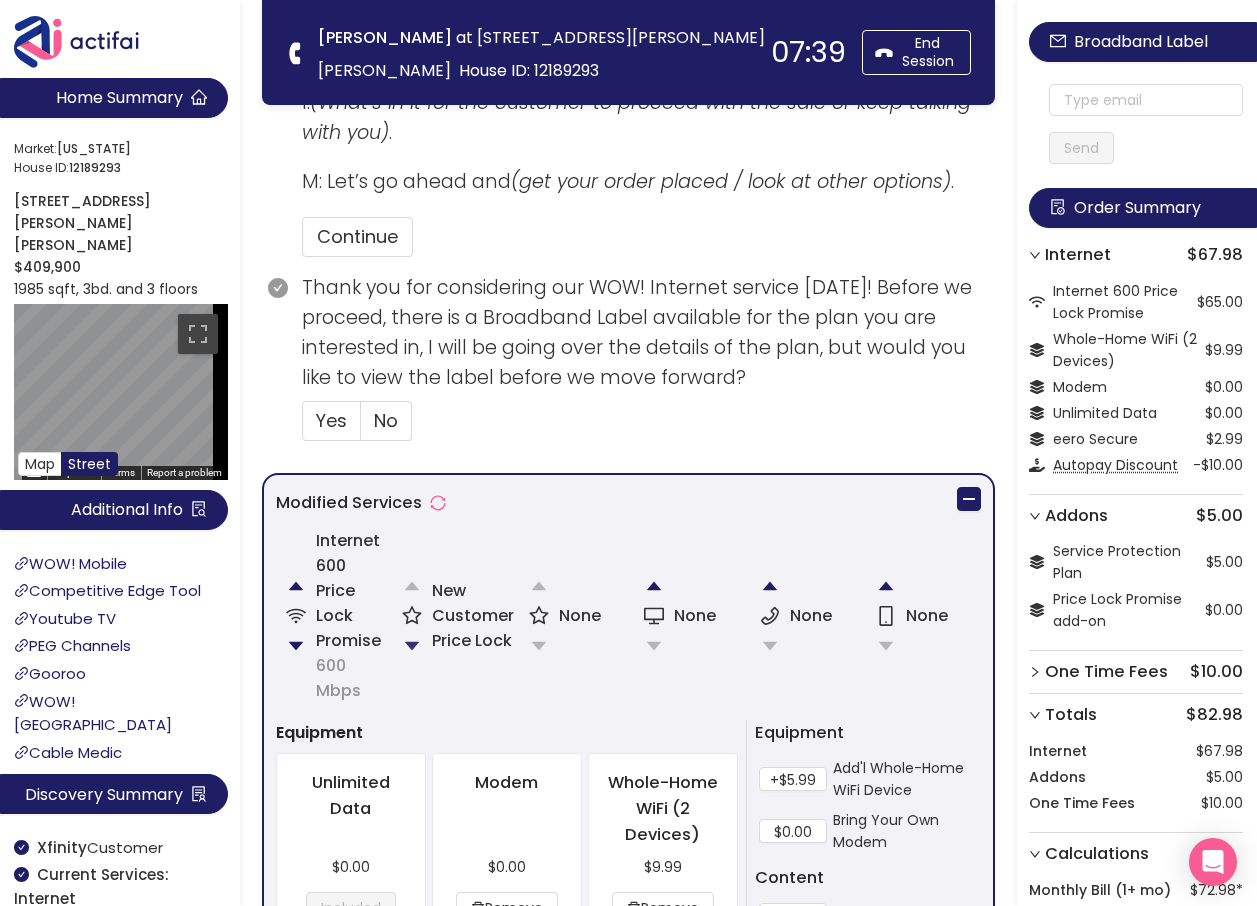 click 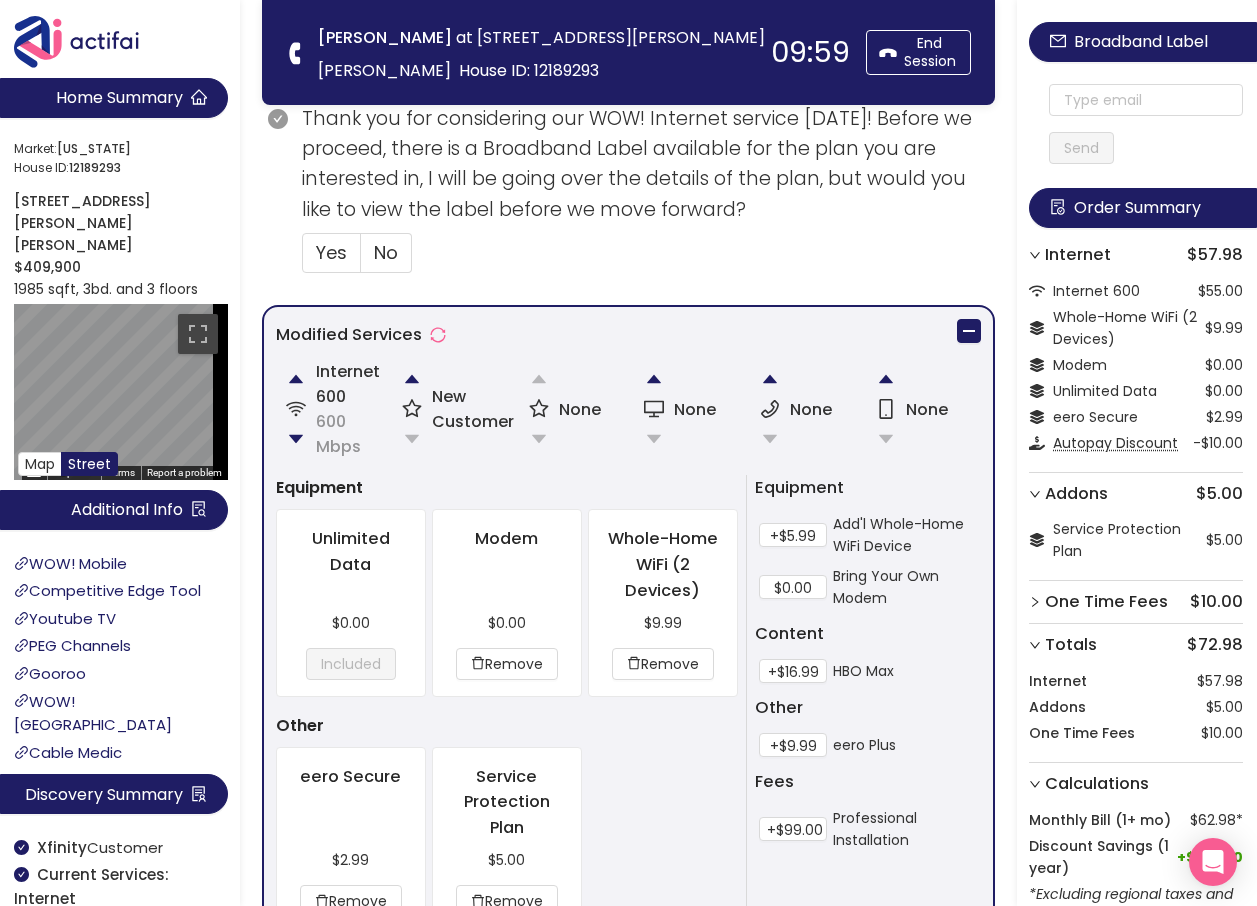 scroll, scrollTop: 1440, scrollLeft: 0, axis: vertical 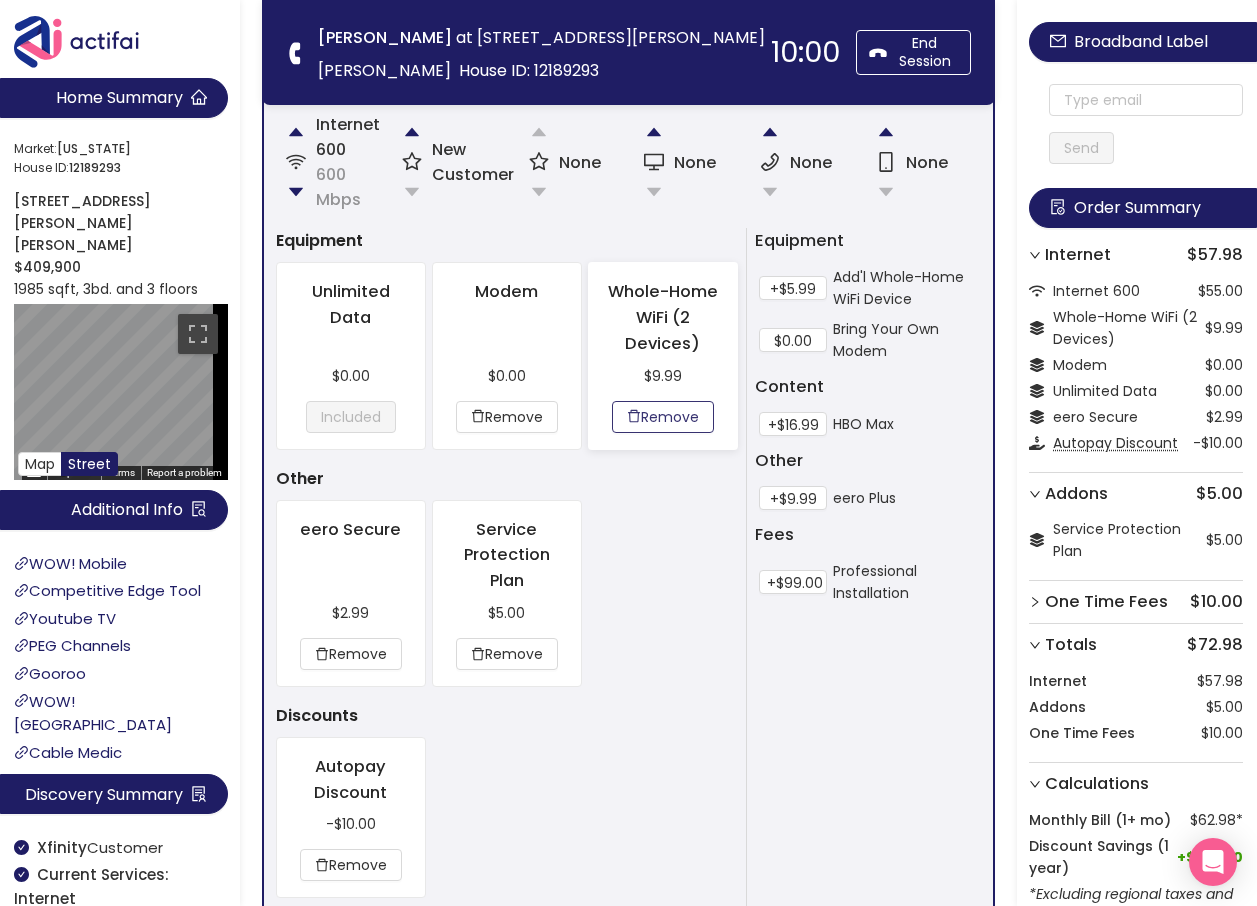 click on "Remove" at bounding box center [663, 417] 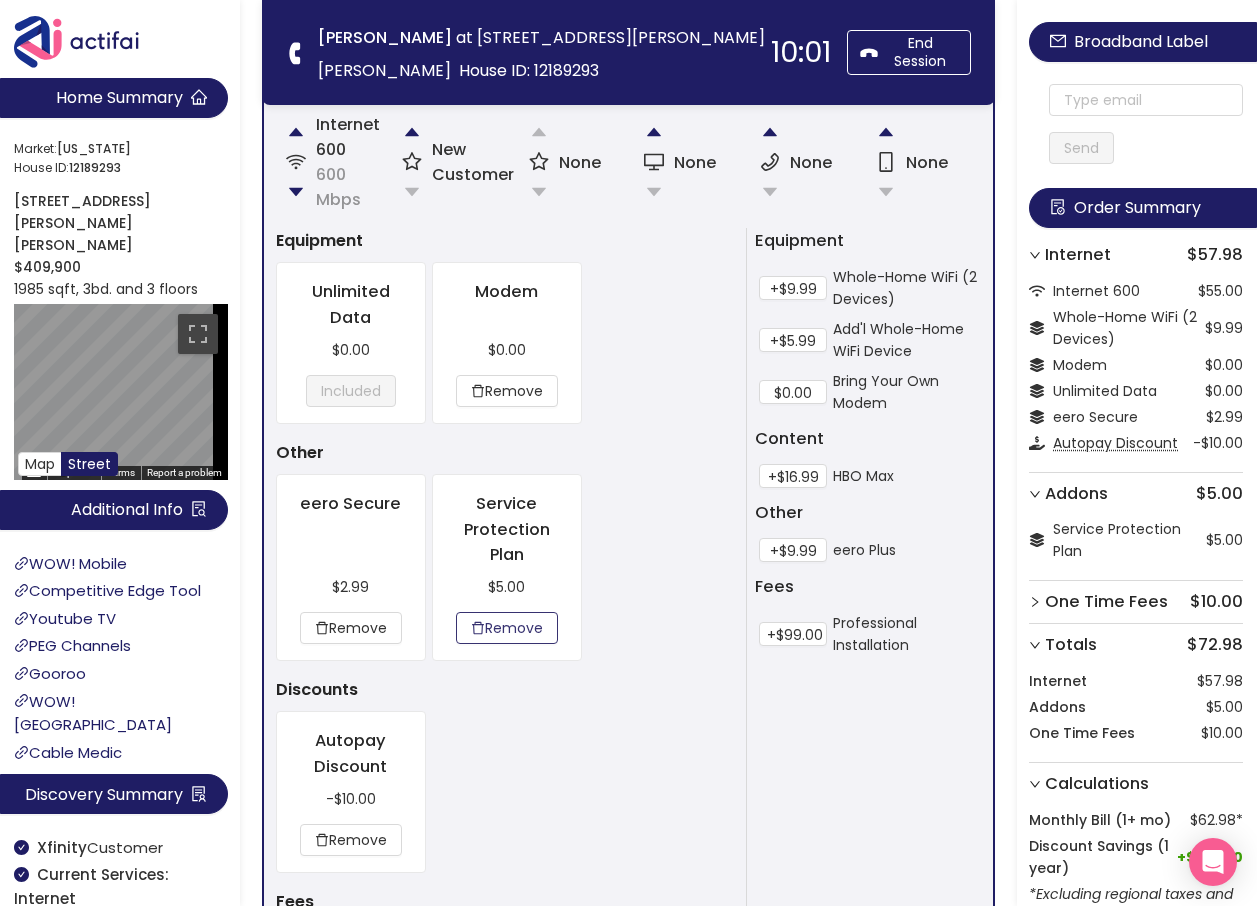drag, startPoint x: 482, startPoint y: 643, endPoint x: 460, endPoint y: 634, distance: 23.769728 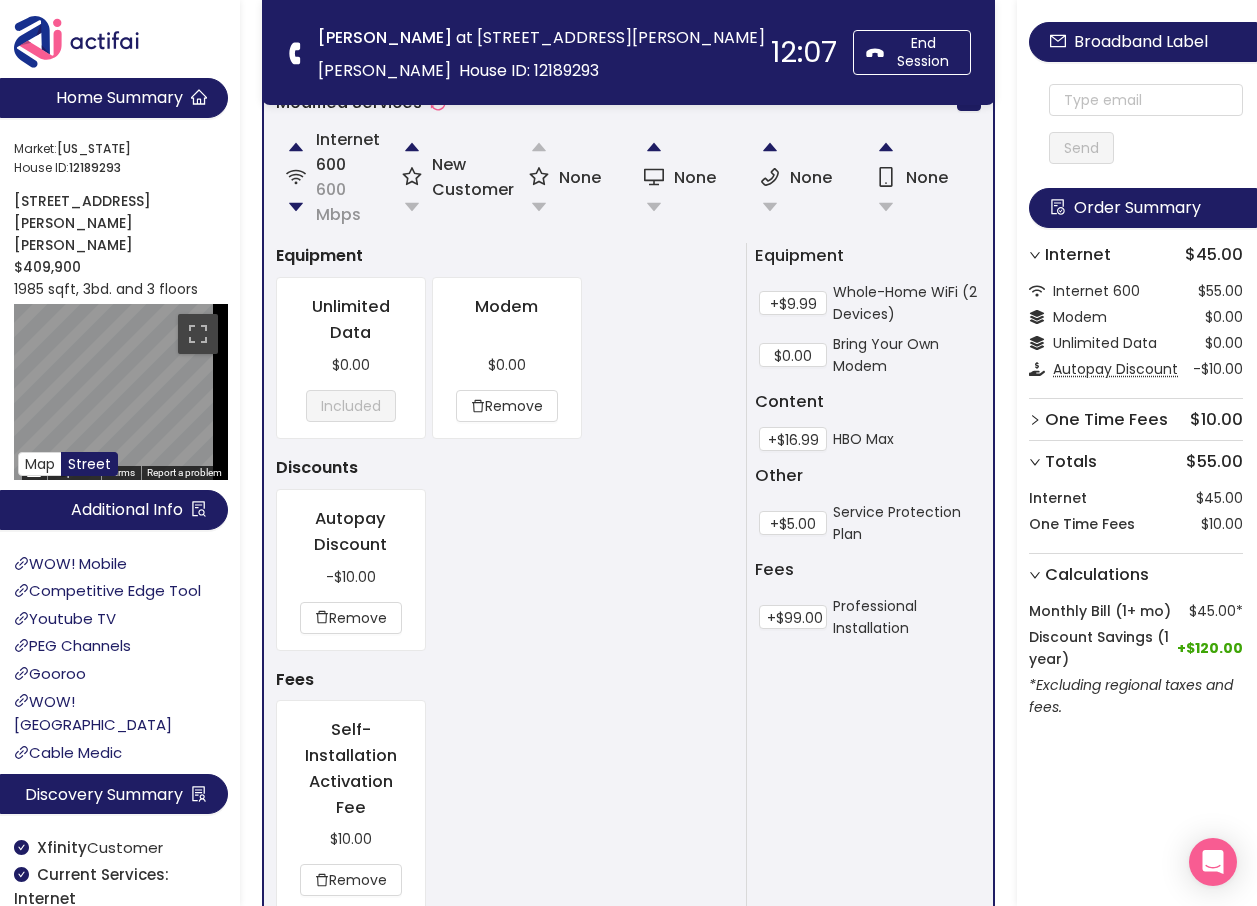 scroll, scrollTop: 1440, scrollLeft: 0, axis: vertical 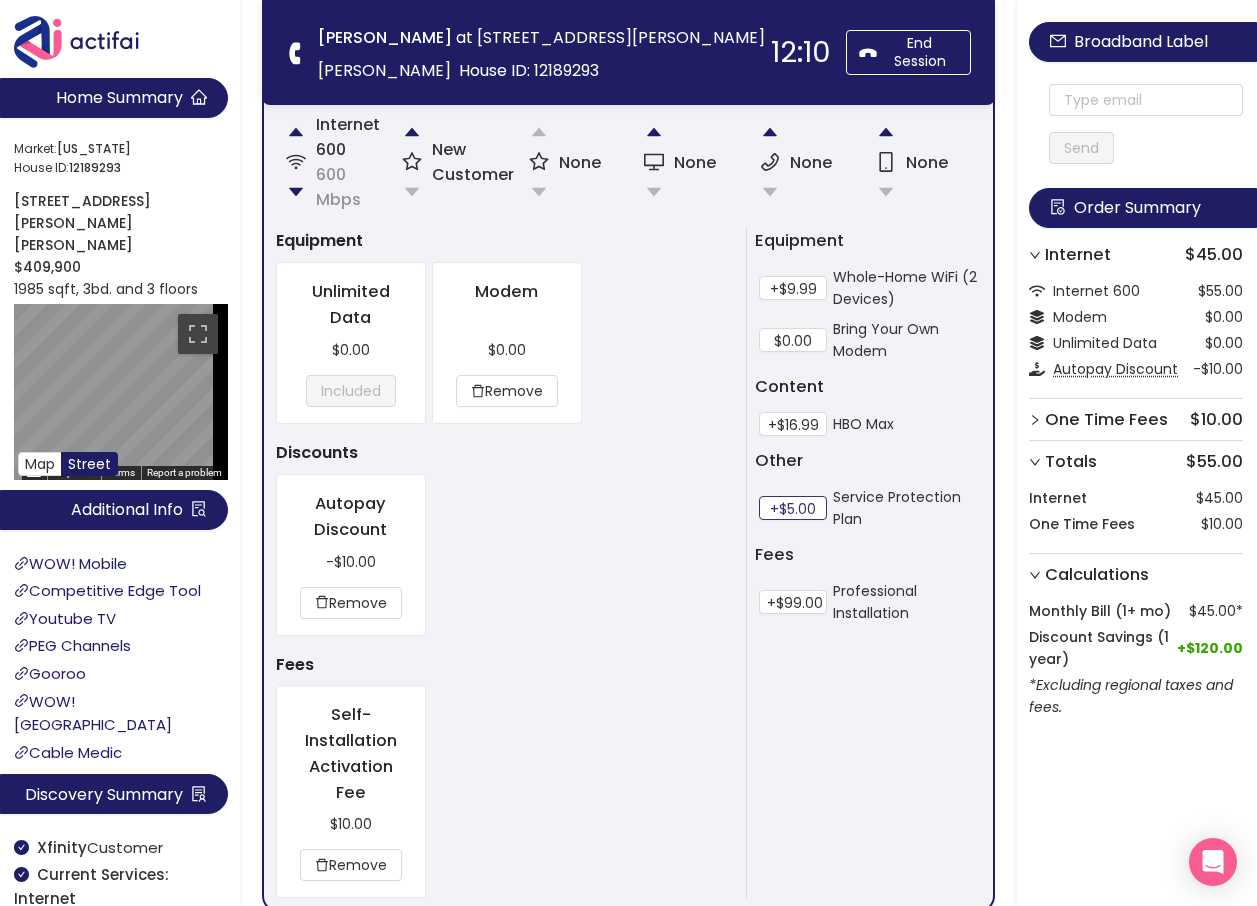 click on "+$5.00" at bounding box center [793, 508] 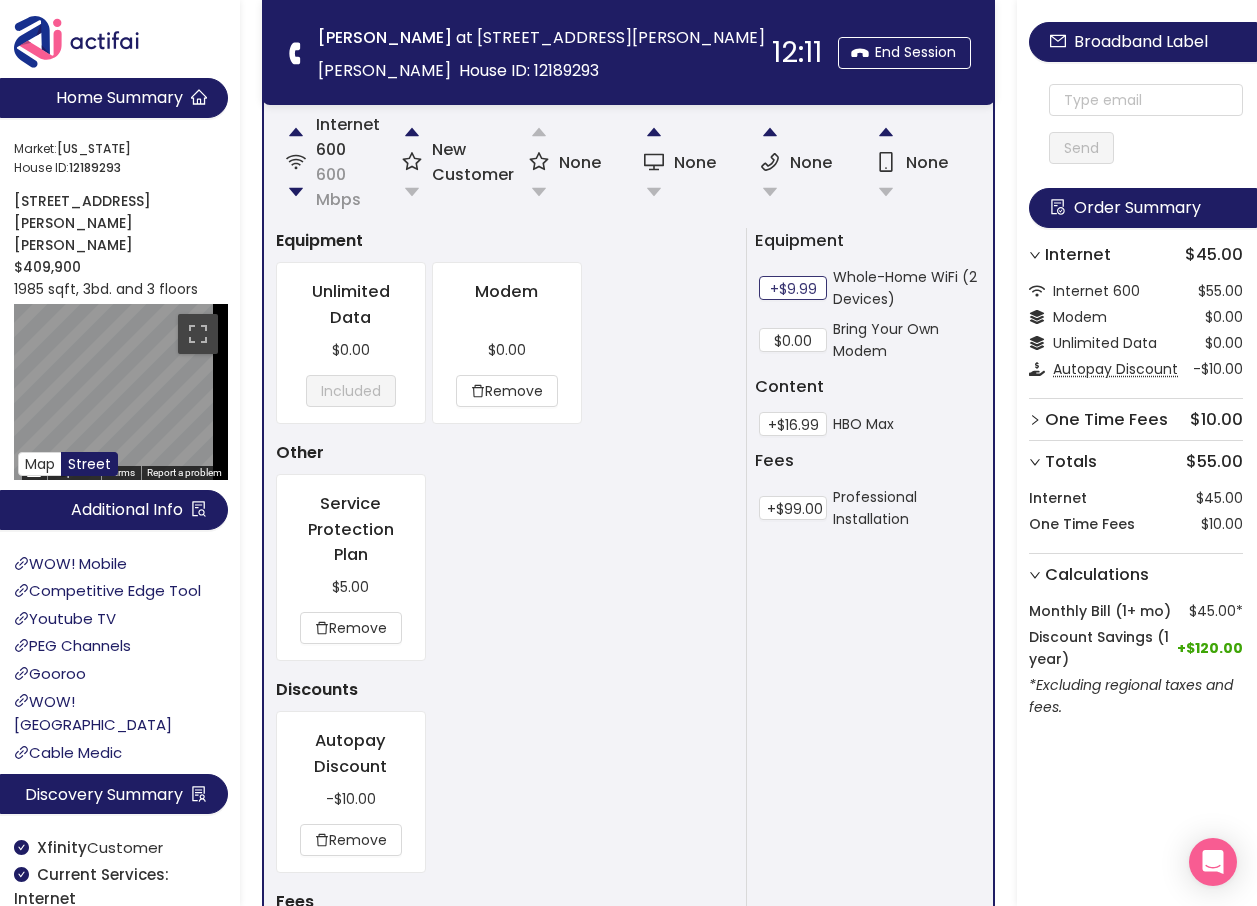 click on "+$9.99" at bounding box center (793, 288) 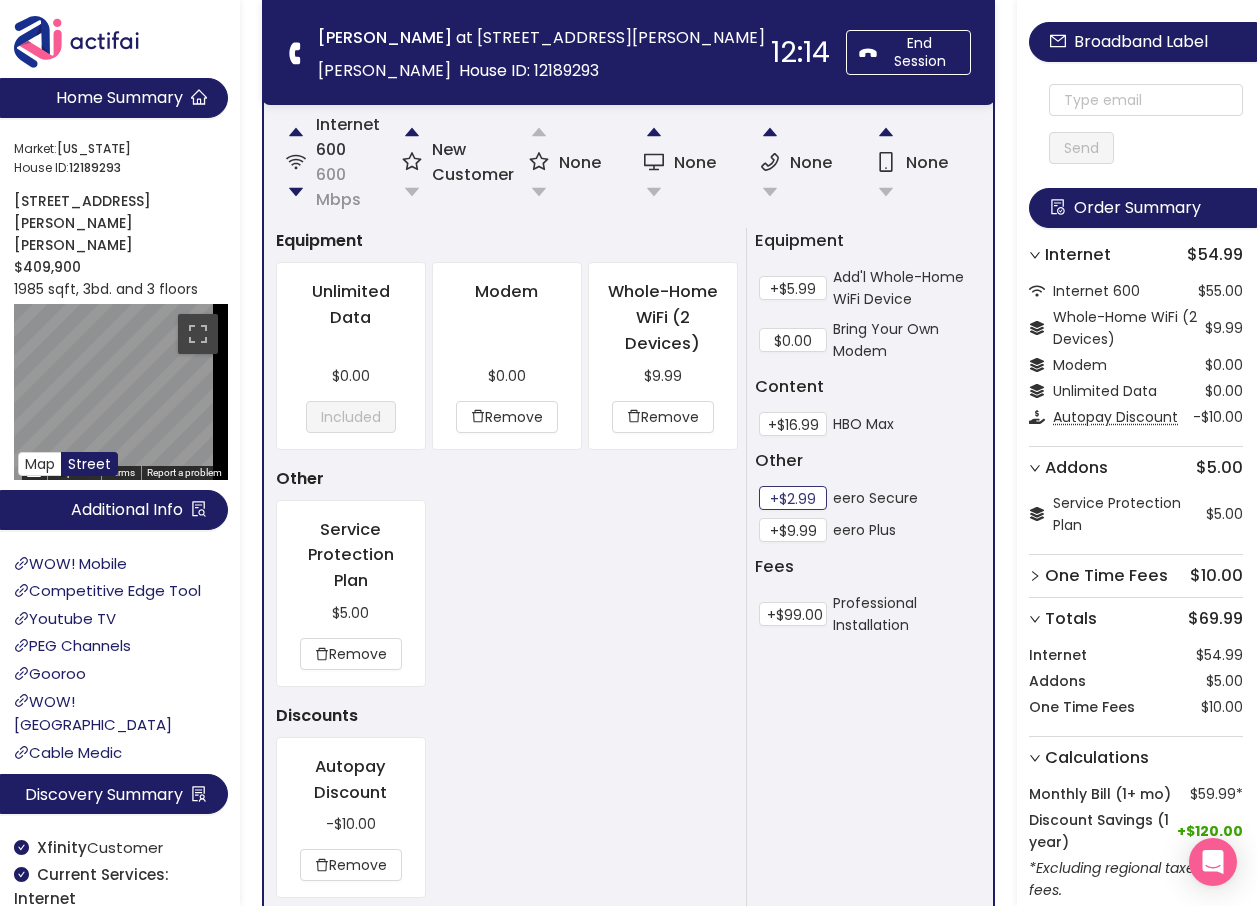 click on "+$2.99" at bounding box center (793, 498) 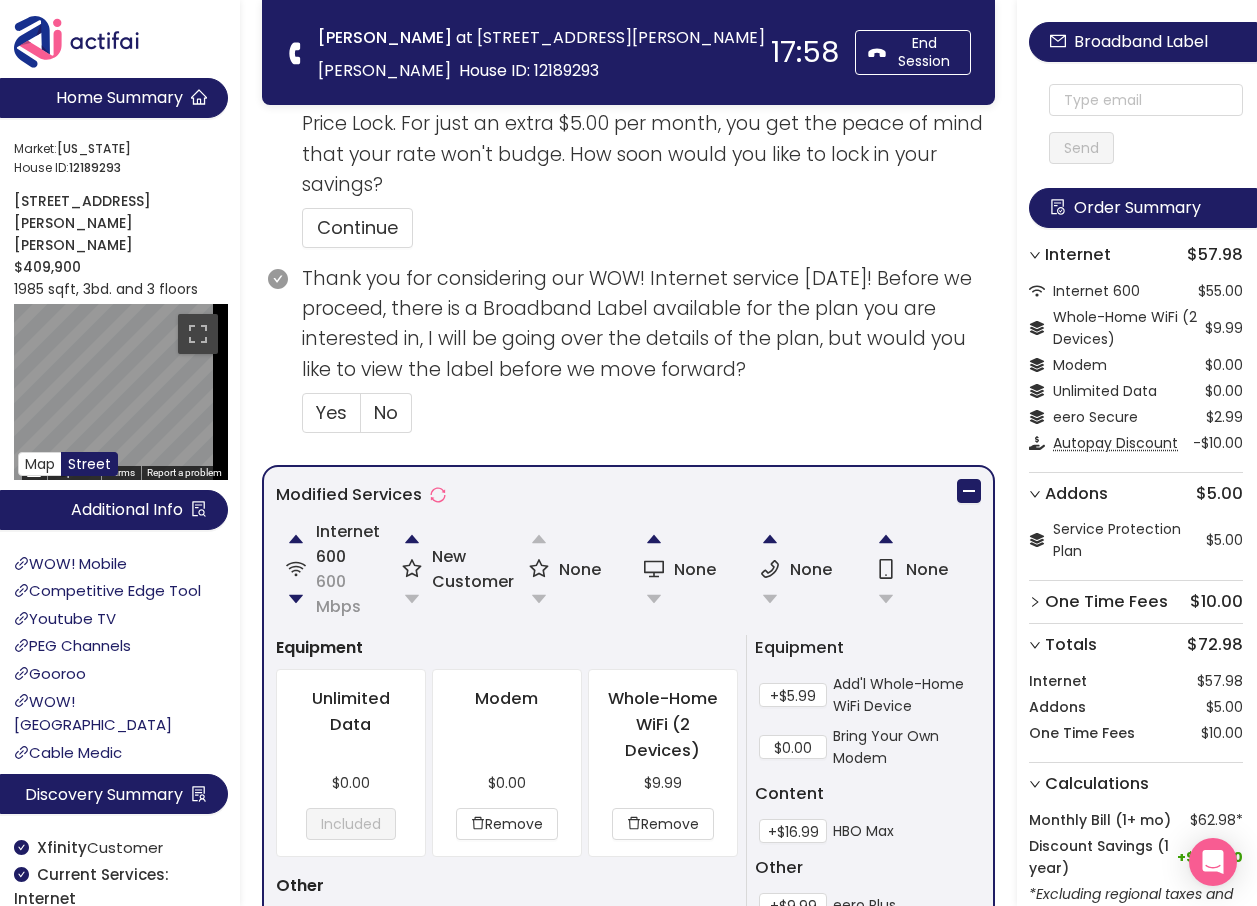 scroll, scrollTop: 777, scrollLeft: 0, axis: vertical 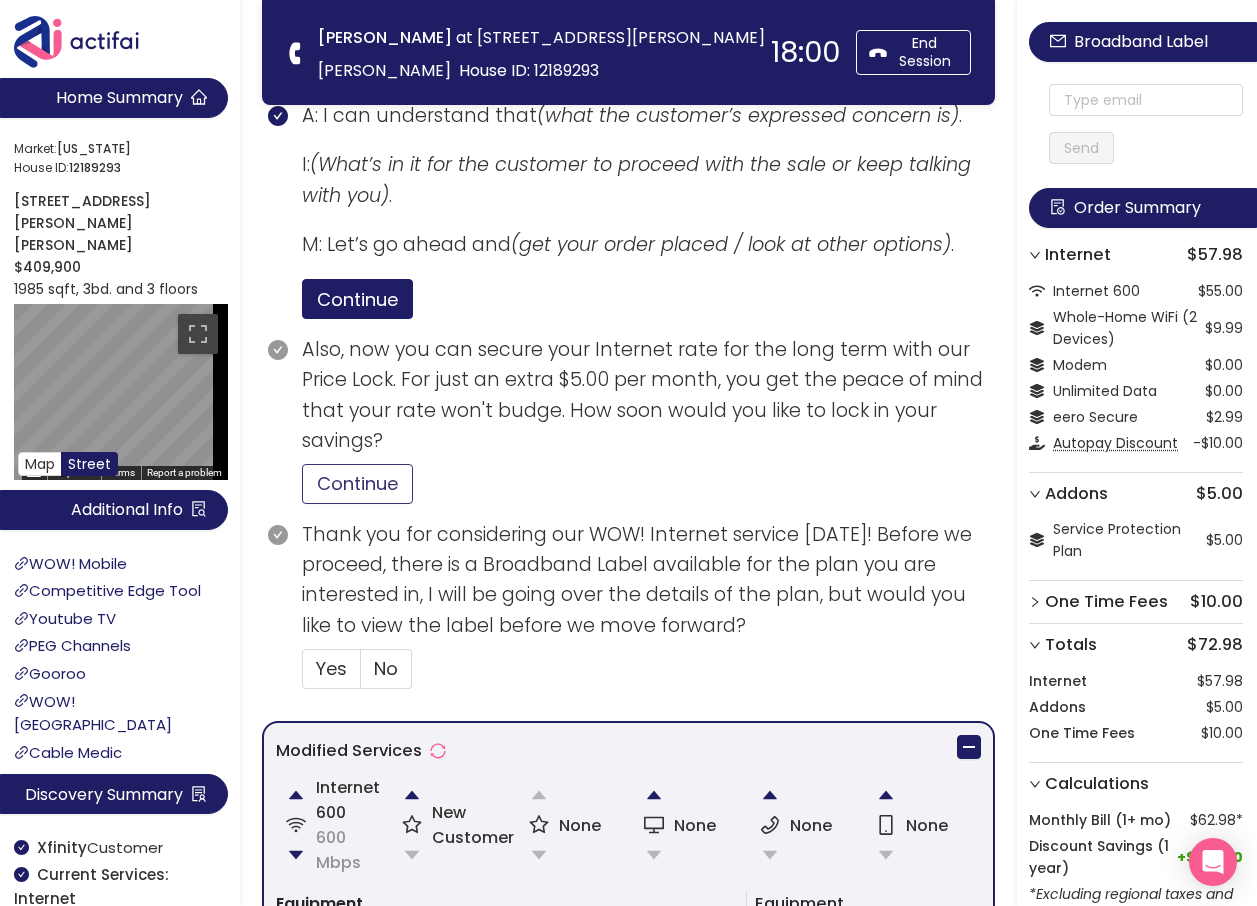click on "Continue" at bounding box center [357, 484] 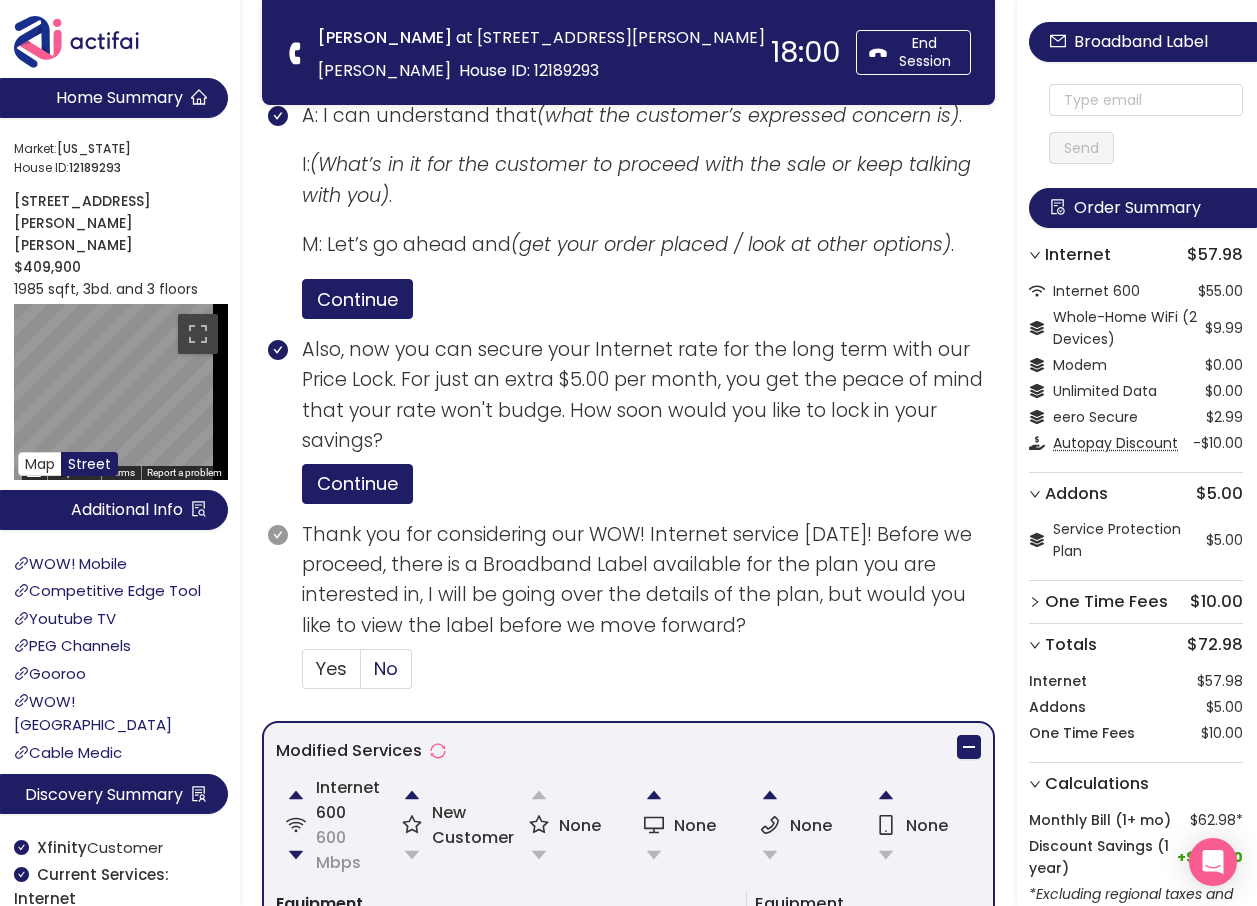 drag, startPoint x: 389, startPoint y: 638, endPoint x: 383, endPoint y: 651, distance: 14.3178215 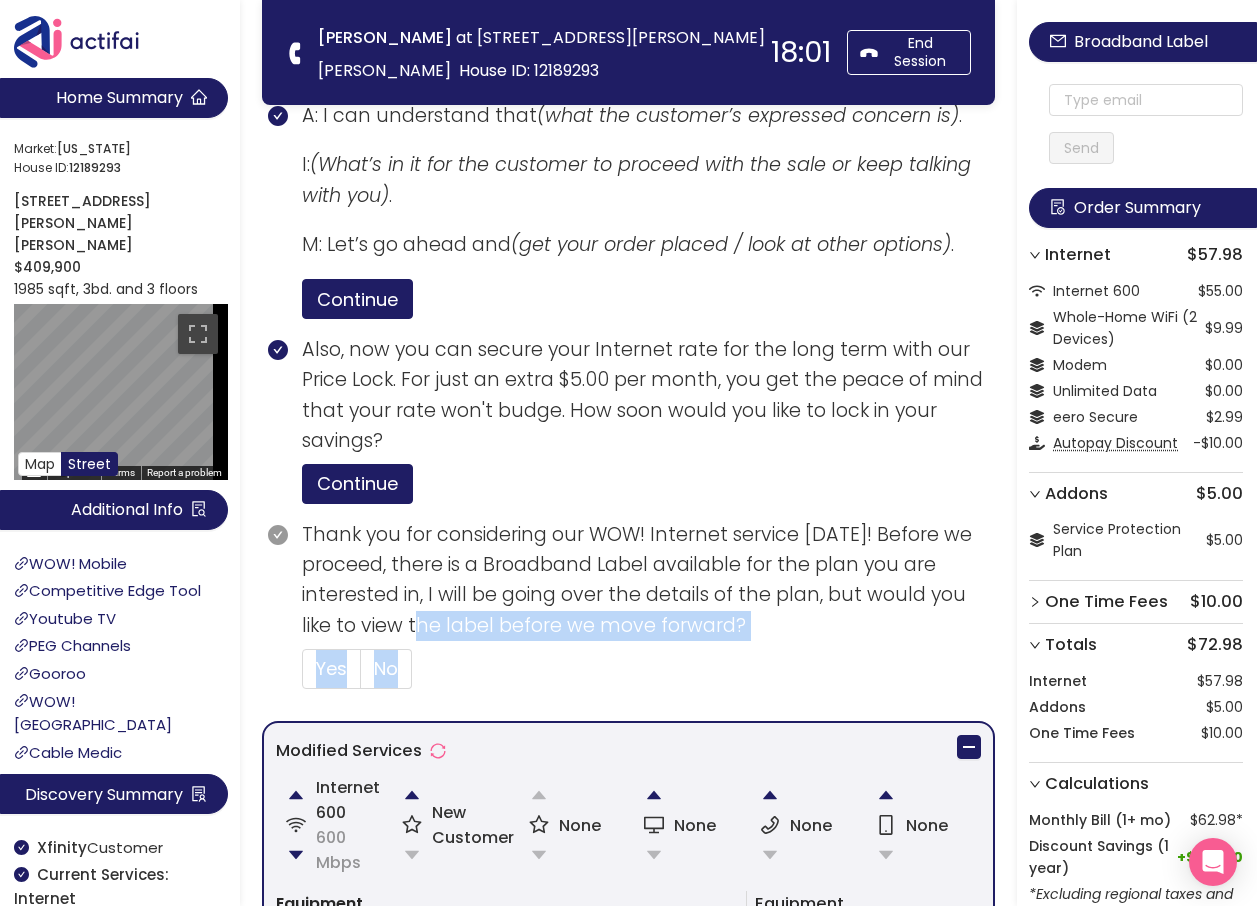 drag, startPoint x: 383, startPoint y: 651, endPoint x: 379, endPoint y: 669, distance: 18.439089 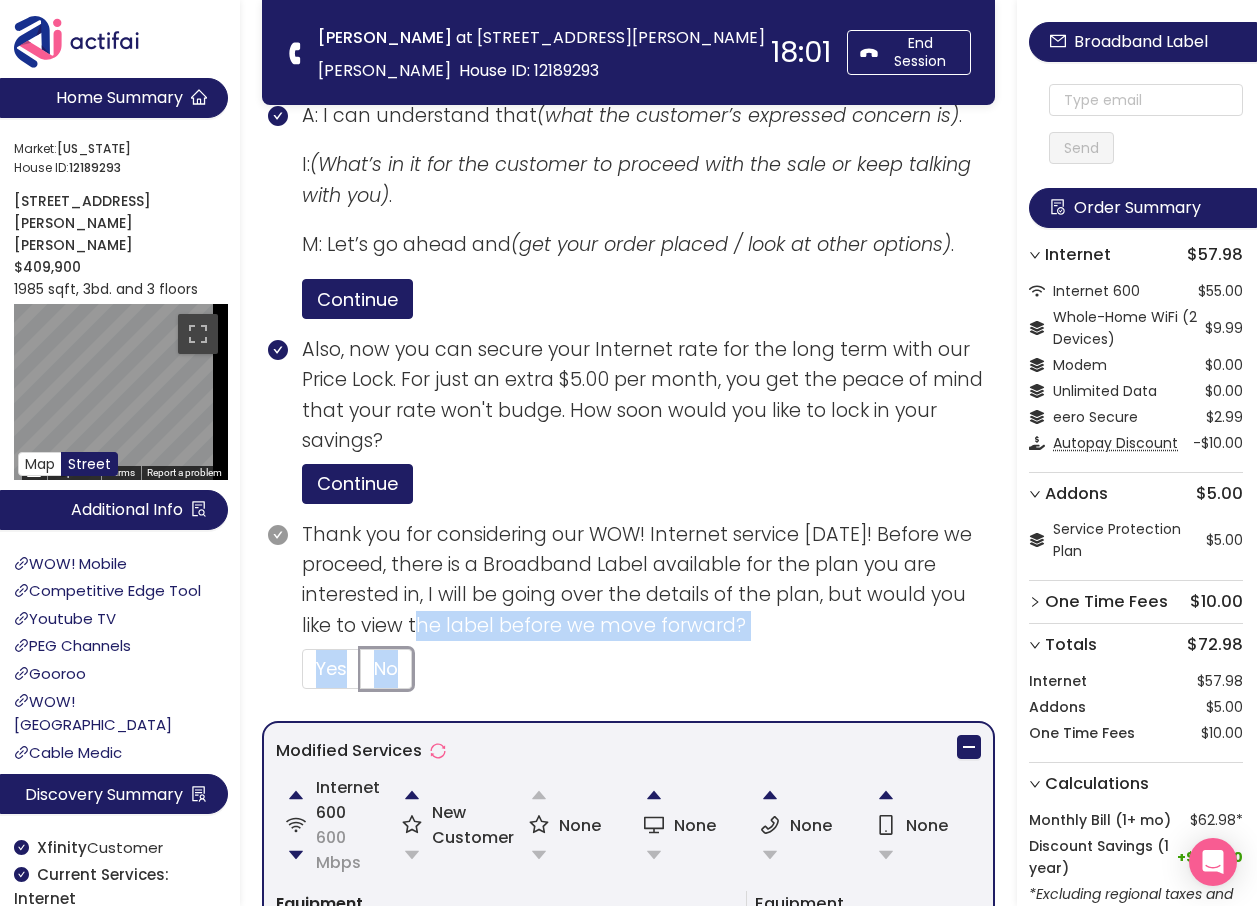 click on "No" at bounding box center [361, 675] 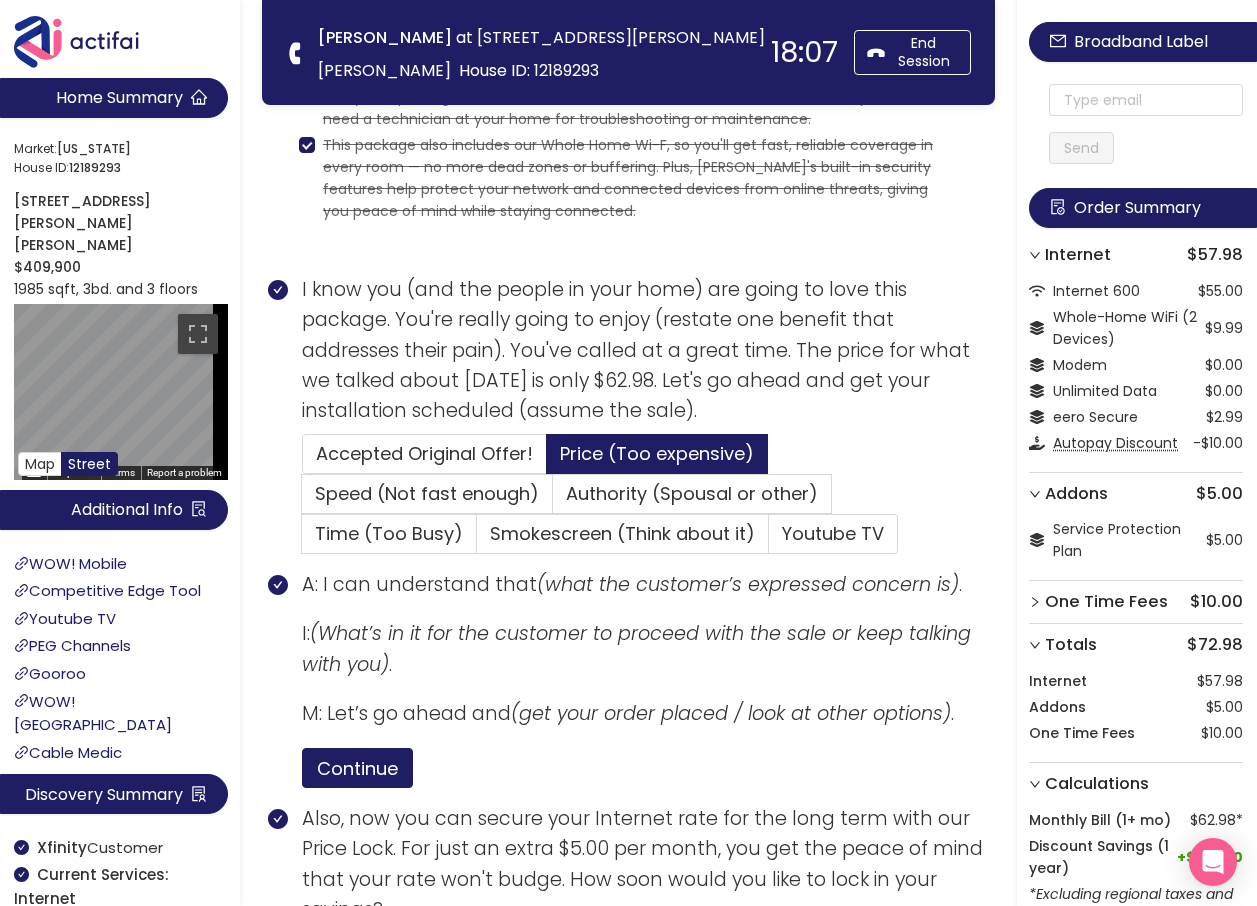 scroll, scrollTop: 277, scrollLeft: 0, axis: vertical 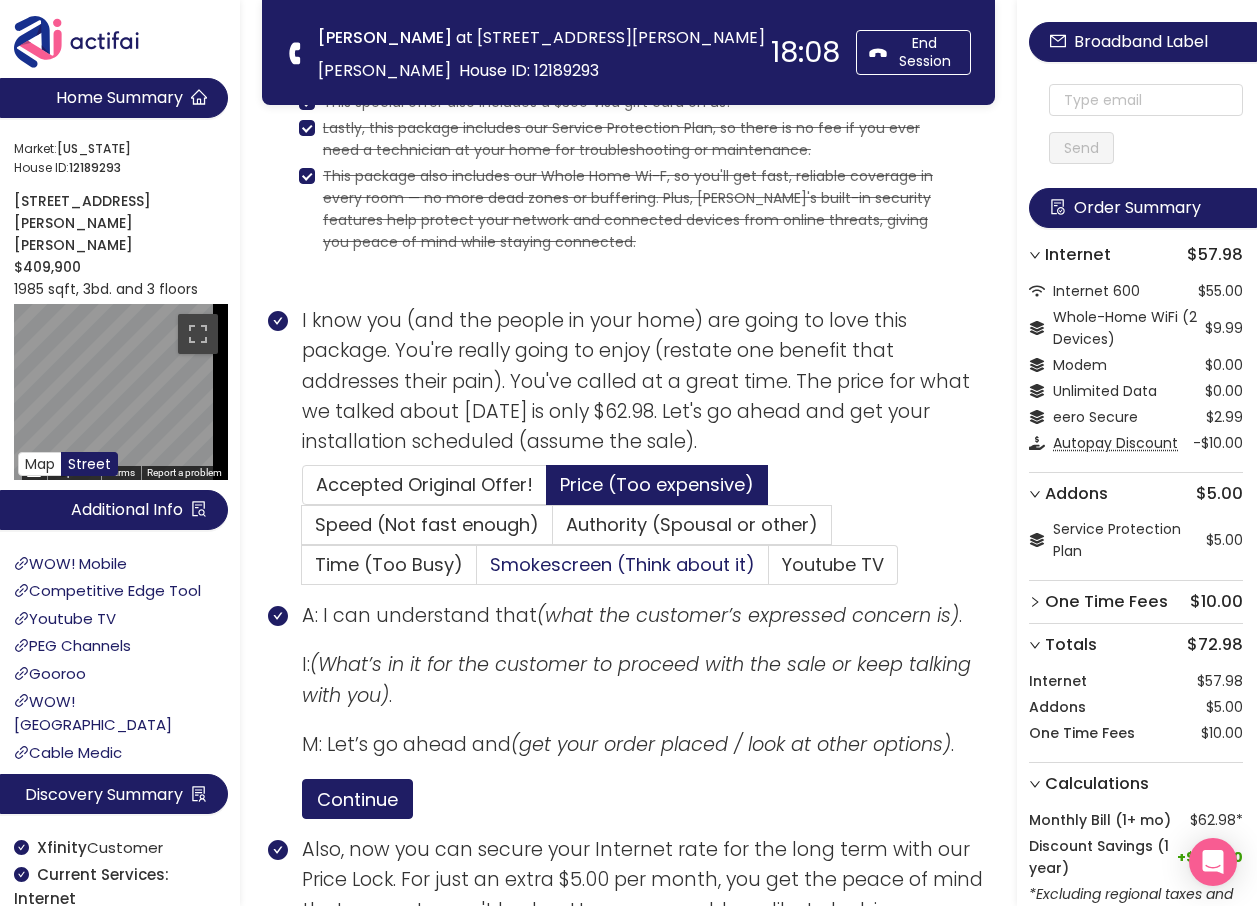 click on "Smokescreen (Think about it)" at bounding box center (622, 564) 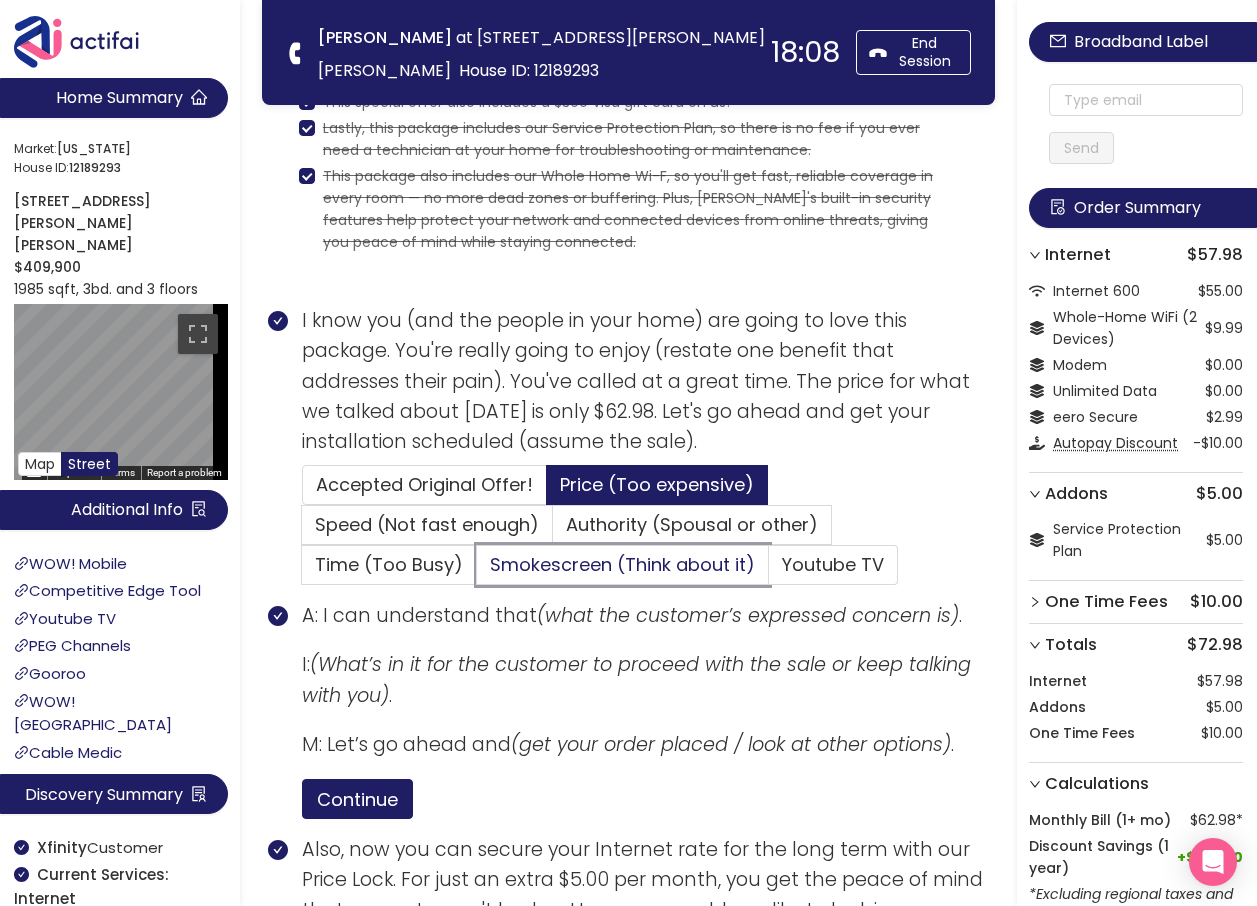 click on "Smokescreen (Think about it)" at bounding box center (477, 571) 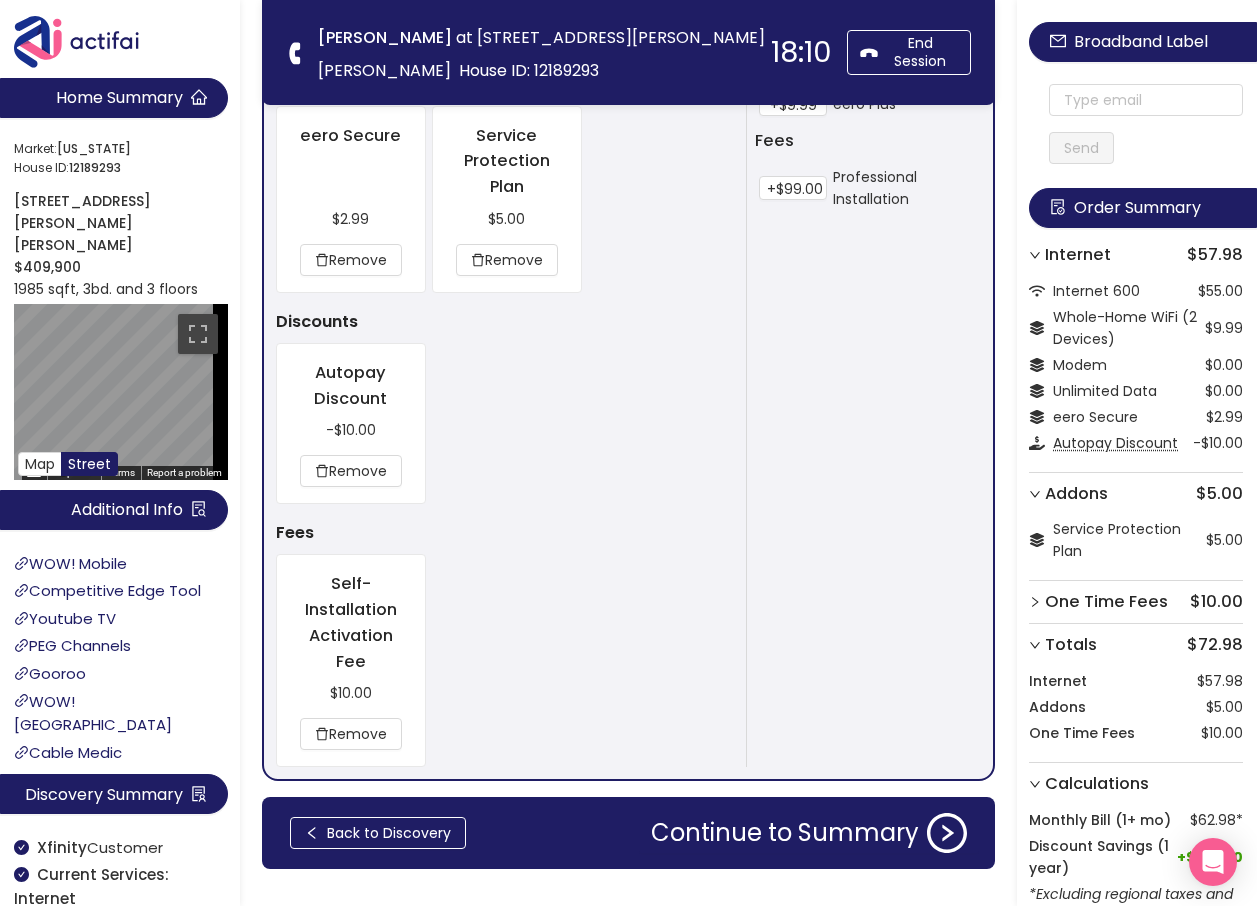 scroll, scrollTop: 1877, scrollLeft: 0, axis: vertical 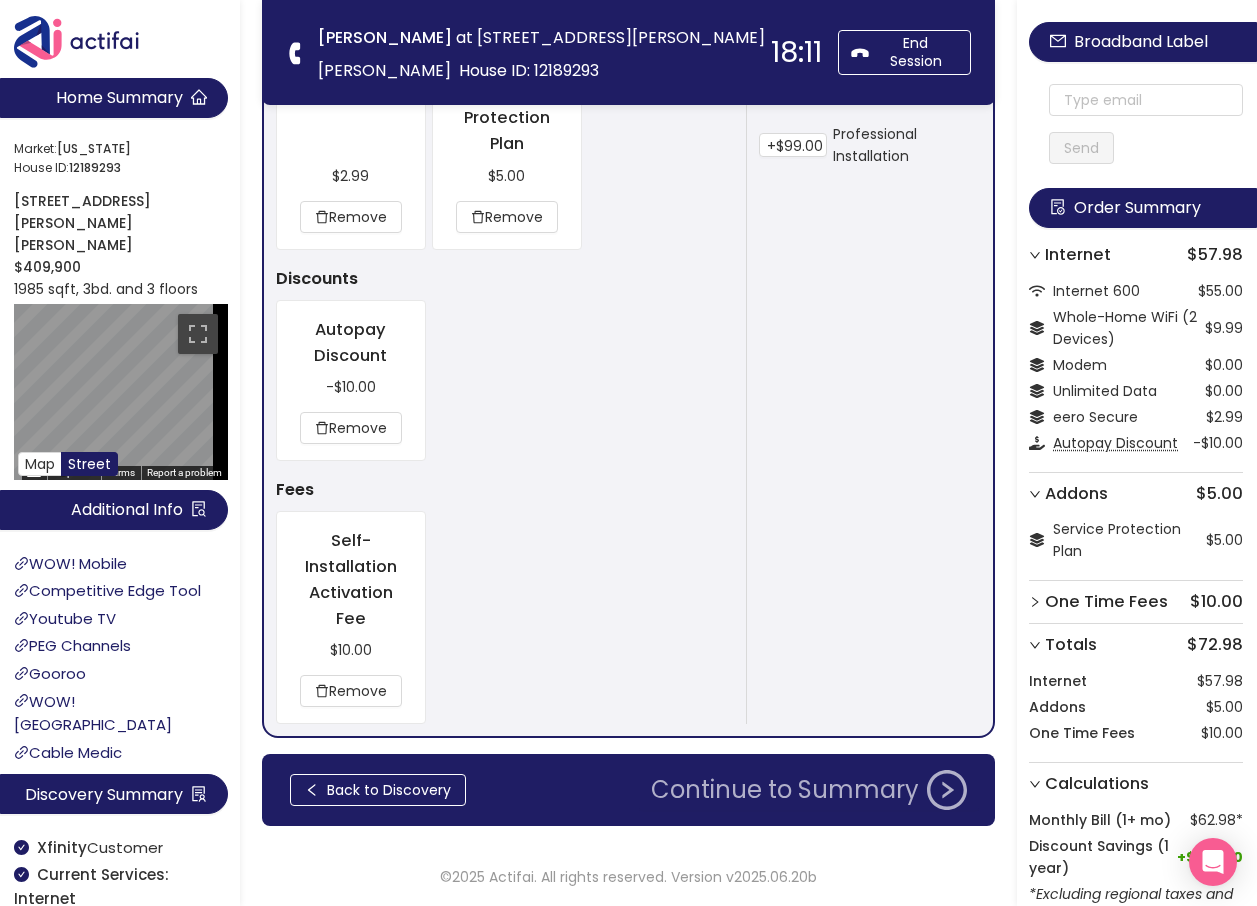click on "Continue to Summary" 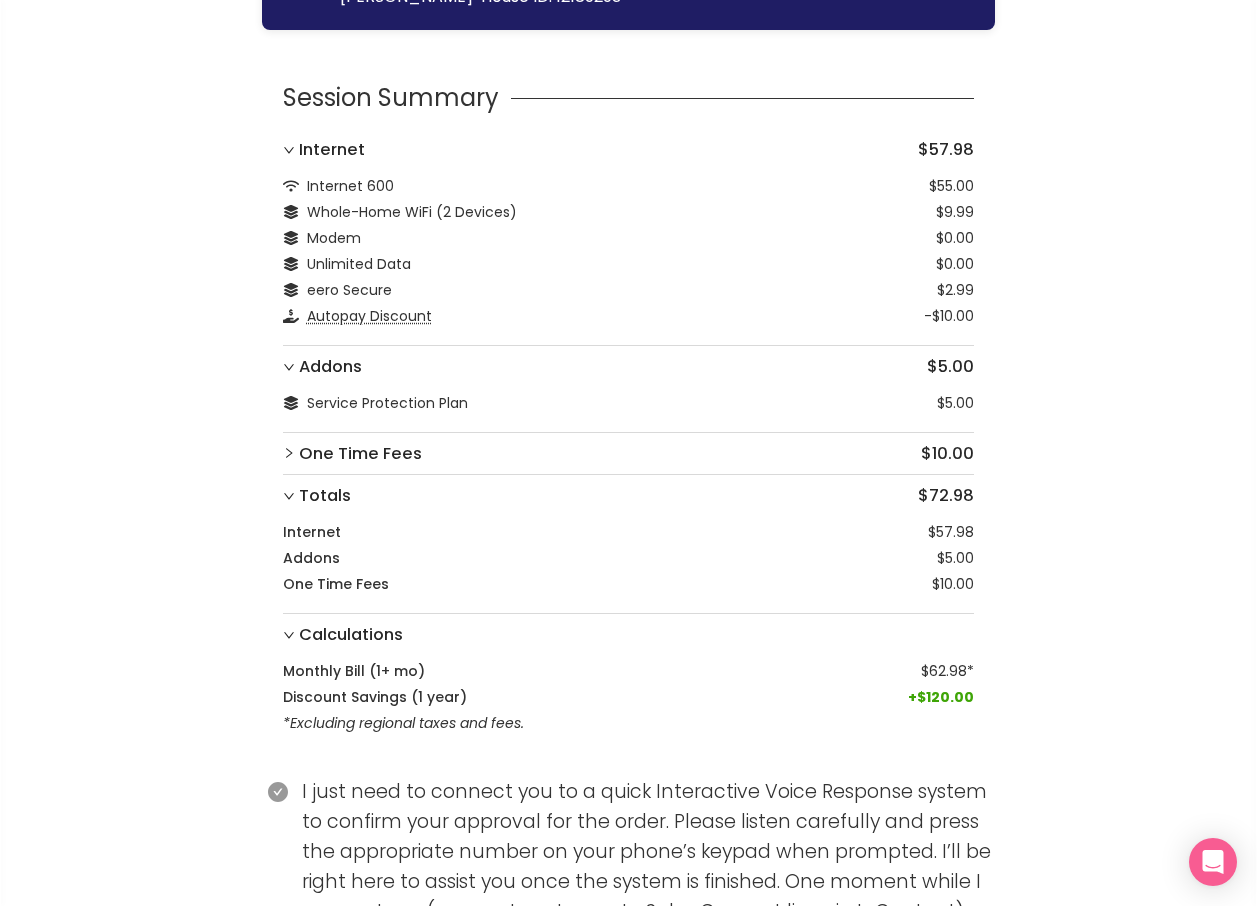 scroll, scrollTop: 297, scrollLeft: 0, axis: vertical 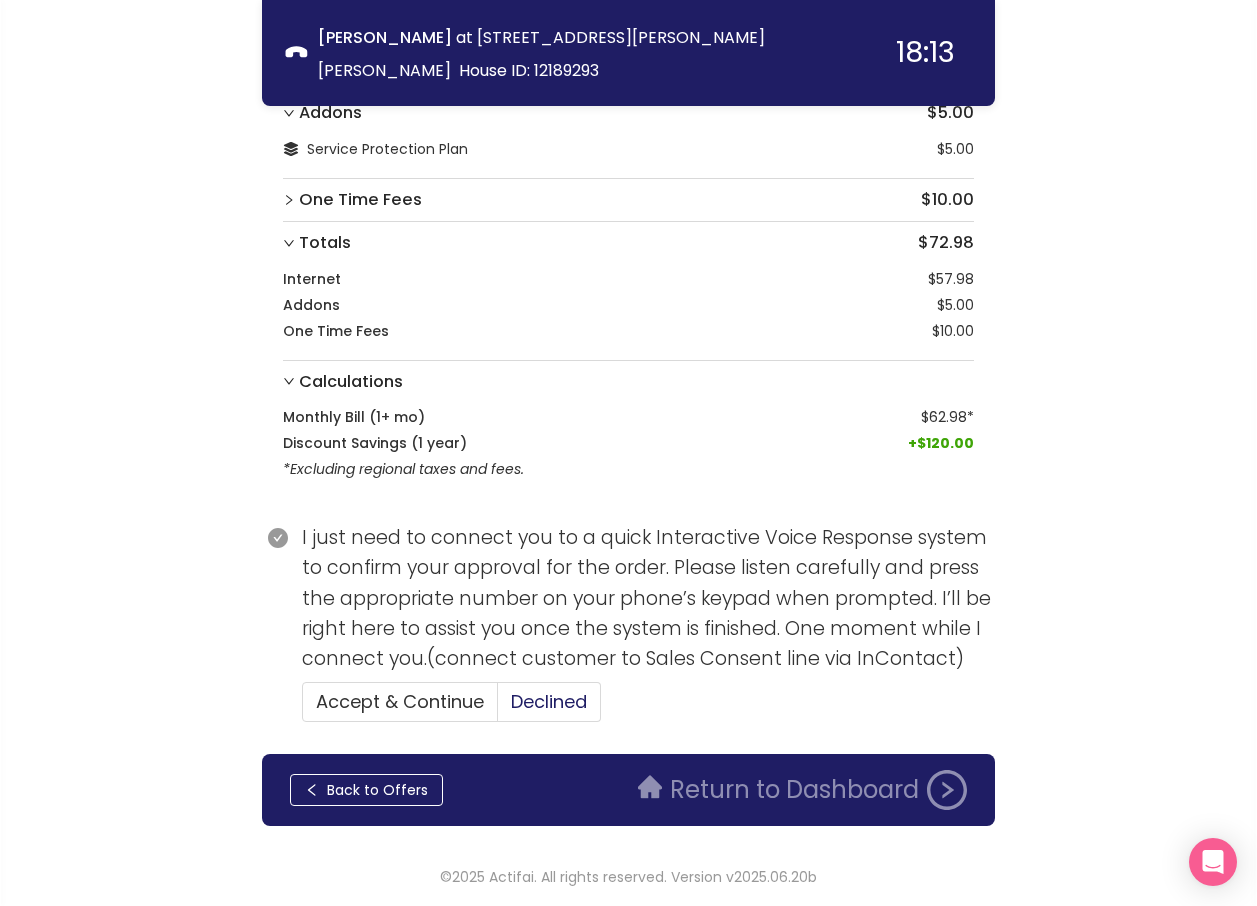 click on "Declined" at bounding box center [549, 701] 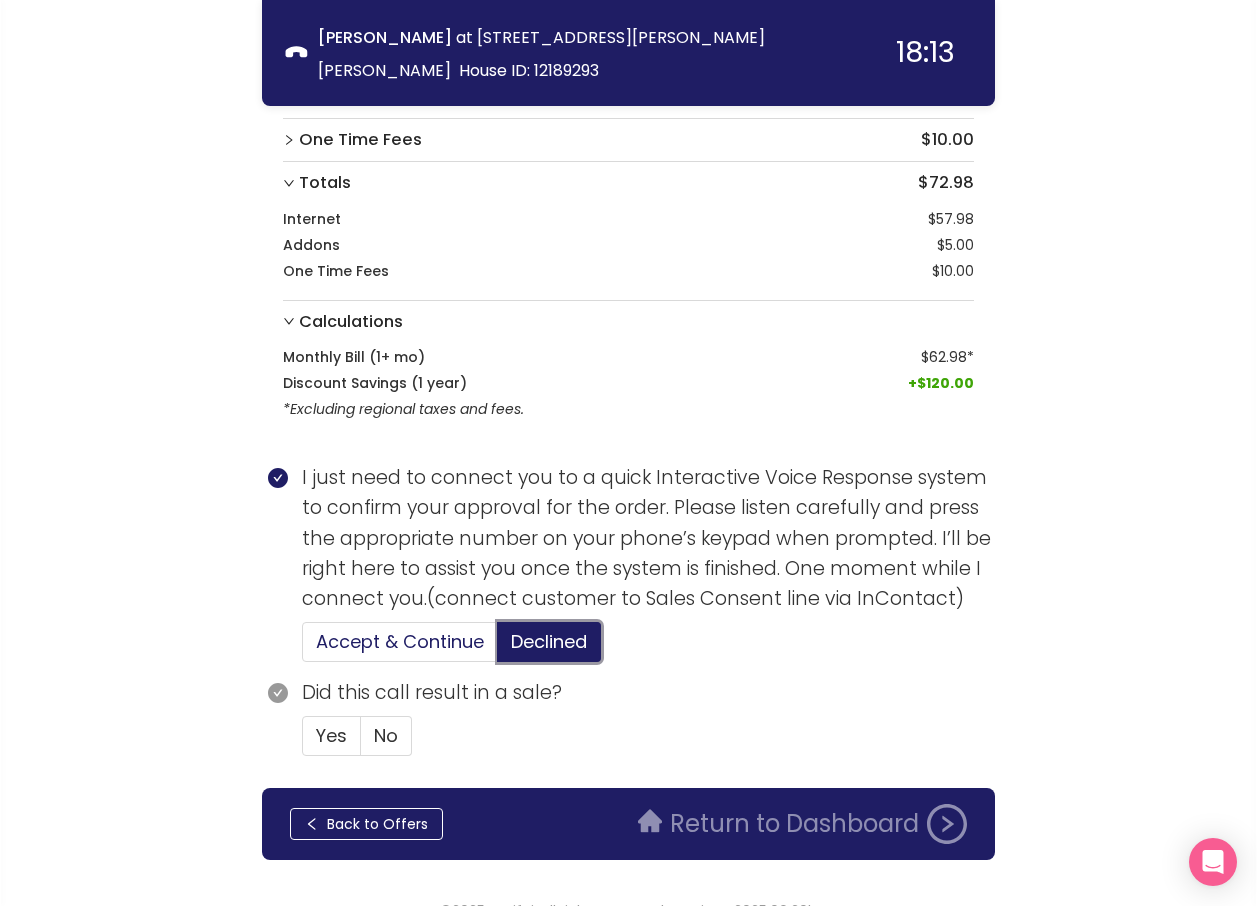 scroll, scrollTop: 391, scrollLeft: 0, axis: vertical 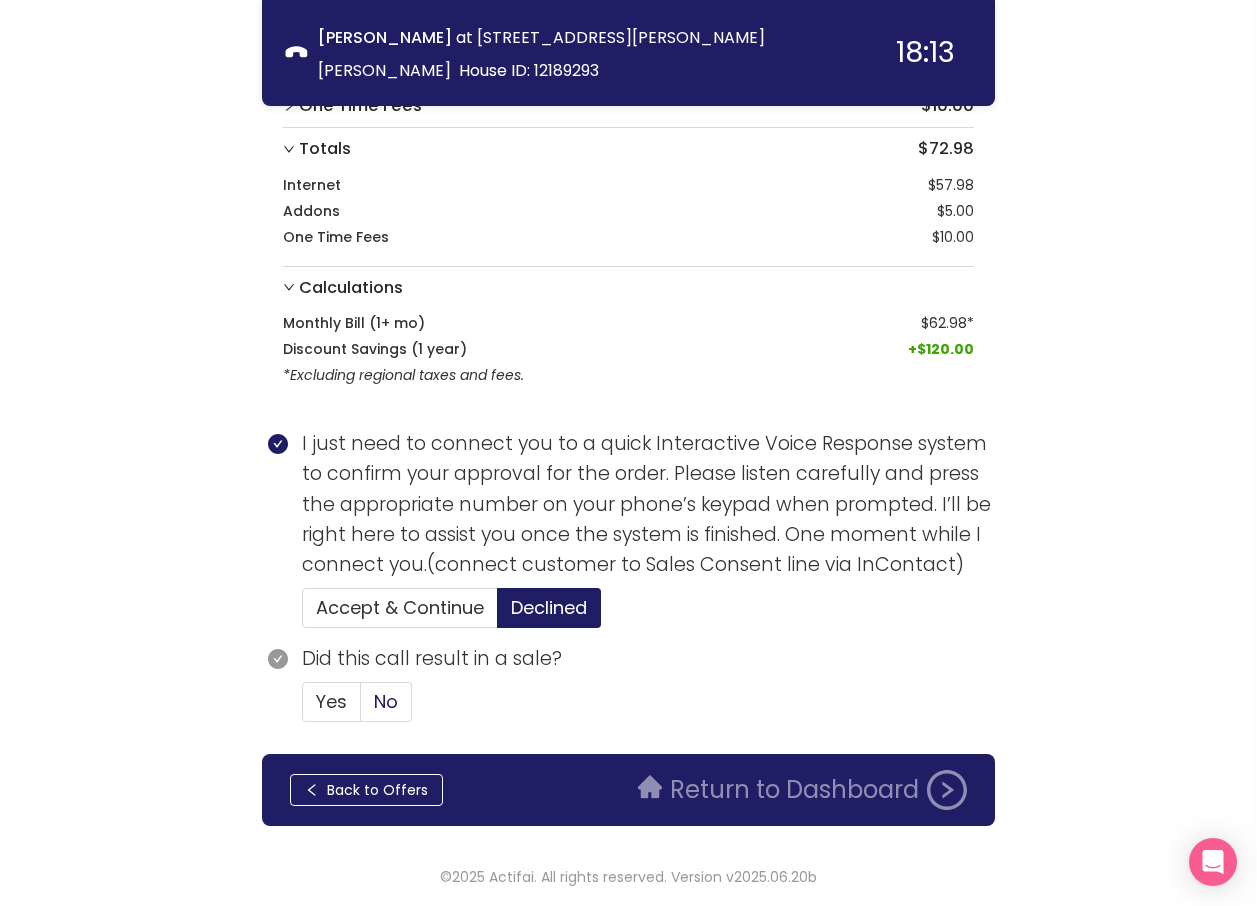 click on "No" at bounding box center (386, 701) 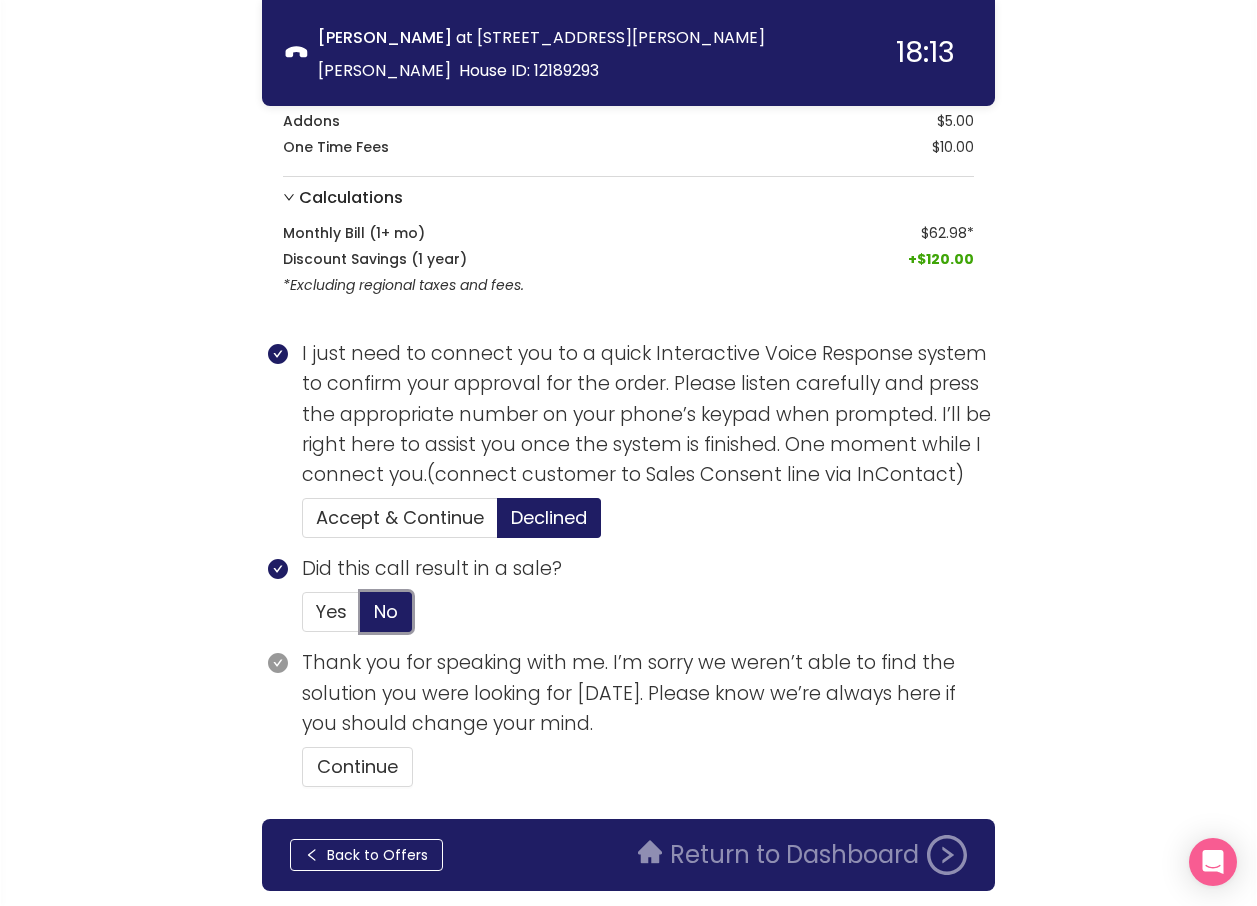 scroll, scrollTop: 546, scrollLeft: 0, axis: vertical 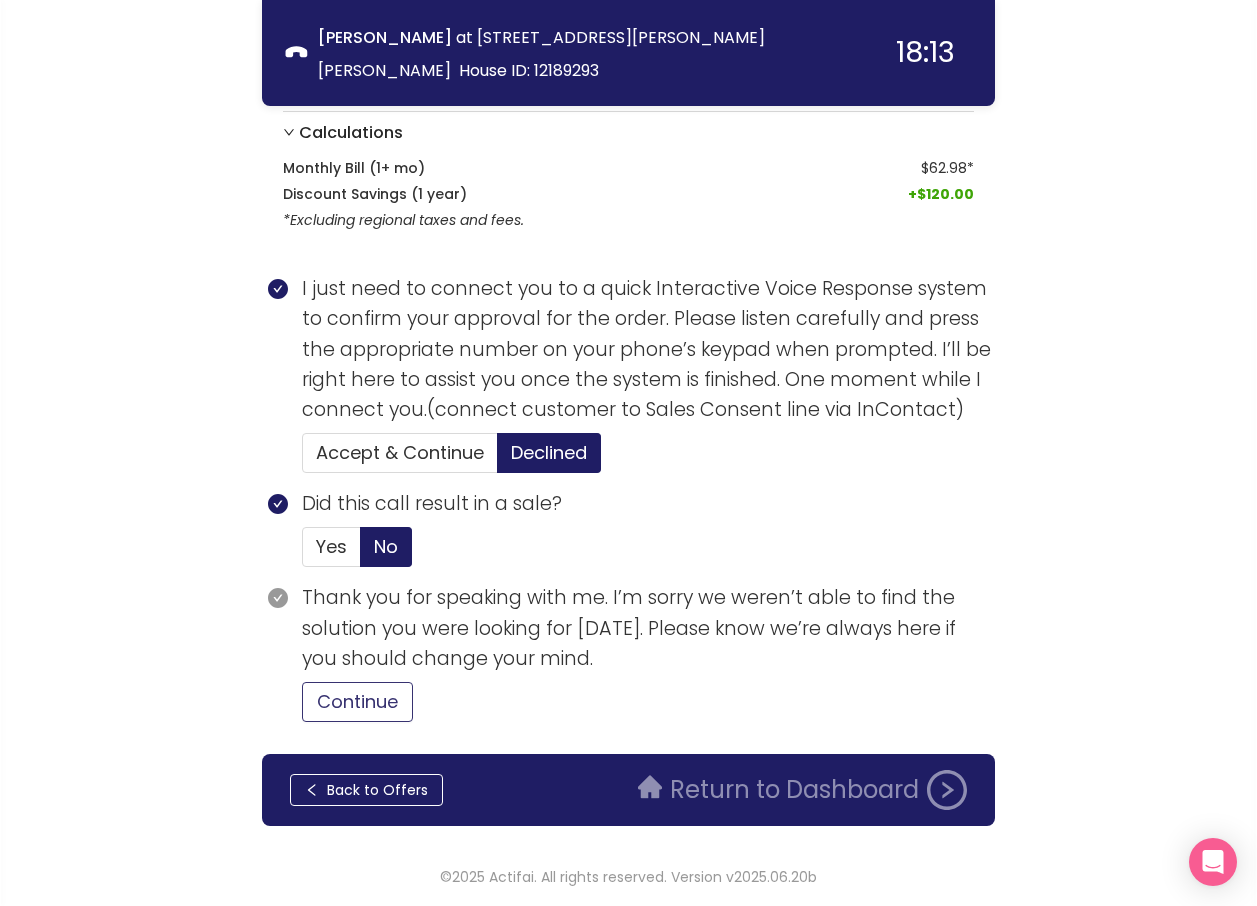 click on "Continue" at bounding box center (357, 702) 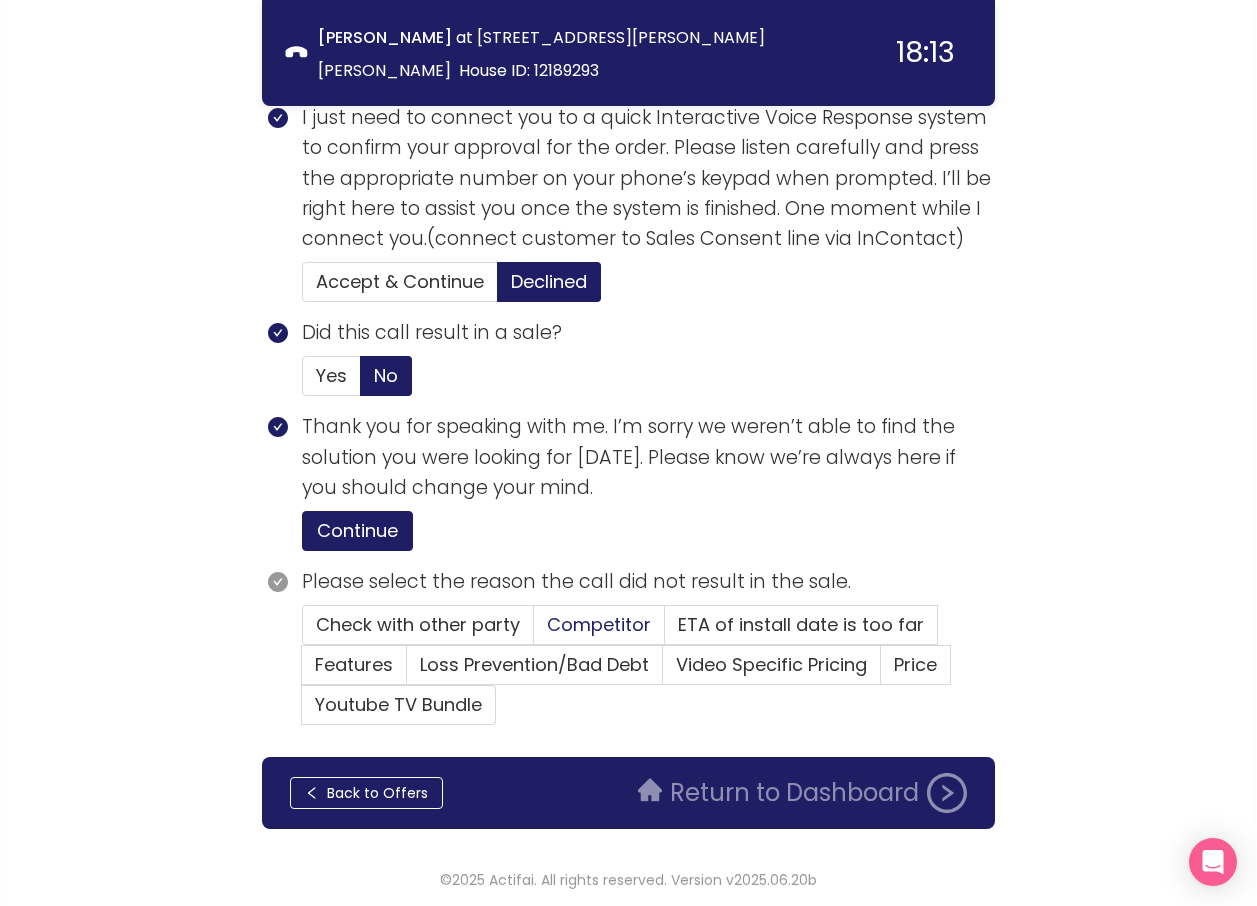 scroll, scrollTop: 720, scrollLeft: 0, axis: vertical 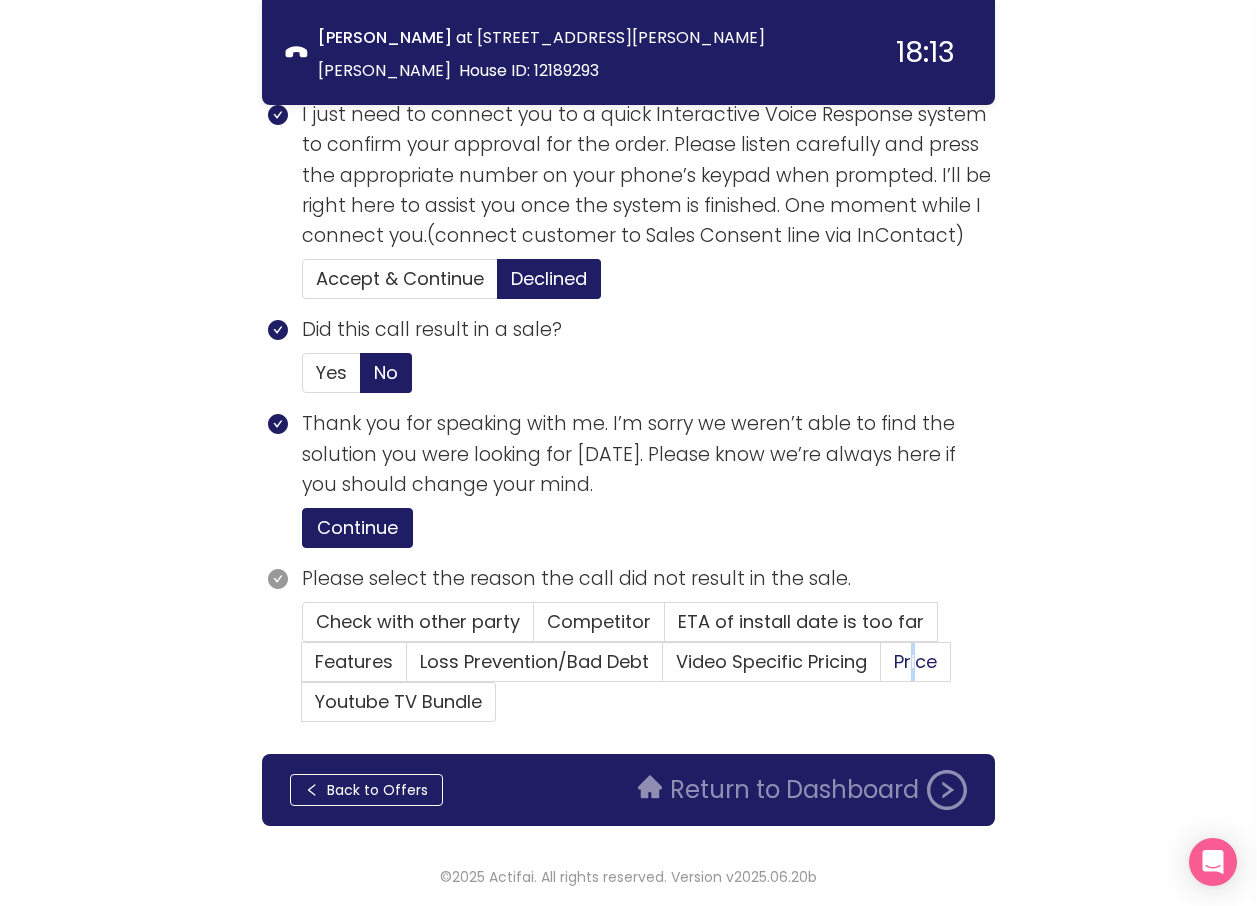 click on "Price" at bounding box center (915, 661) 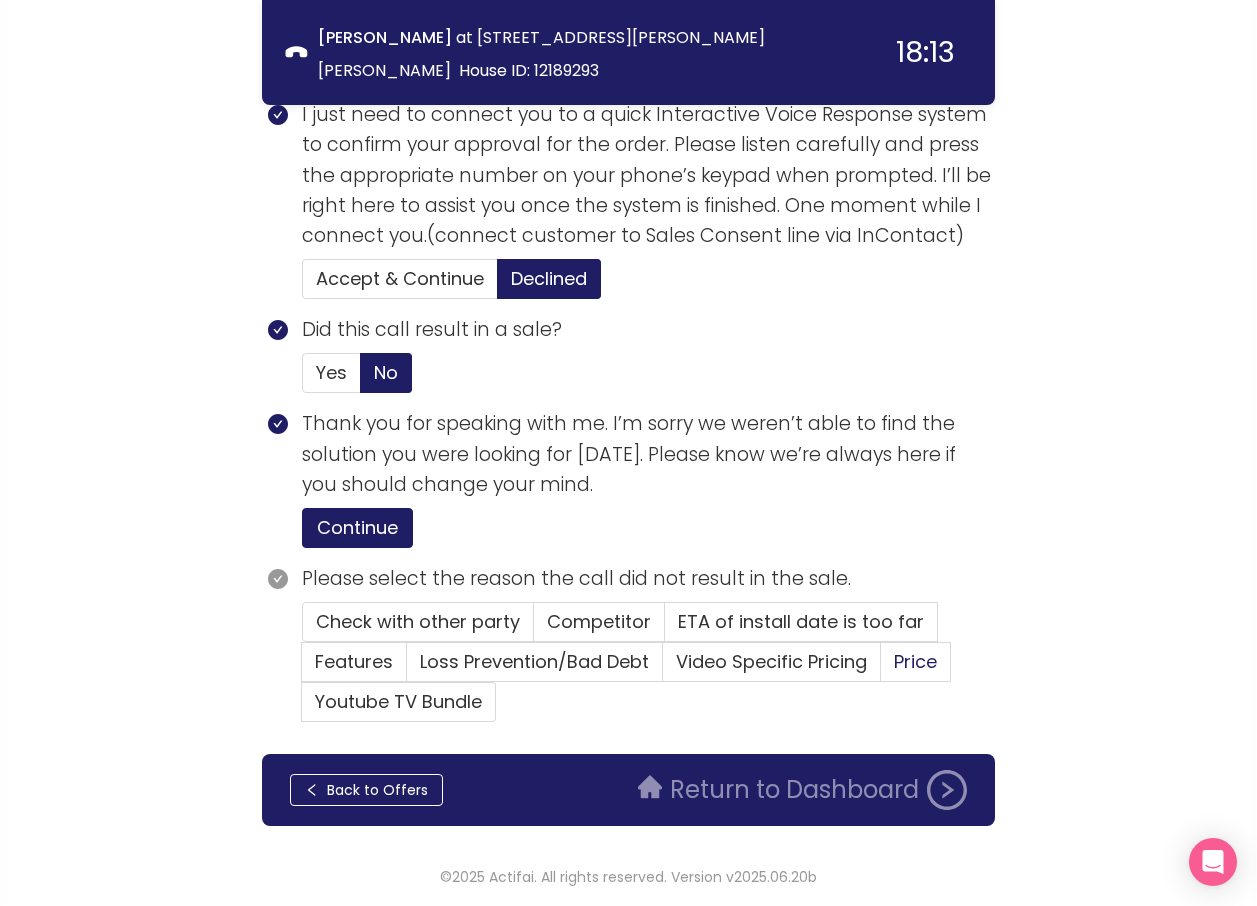 drag, startPoint x: 925, startPoint y: 663, endPoint x: 890, endPoint y: 677, distance: 37.696156 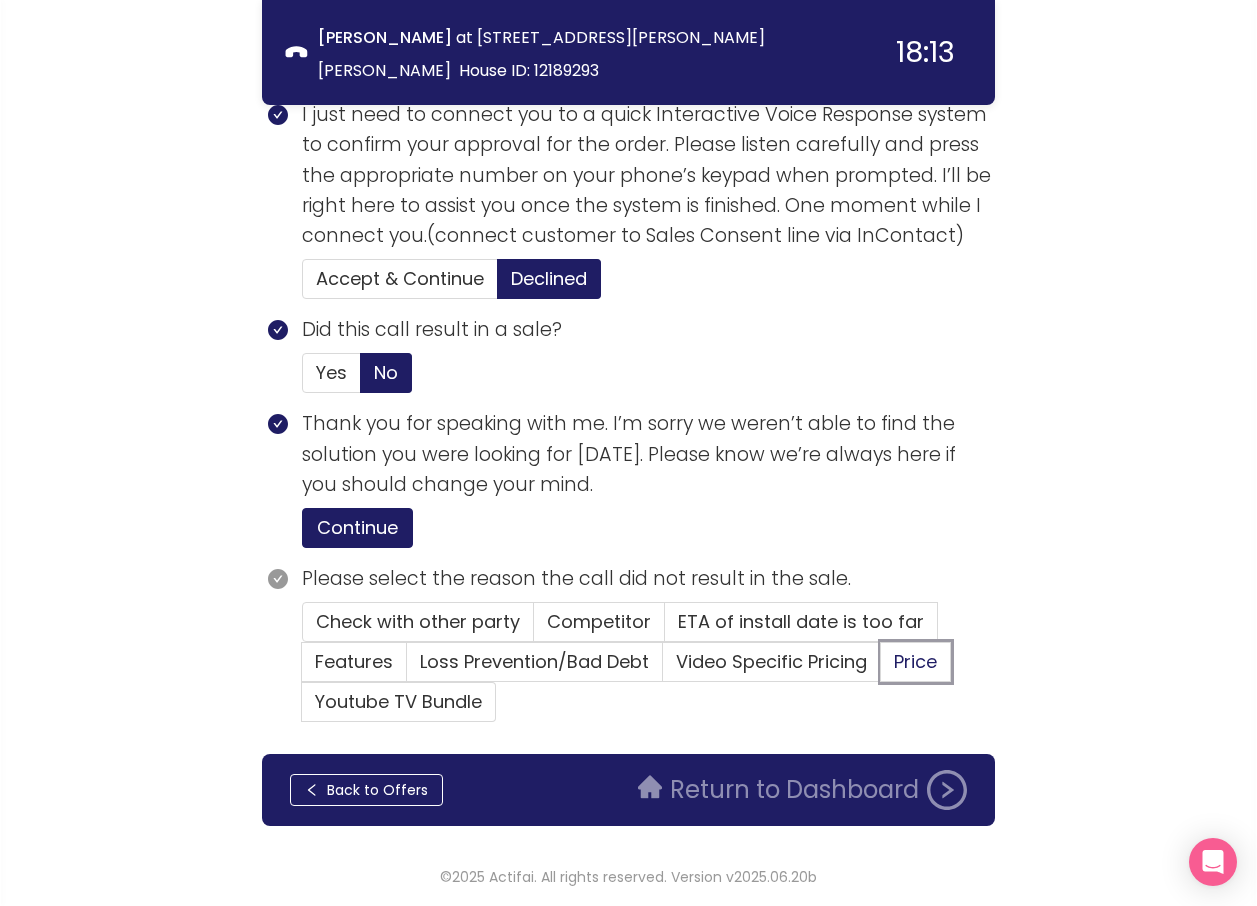 click on "Price" at bounding box center (881, 668) 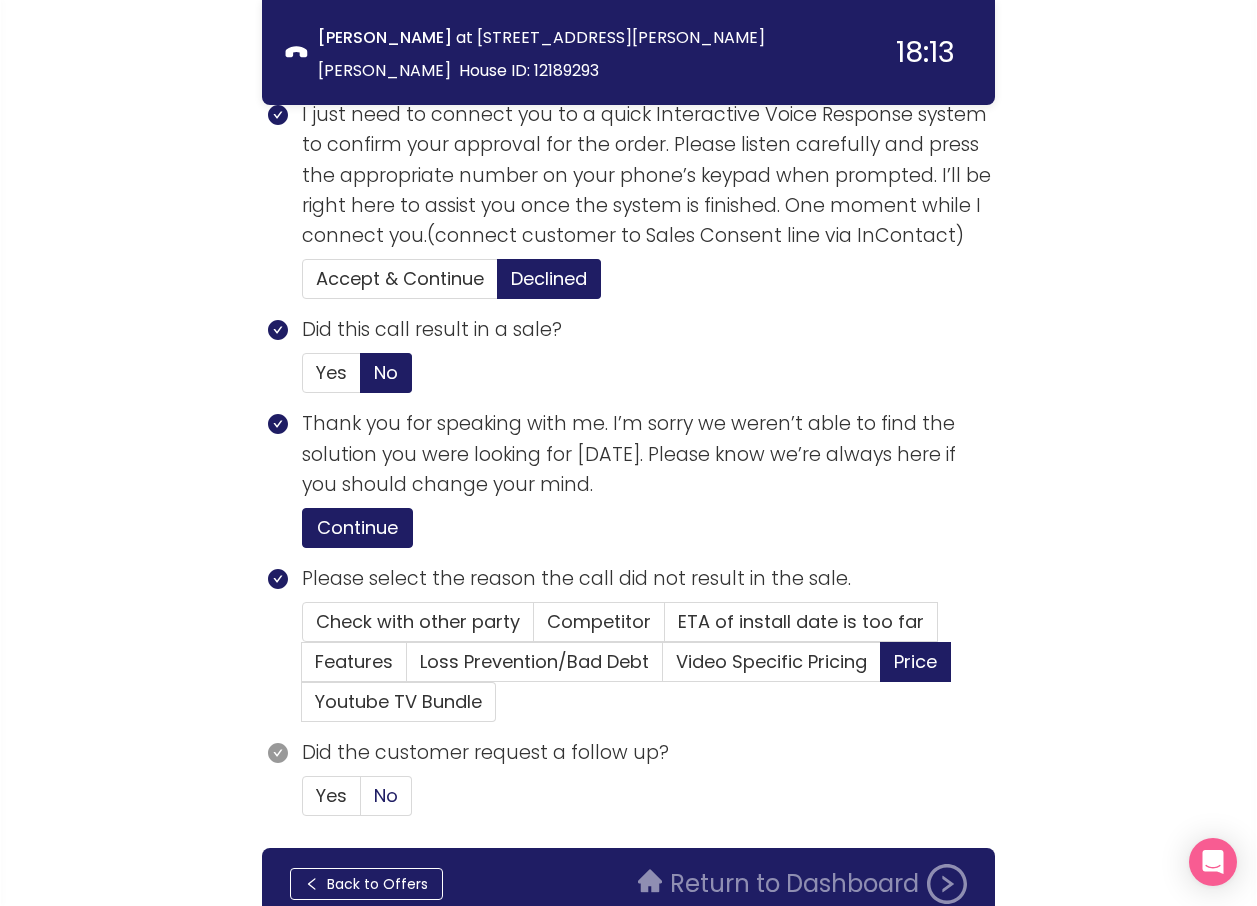 click on "No" at bounding box center (386, 795) 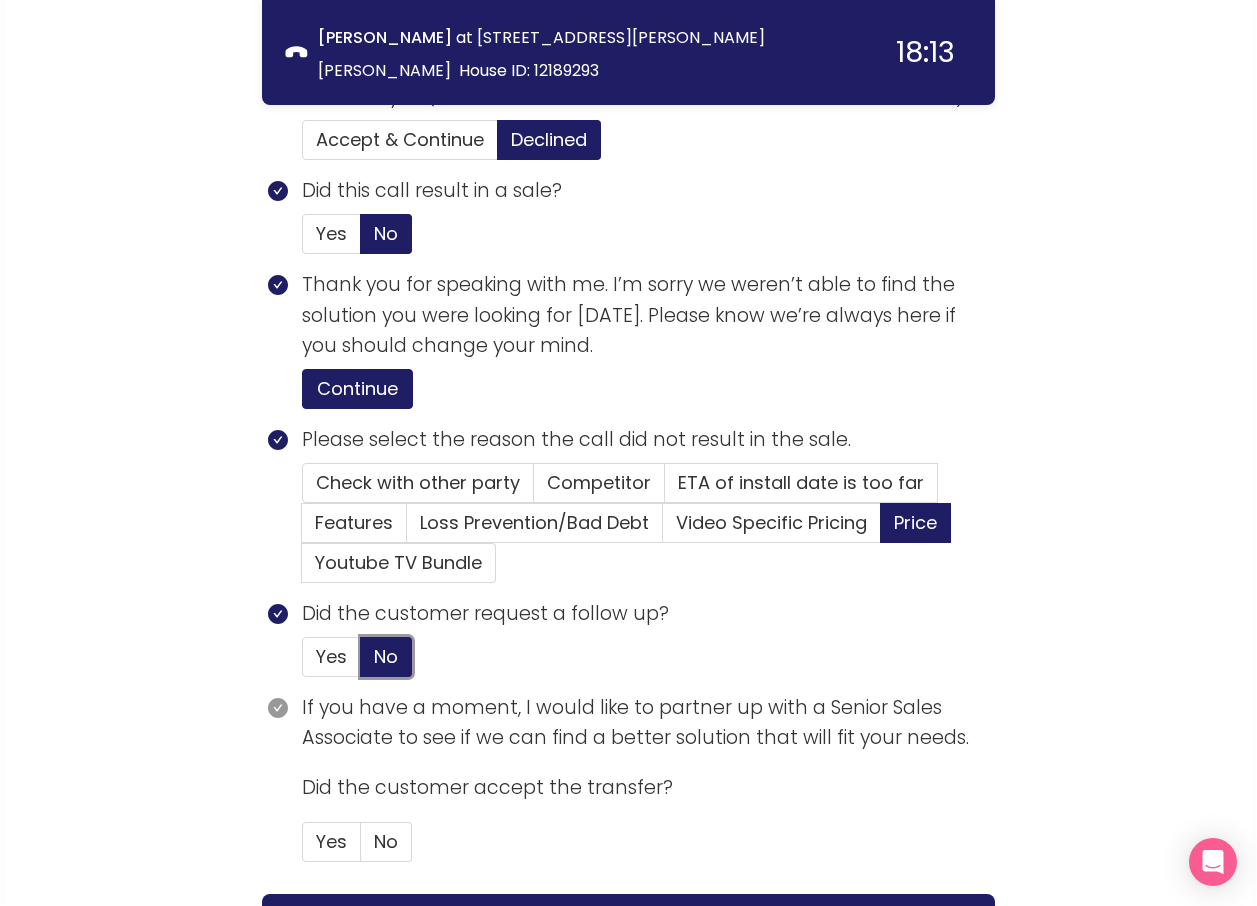 scroll, scrollTop: 999, scrollLeft: 0, axis: vertical 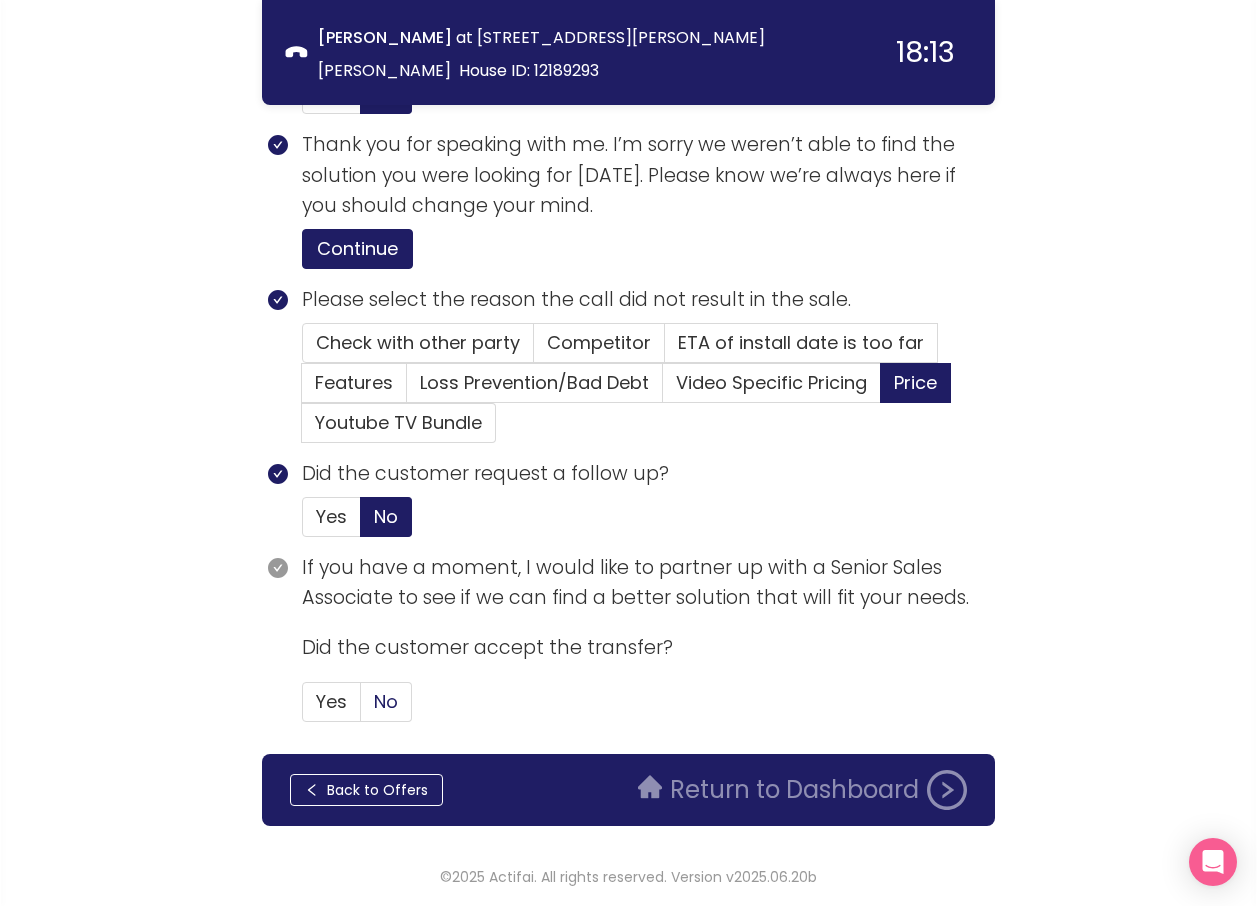 click on "No" at bounding box center [386, 701] 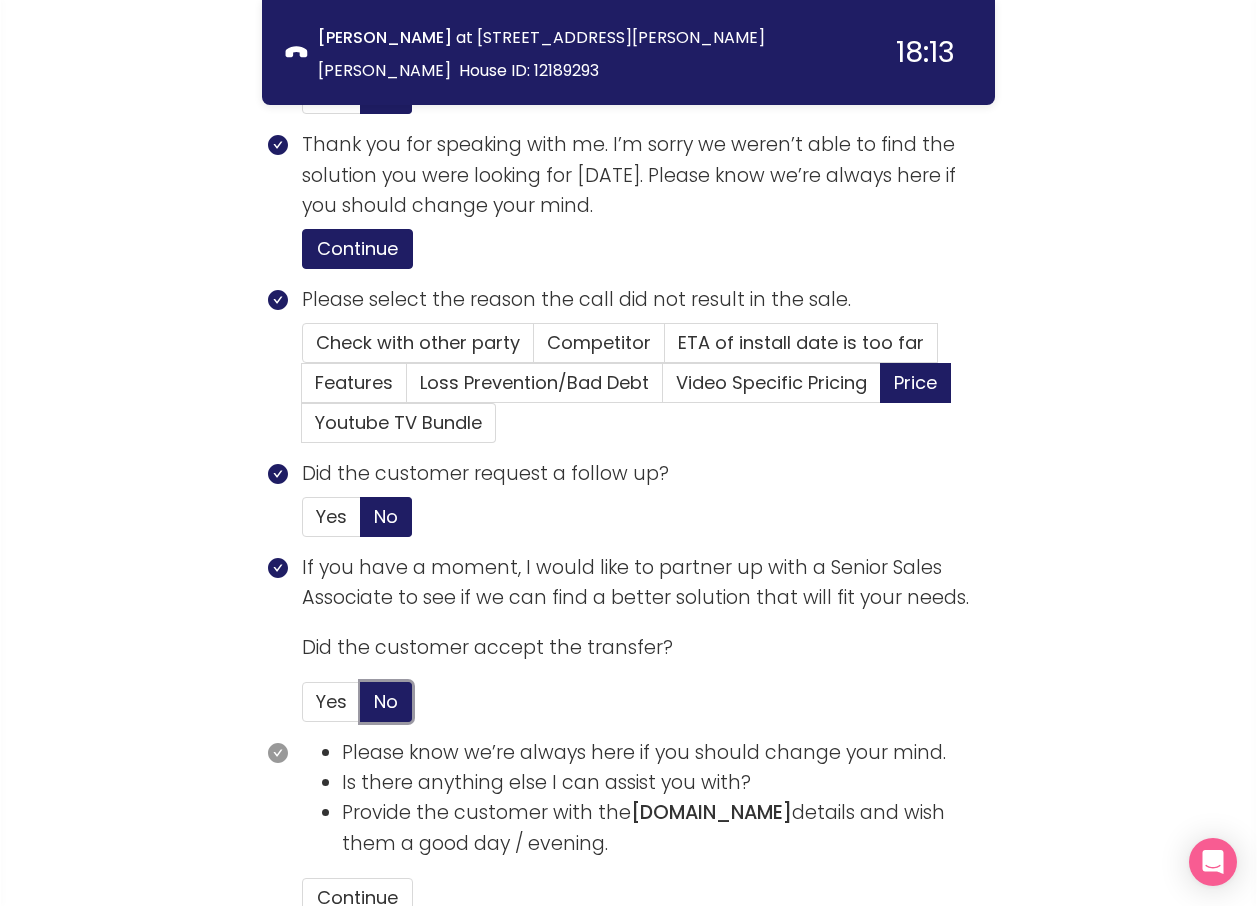 scroll, scrollTop: 1195, scrollLeft: 0, axis: vertical 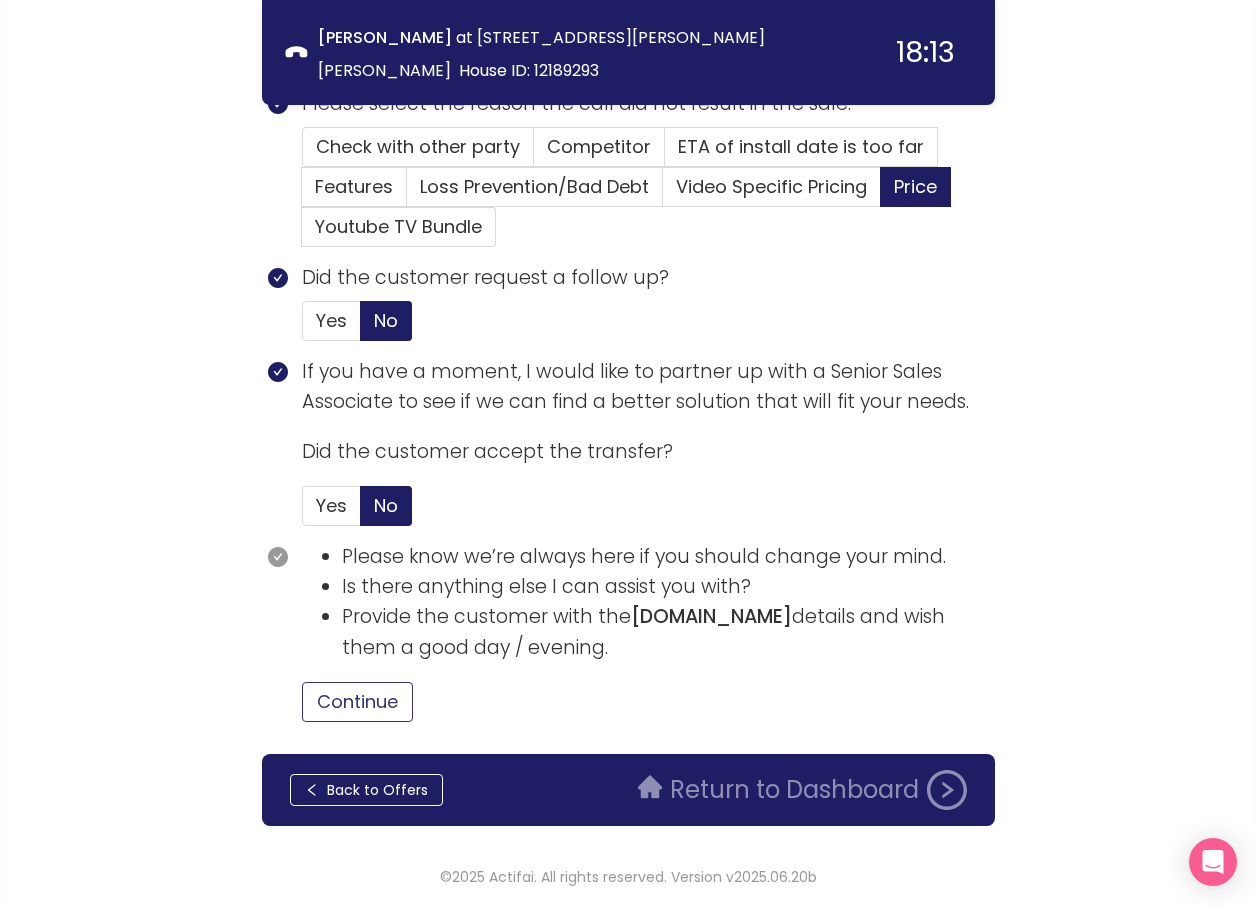drag, startPoint x: 386, startPoint y: 692, endPoint x: 630, endPoint y: 732, distance: 247.25696 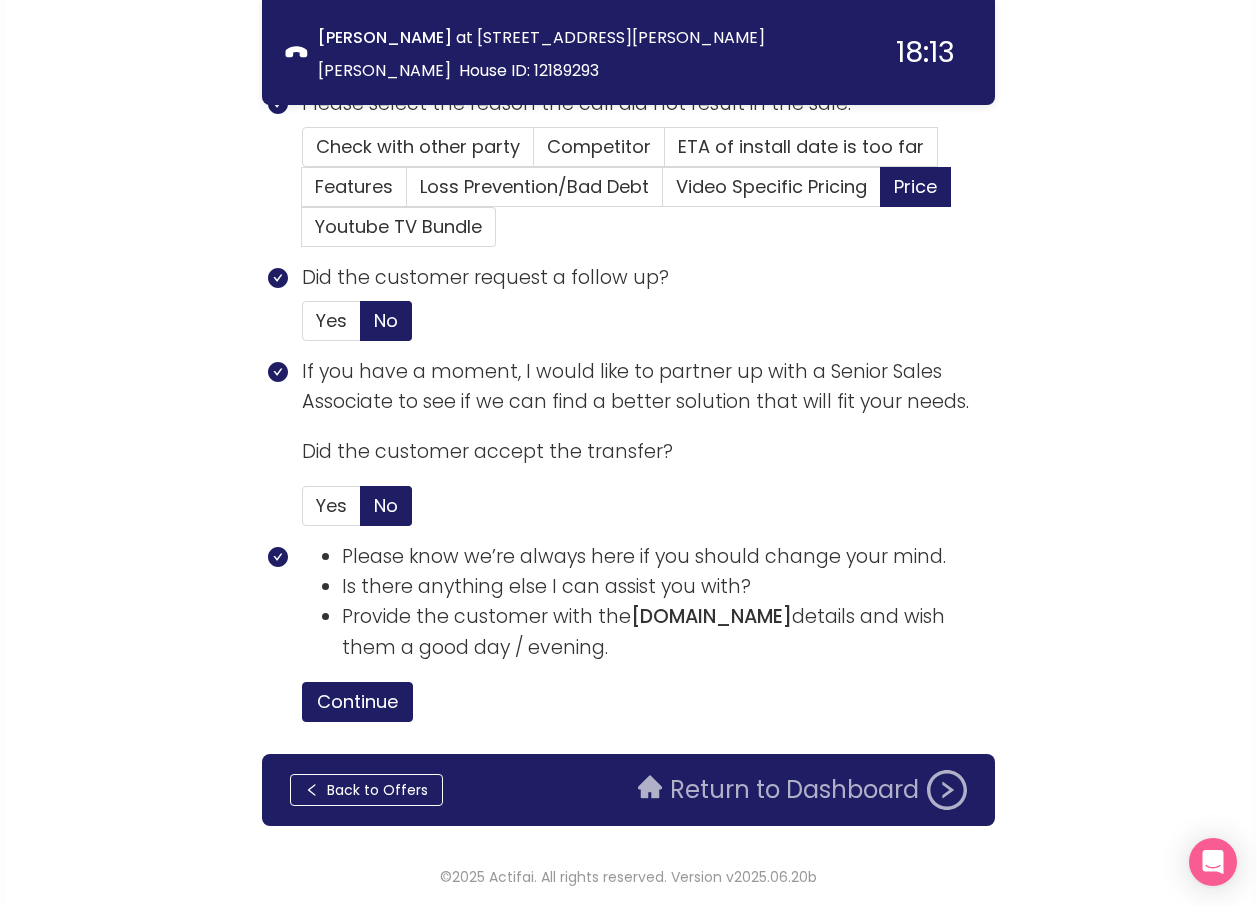 click on "Return to Dashboard" 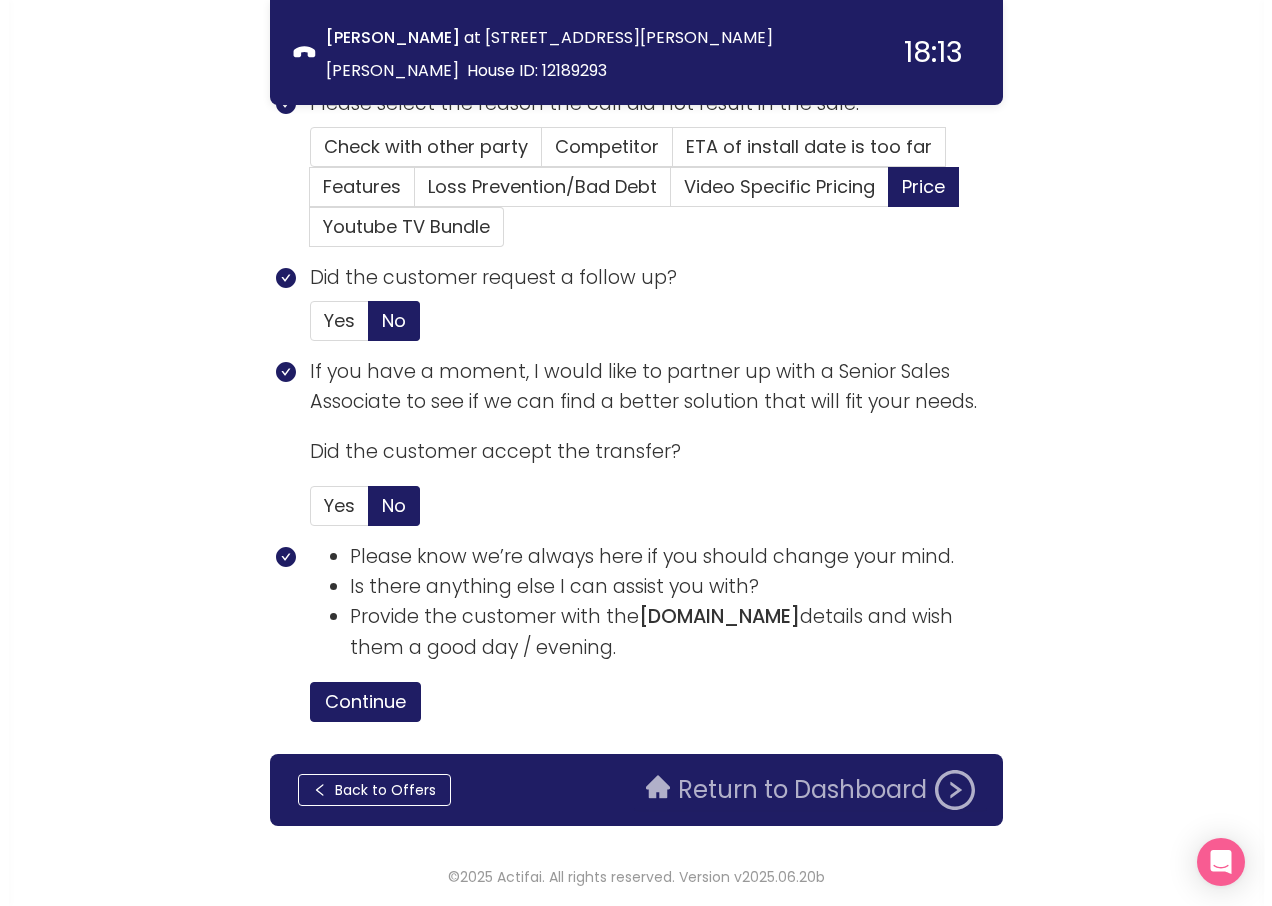 scroll, scrollTop: 0, scrollLeft: 0, axis: both 